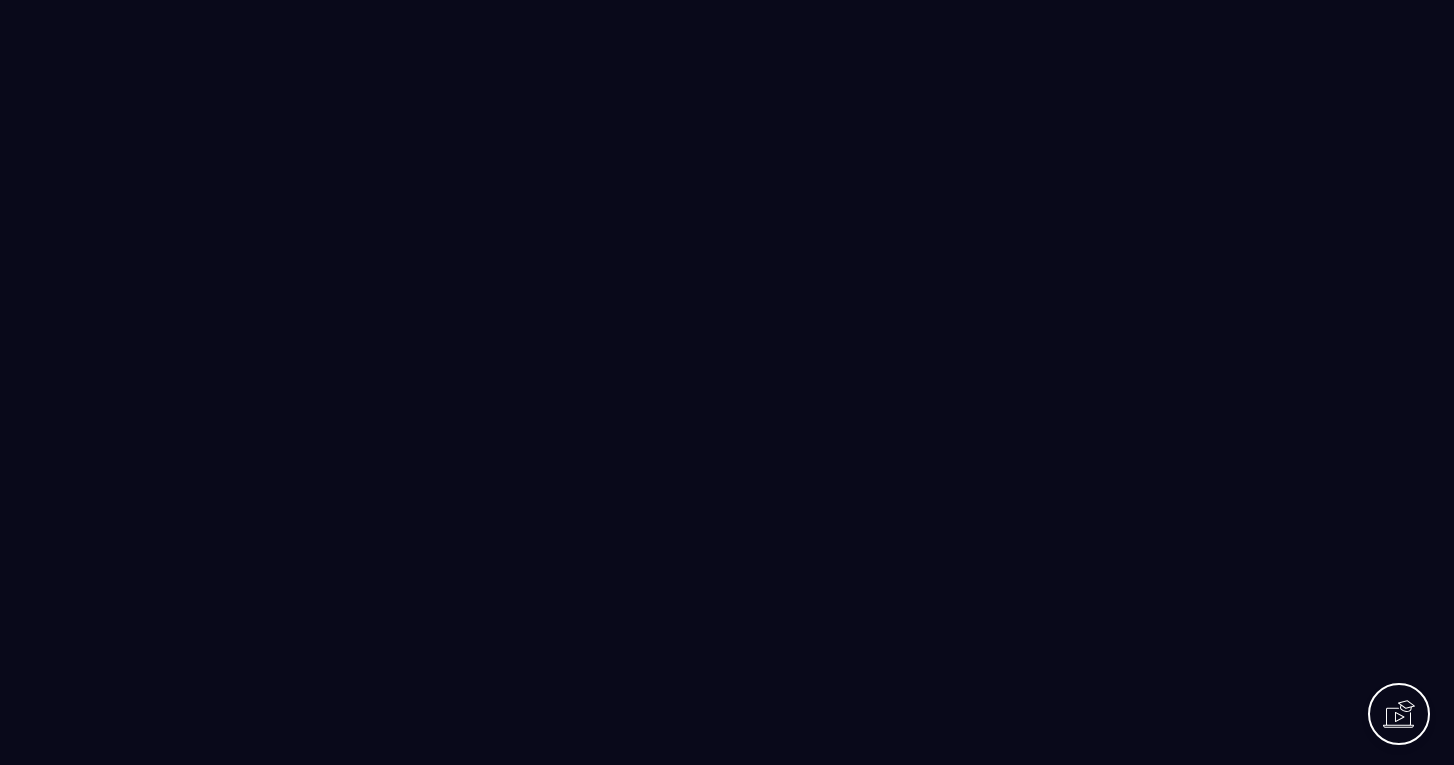 scroll, scrollTop: 0, scrollLeft: 0, axis: both 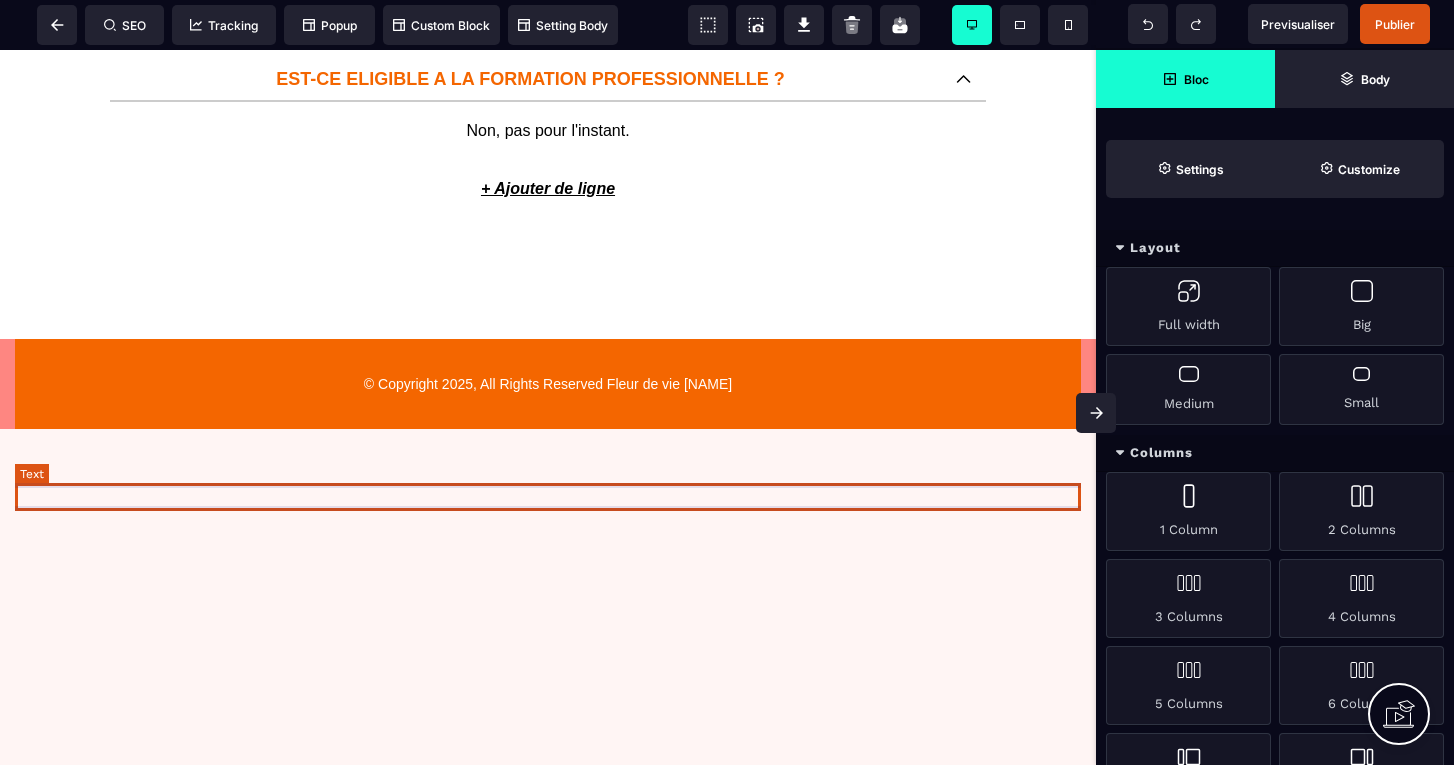 click on "© Copyright 2025, All Rights Reserved Fleur de vie [NAME]" at bounding box center [548, 384] 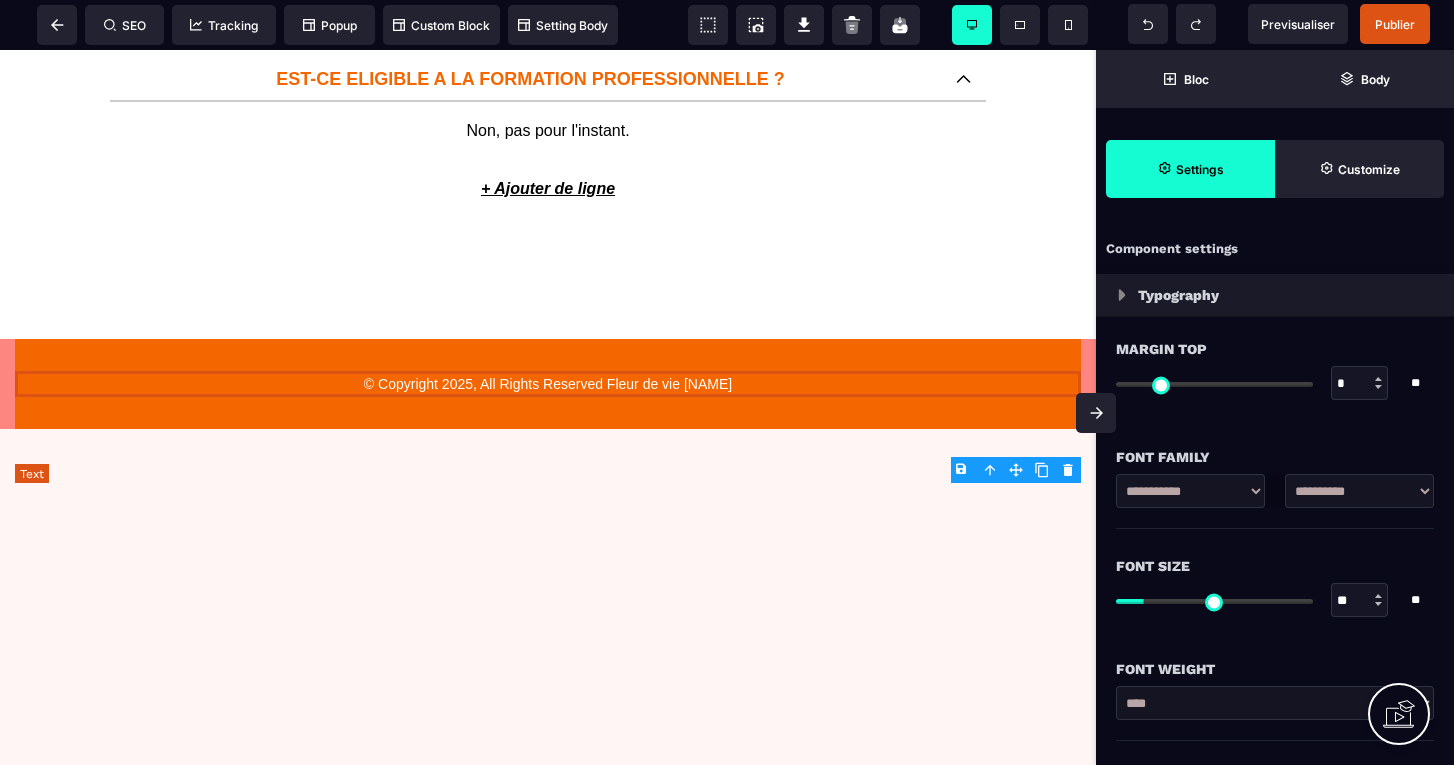 click on "© Copyright 2025, All Rights Reserved Fleur de vie [NAME]" at bounding box center [548, 384] 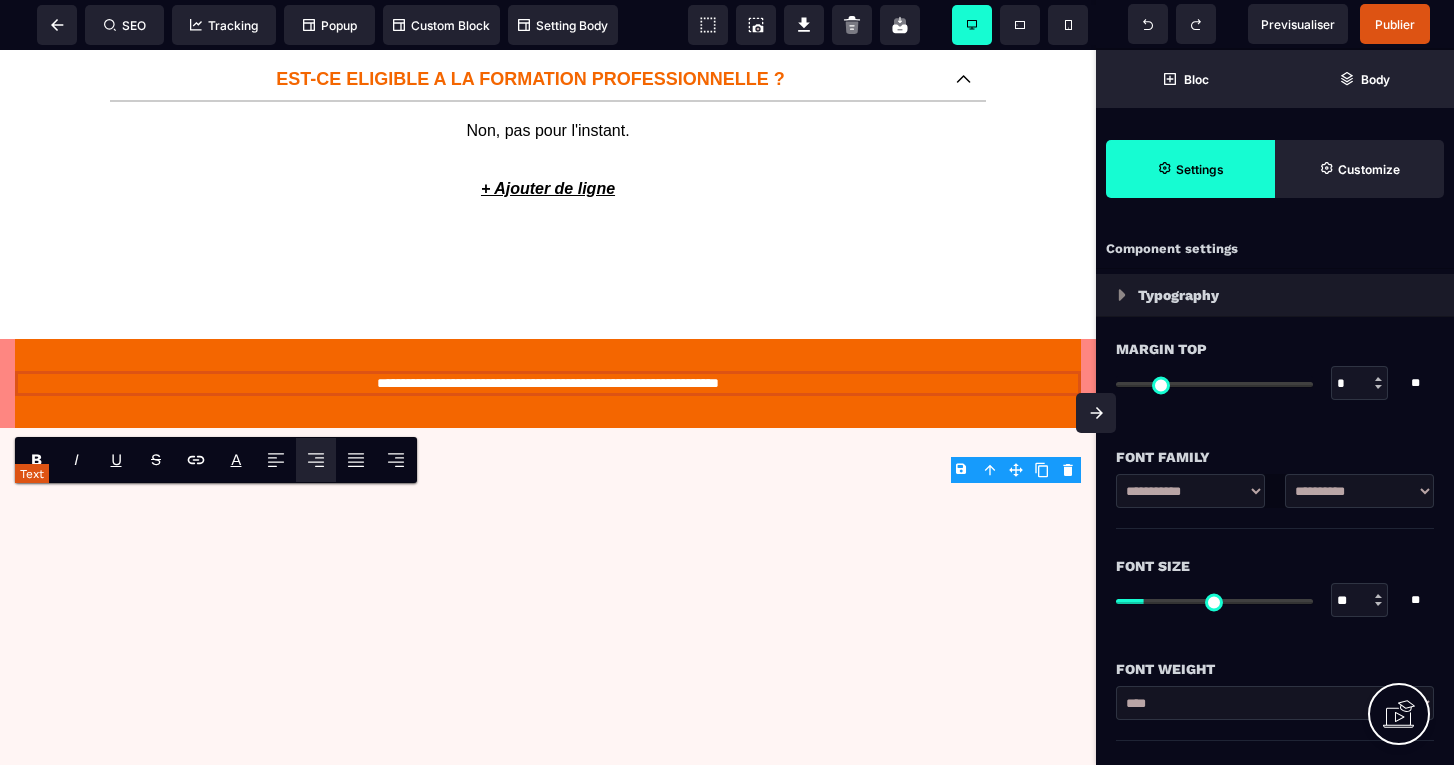 type 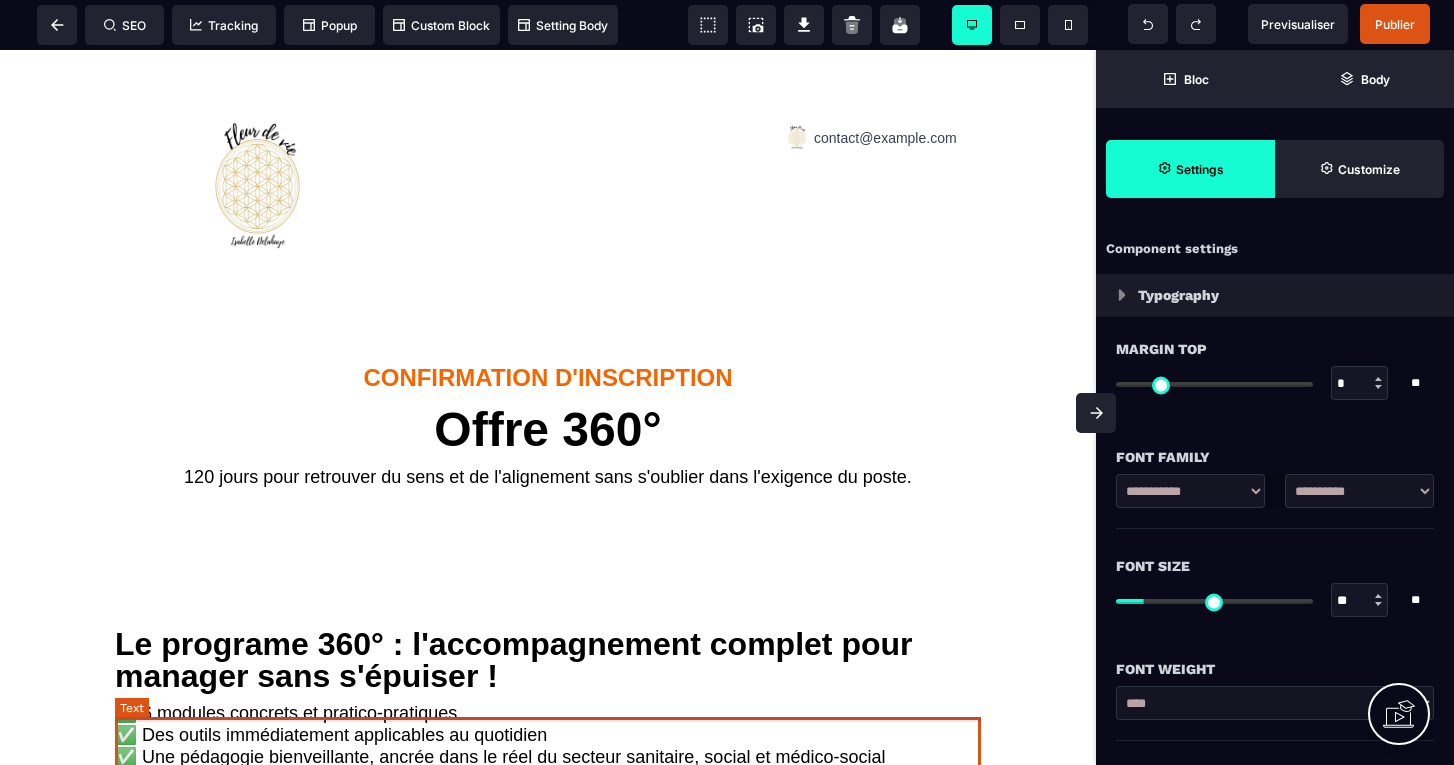 scroll, scrollTop: 0, scrollLeft: 0, axis: both 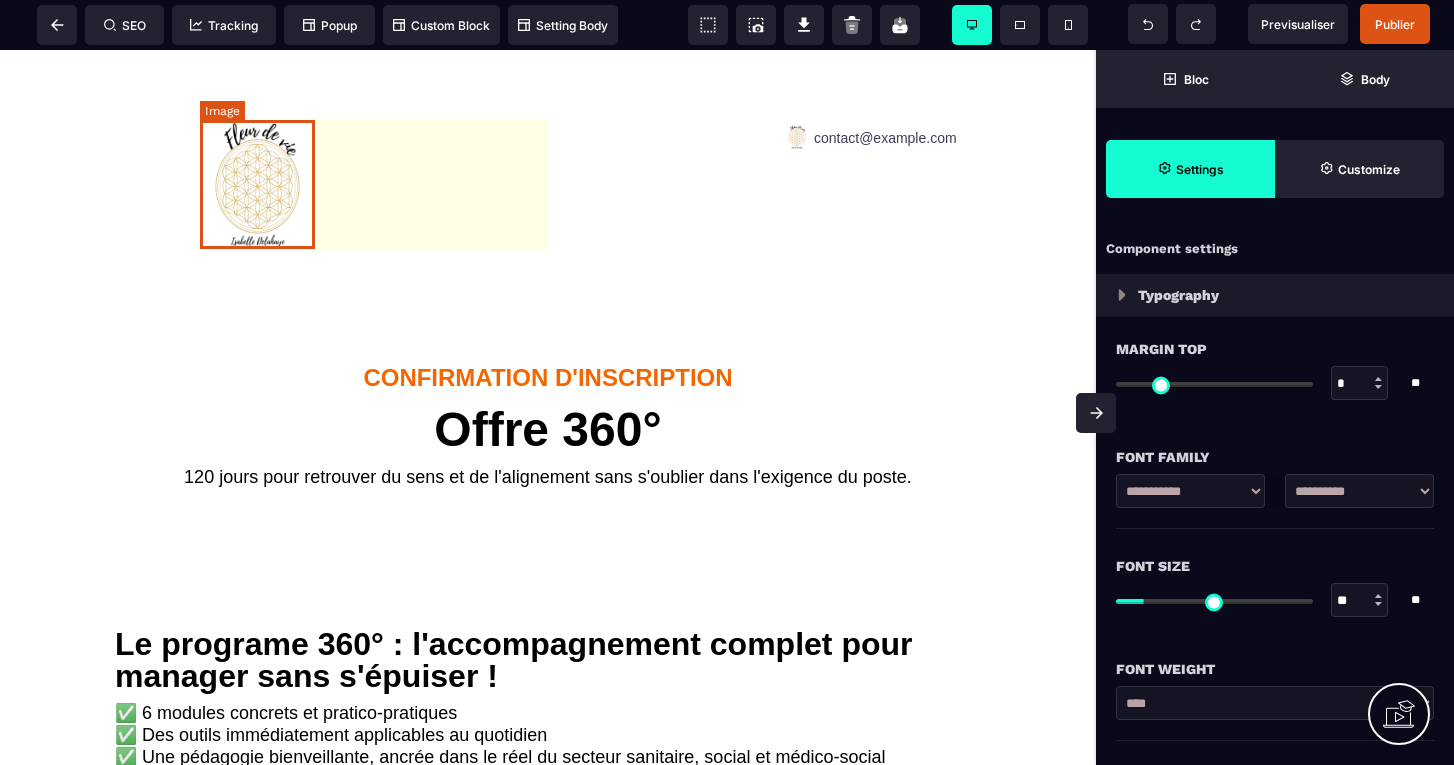 click at bounding box center (257, 184) 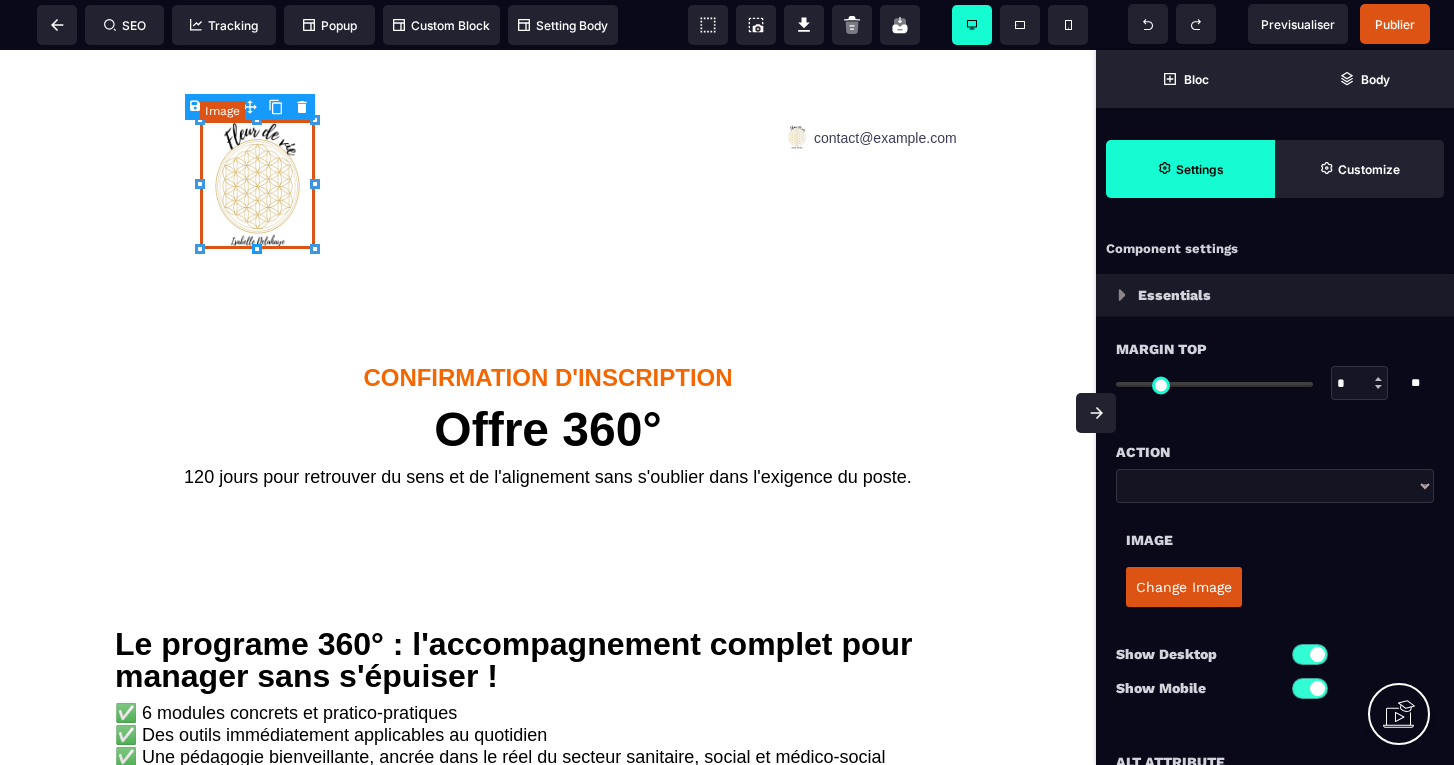 type on "*" 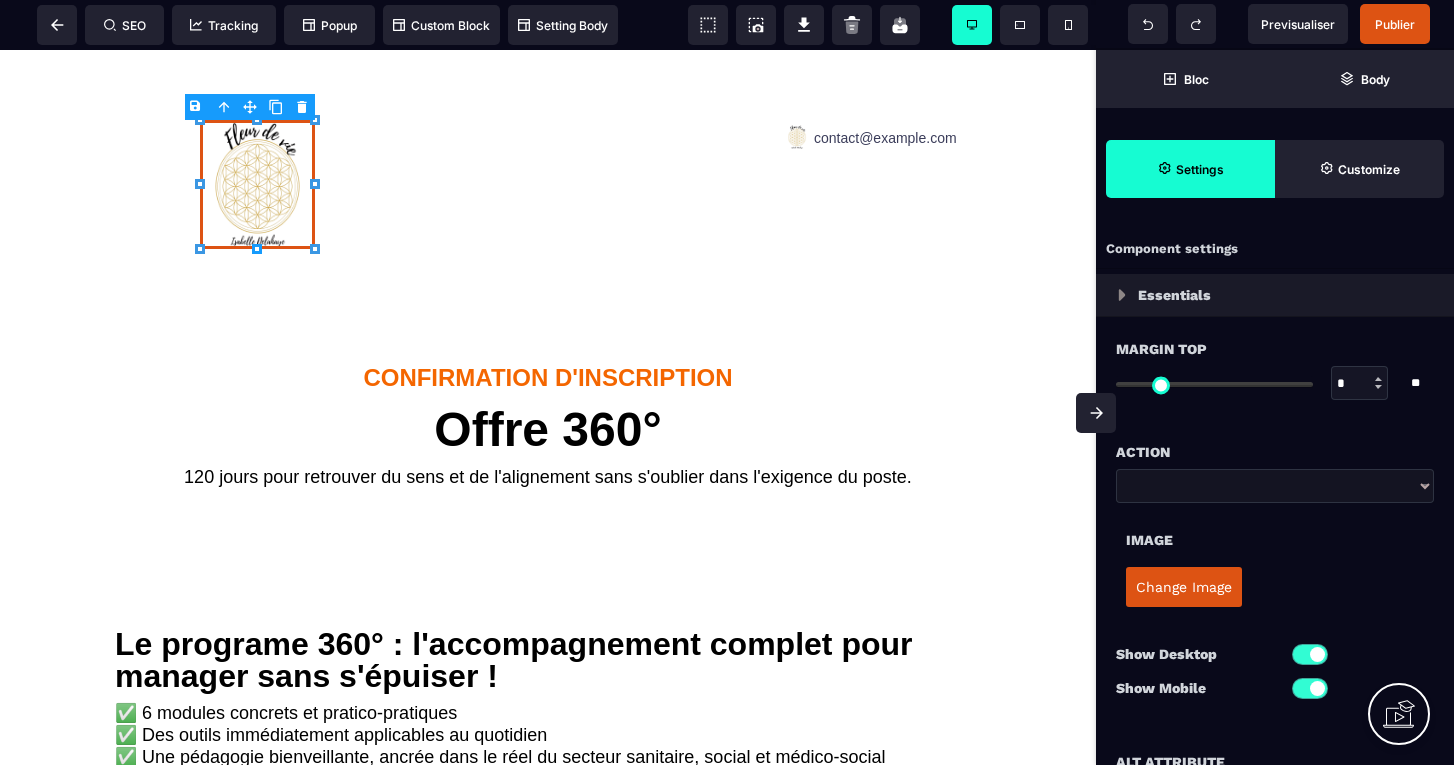 click on "Change Image" at bounding box center [1184, 587] 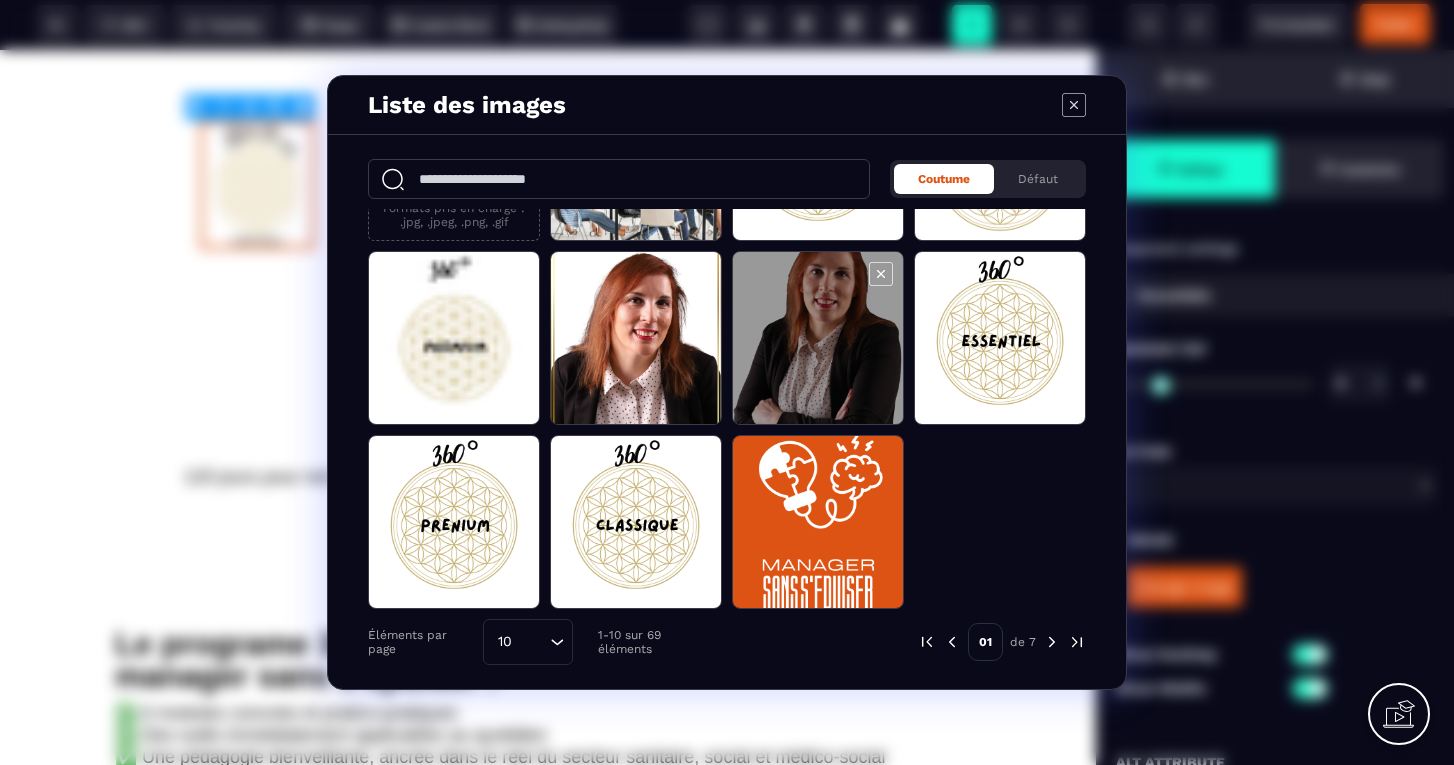 scroll, scrollTop: 142, scrollLeft: 0, axis: vertical 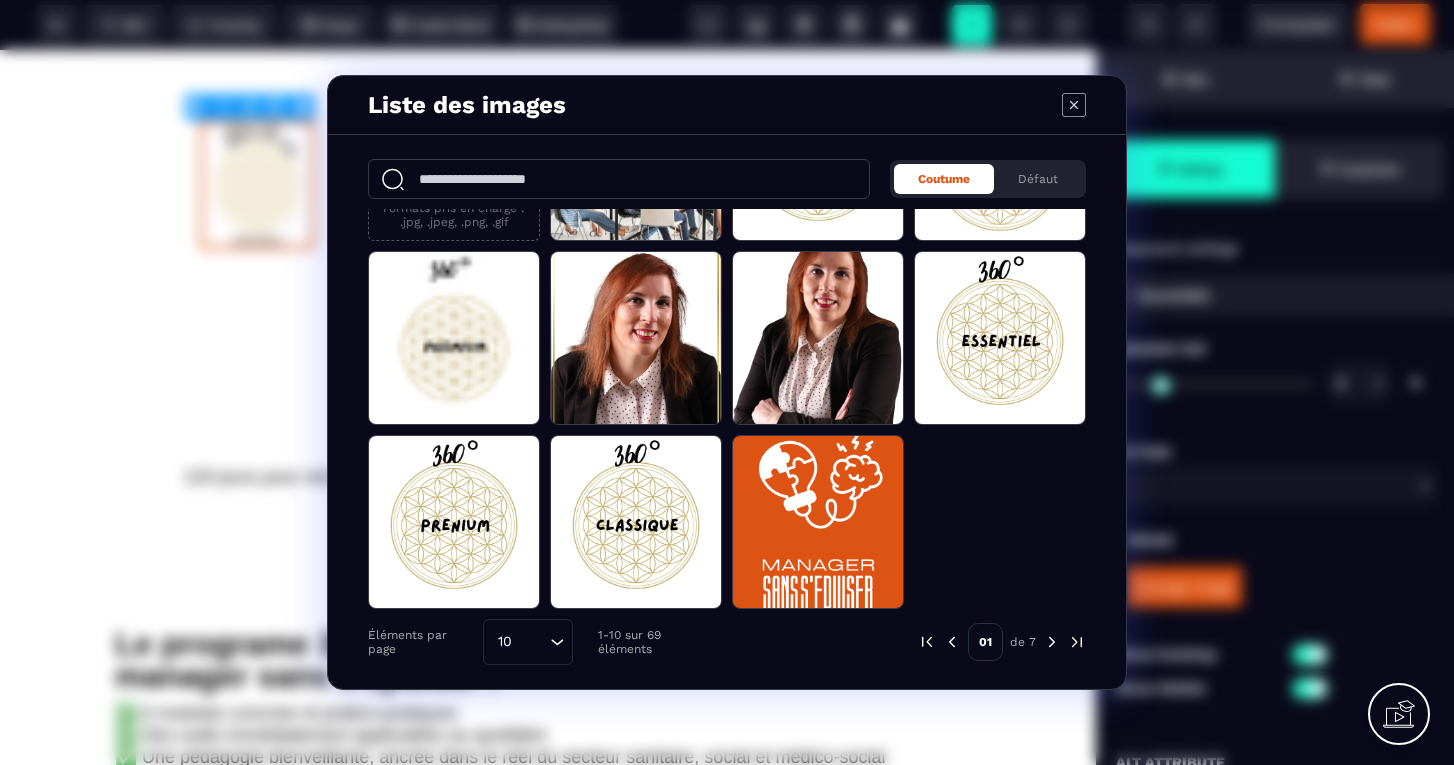 click at bounding box center (1052, 642) 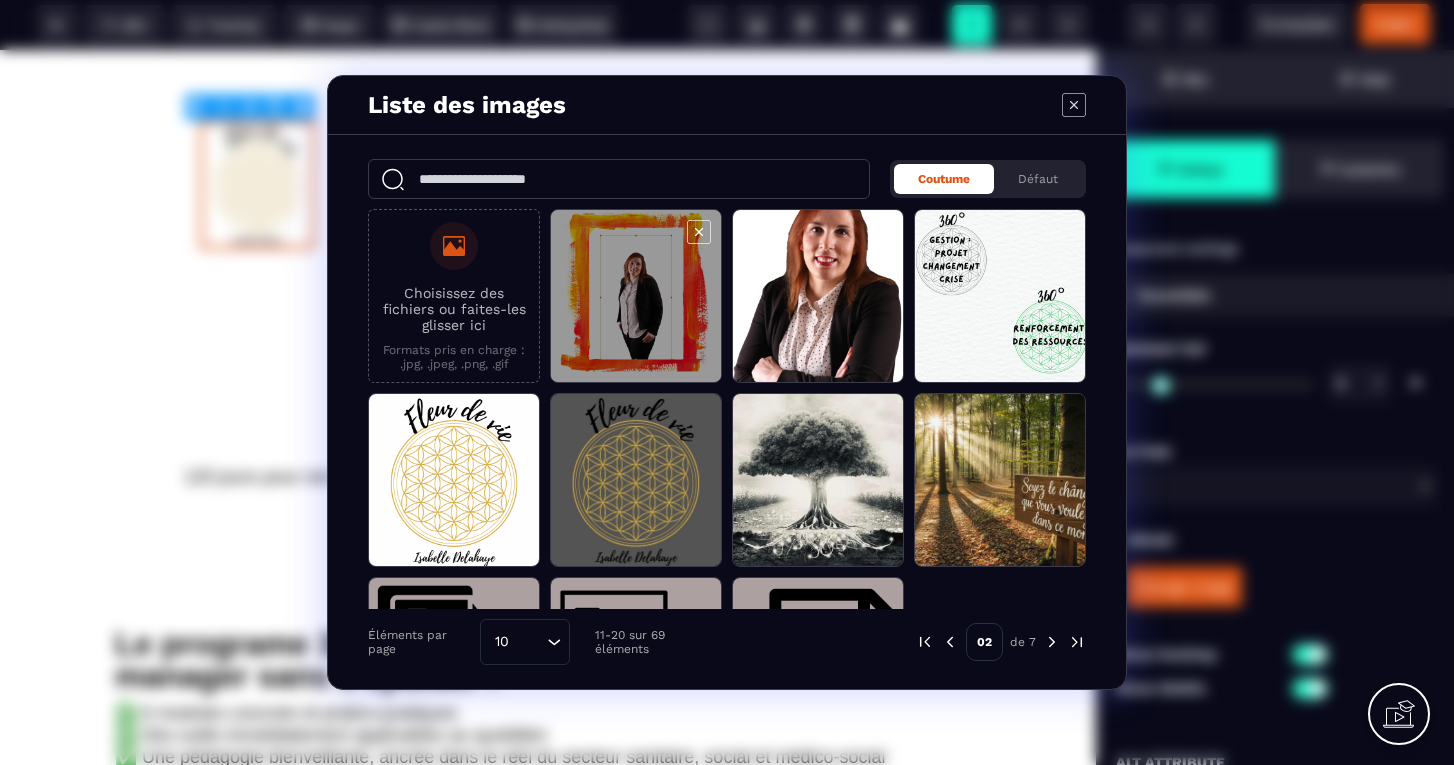 scroll, scrollTop: 0, scrollLeft: 0, axis: both 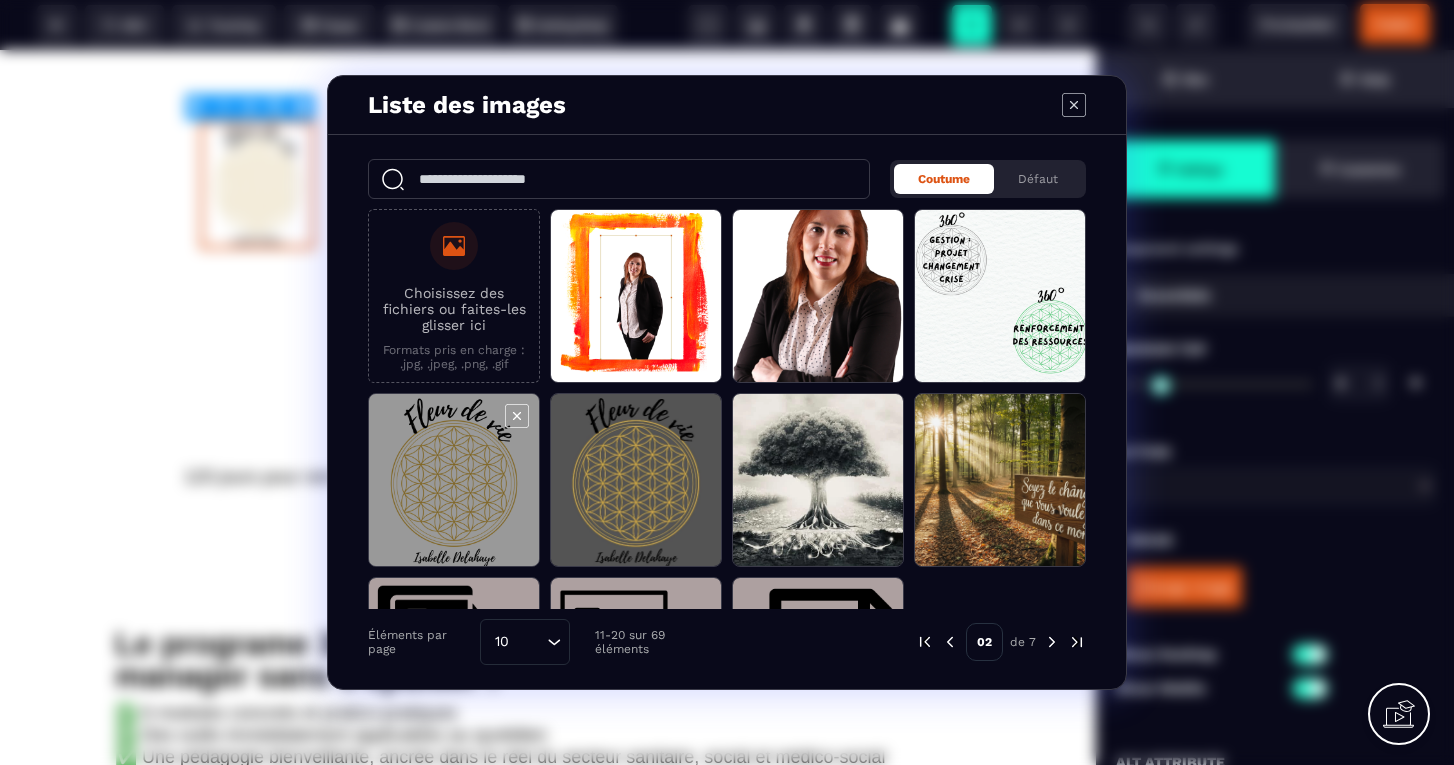 click at bounding box center (454, 481) 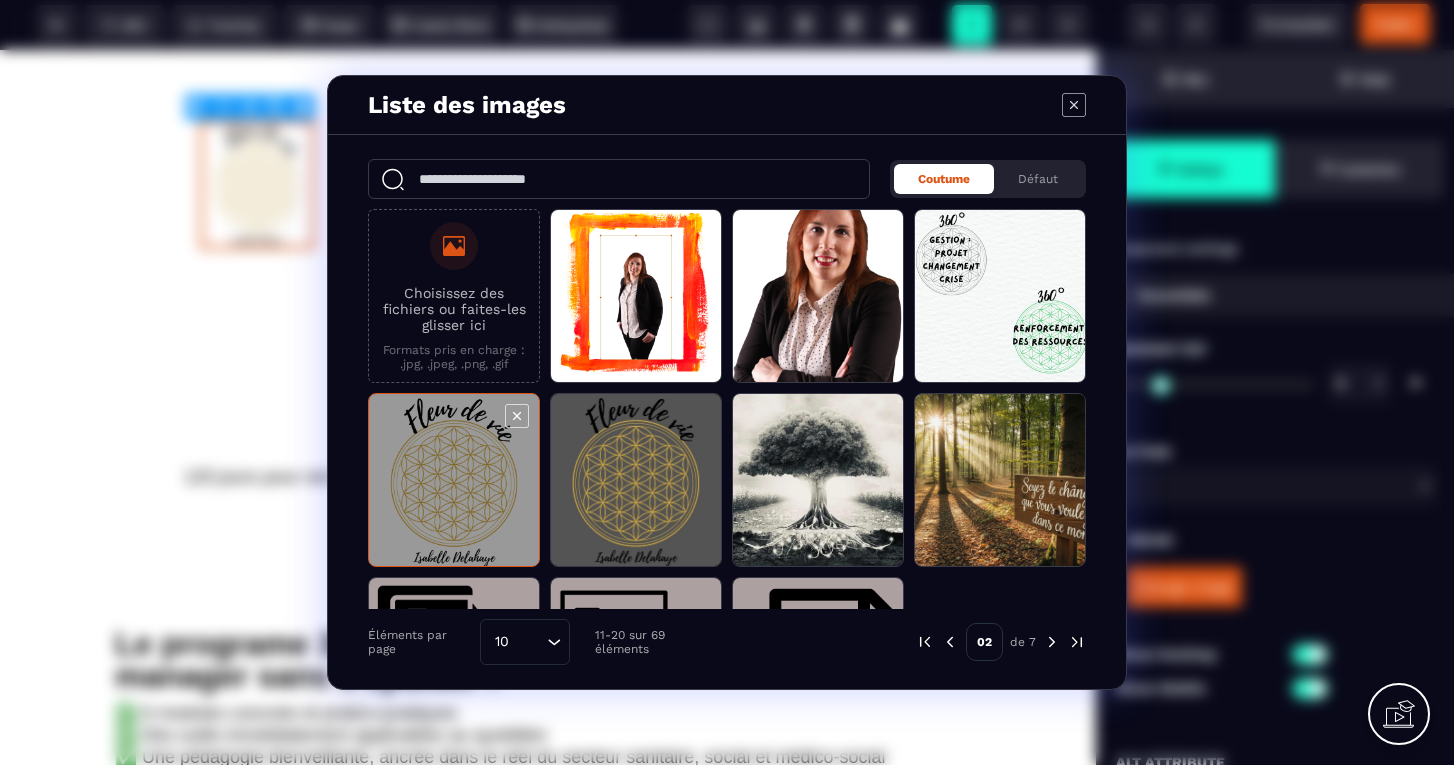 click at bounding box center [454, 481] 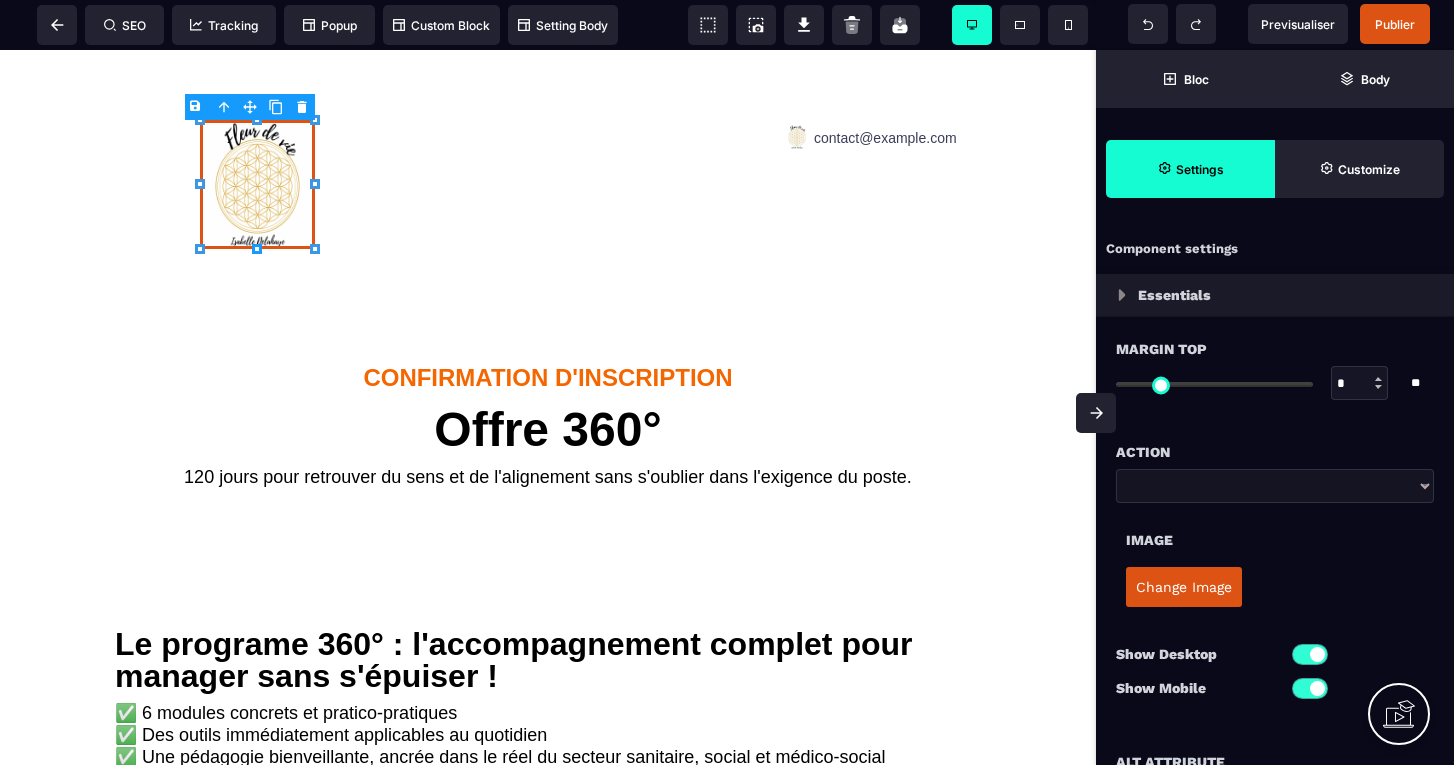 type on "***" 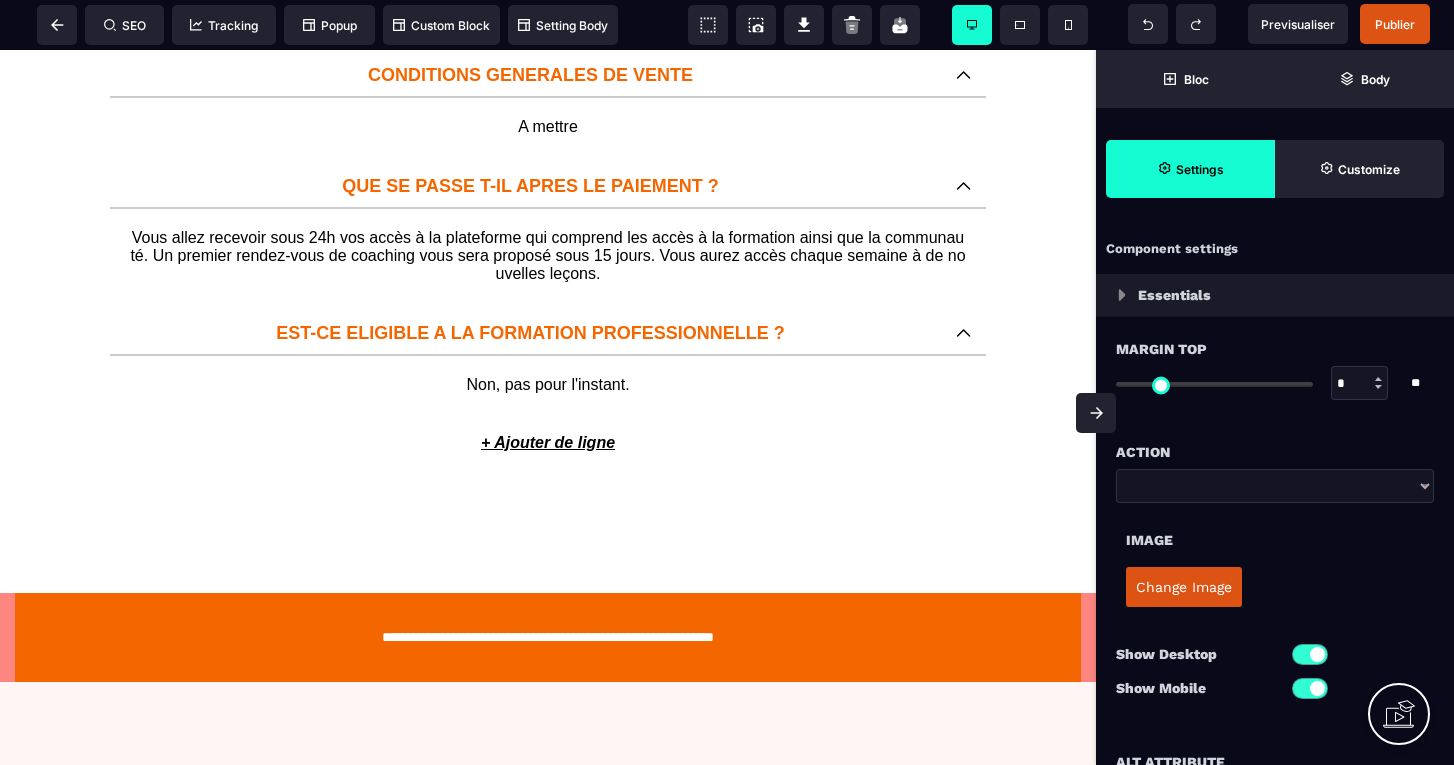 scroll, scrollTop: 1951, scrollLeft: 0, axis: vertical 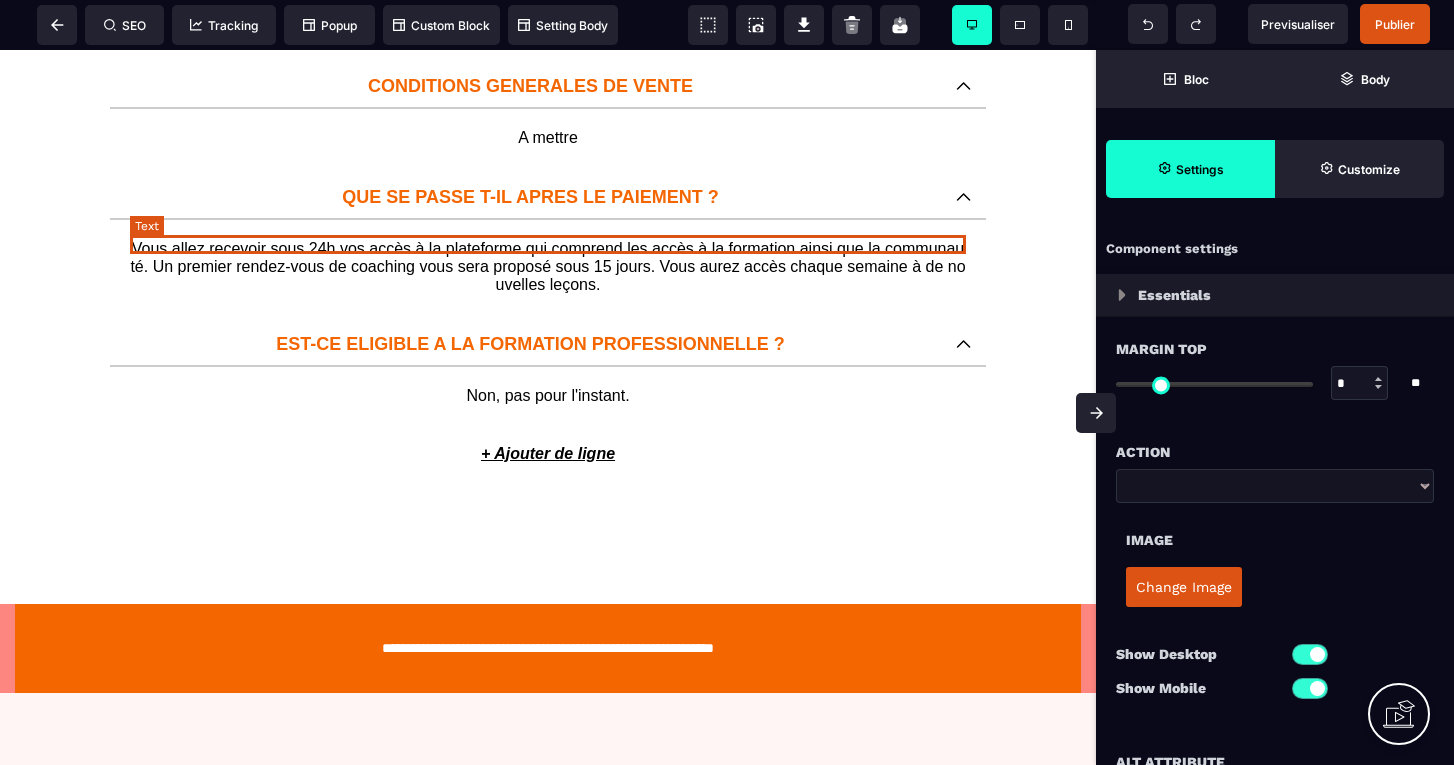 click on "A mettre" at bounding box center [548, 138] 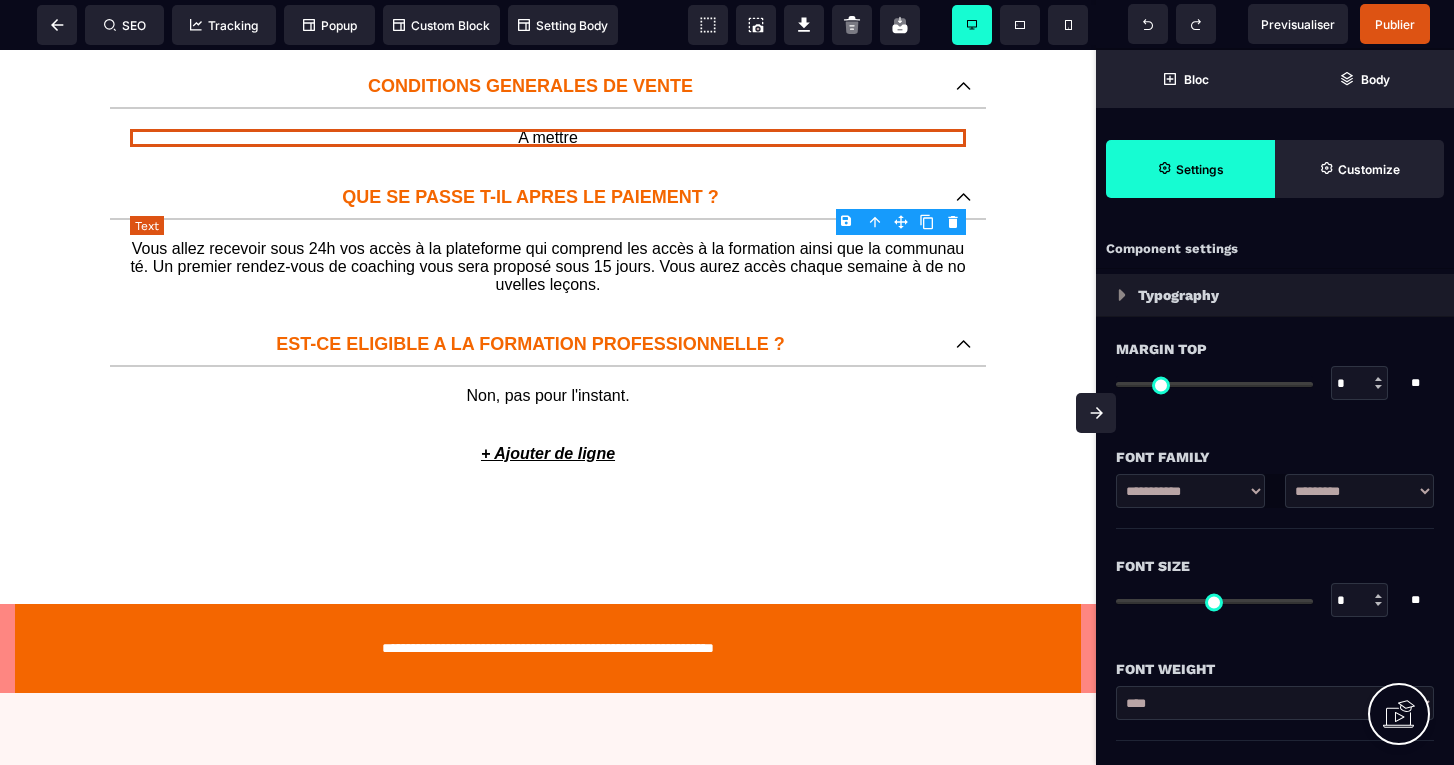 type on "*" 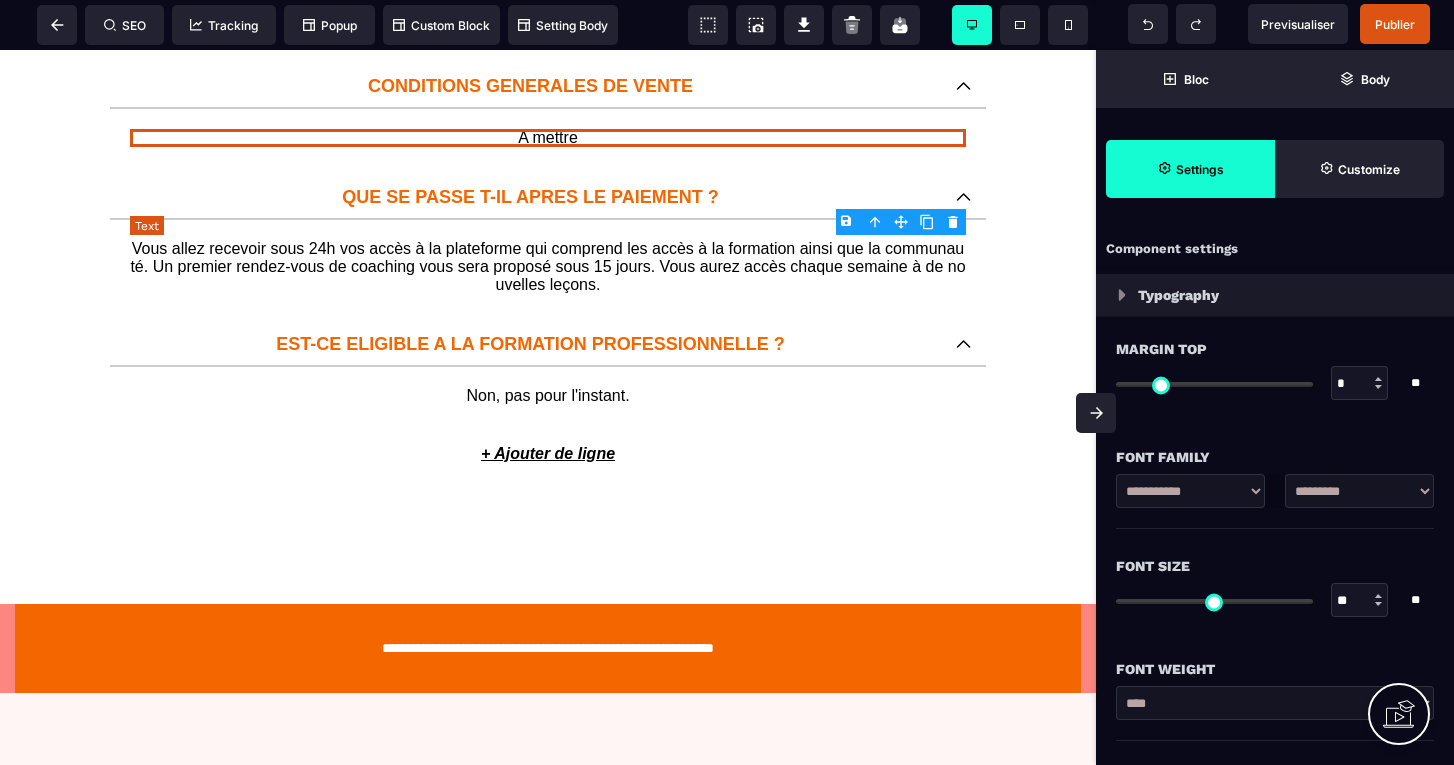 type on "*" 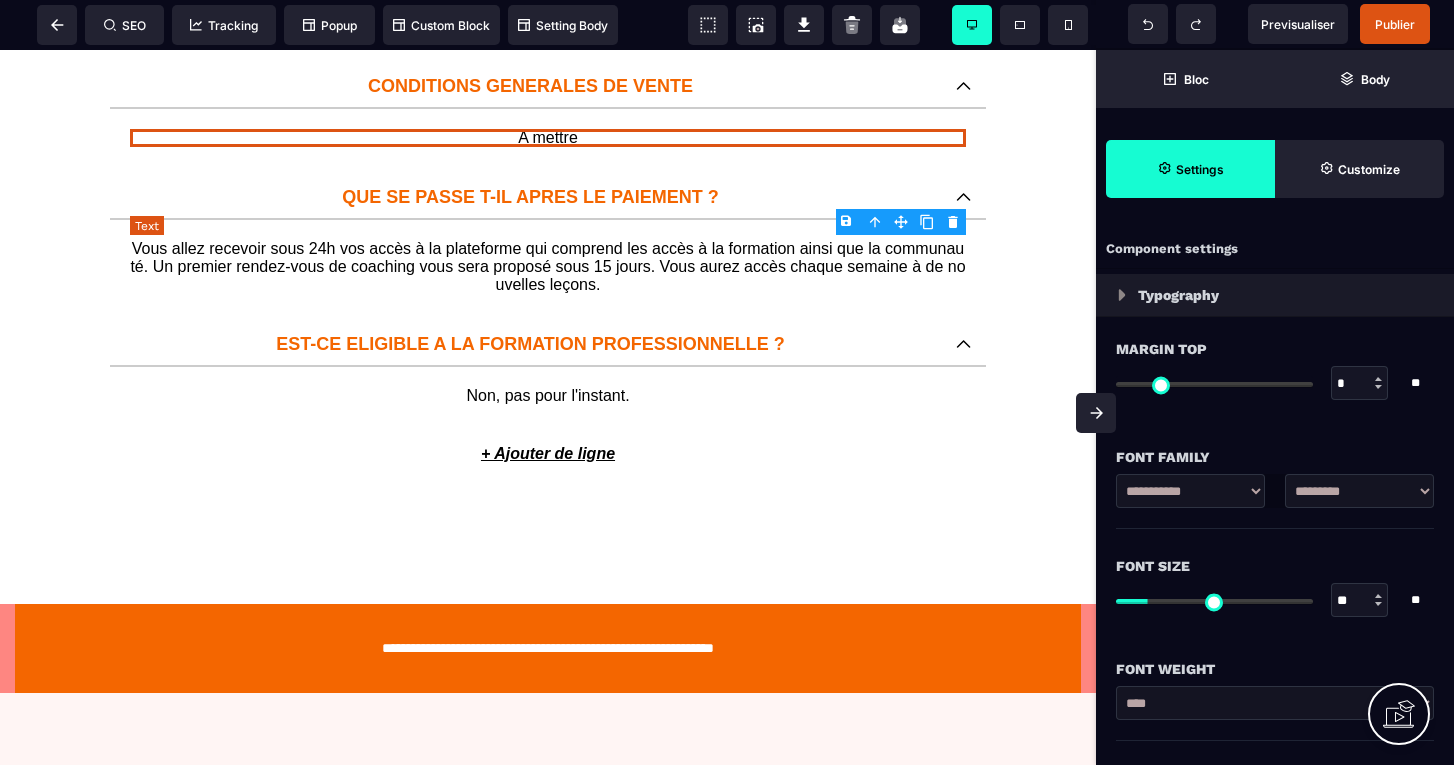 click on "A mettre" at bounding box center [548, 138] 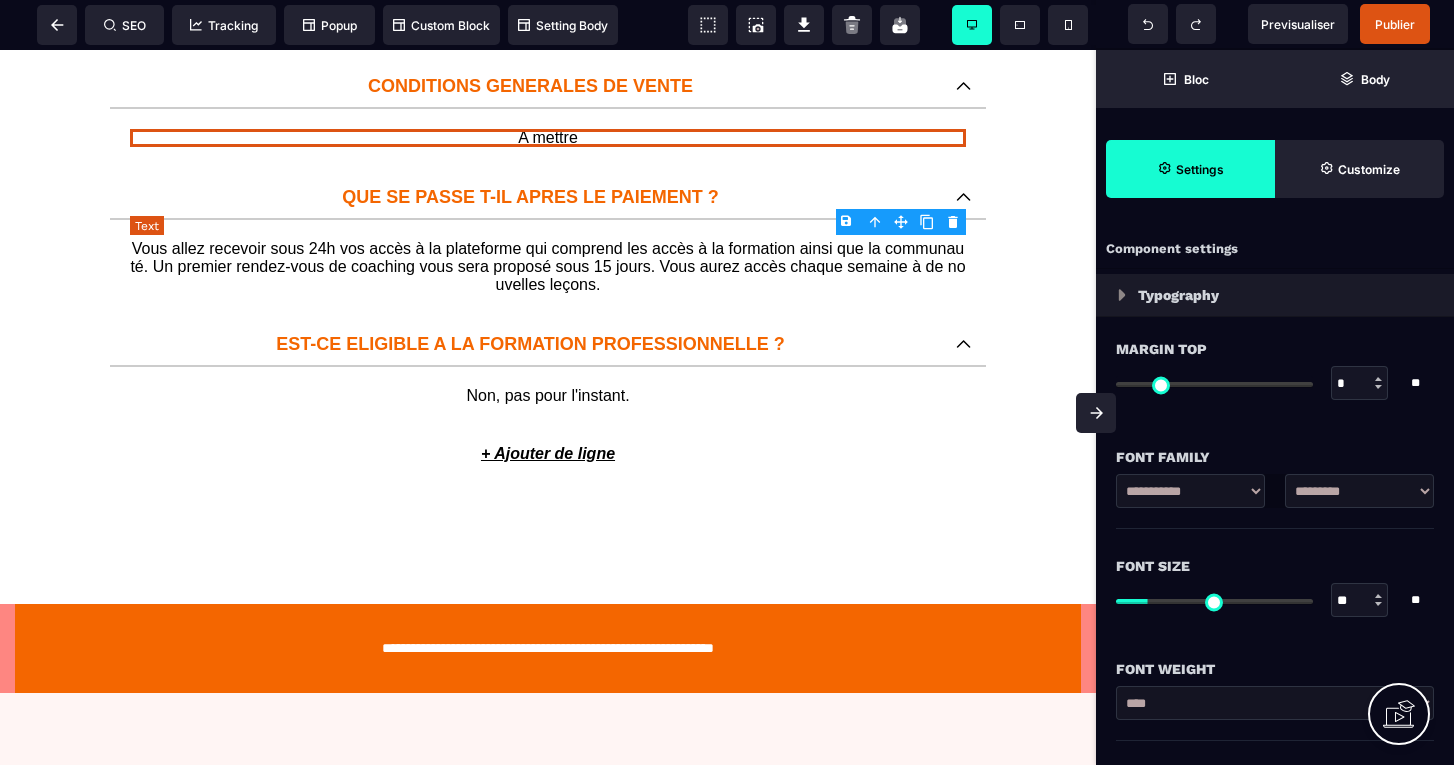 click on "A mettre" at bounding box center [548, 138] 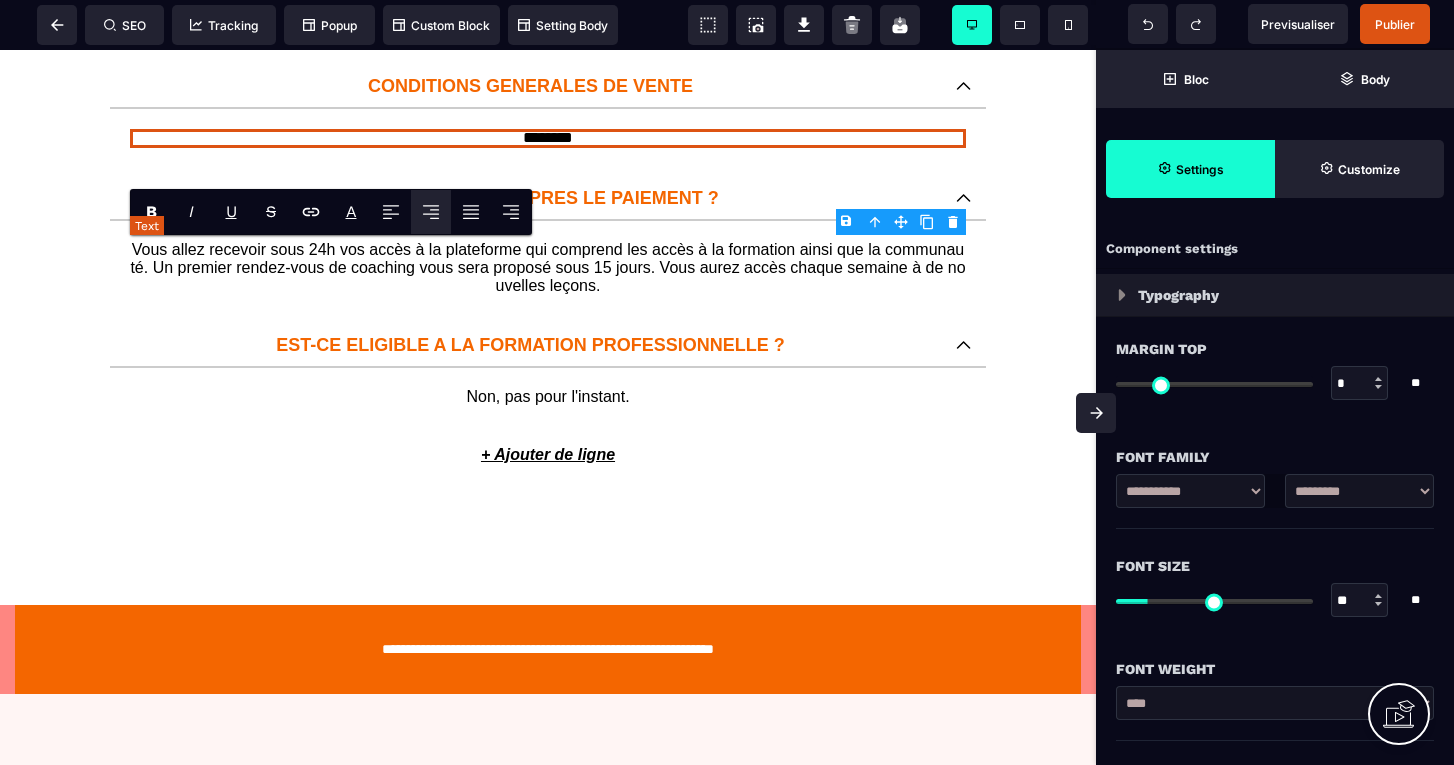 type 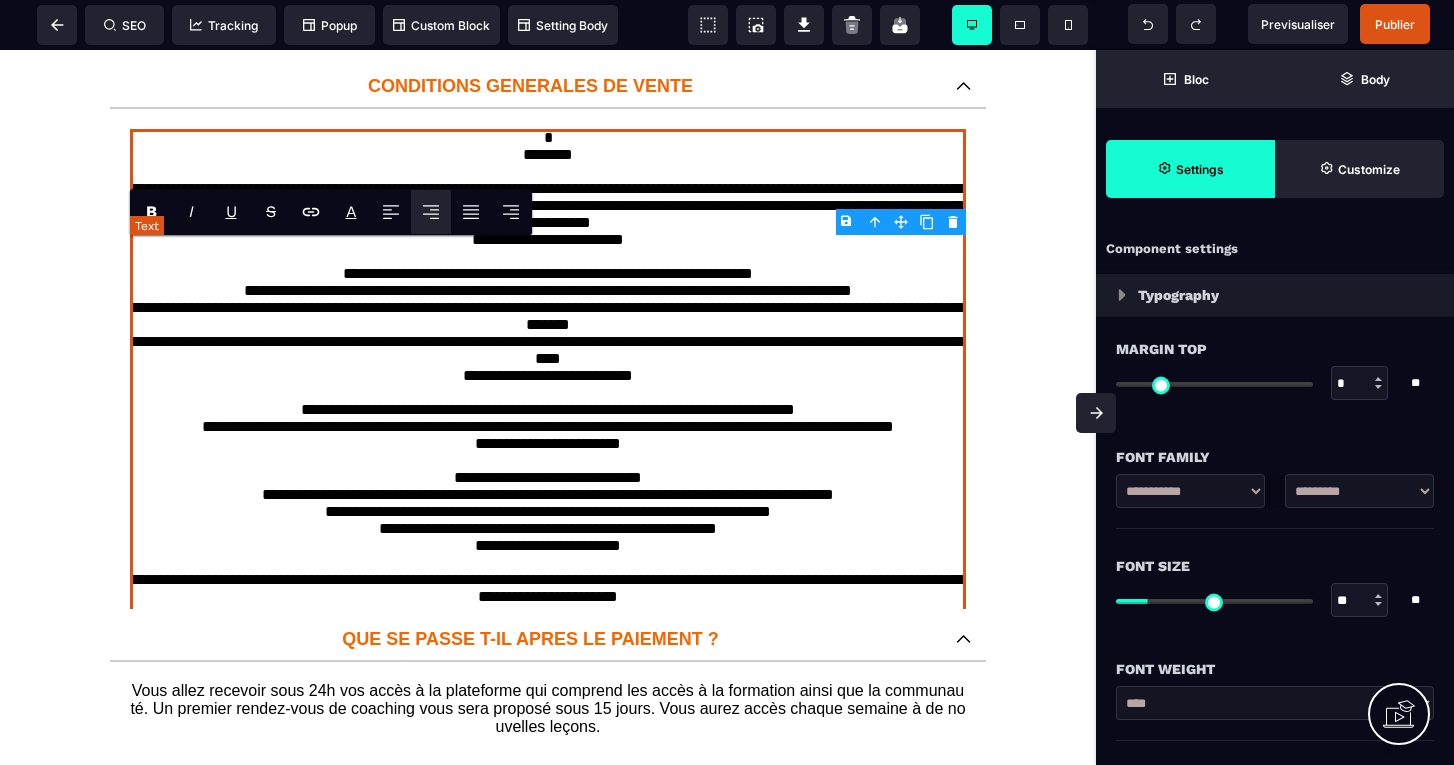 scroll, scrollTop: 0, scrollLeft: 0, axis: both 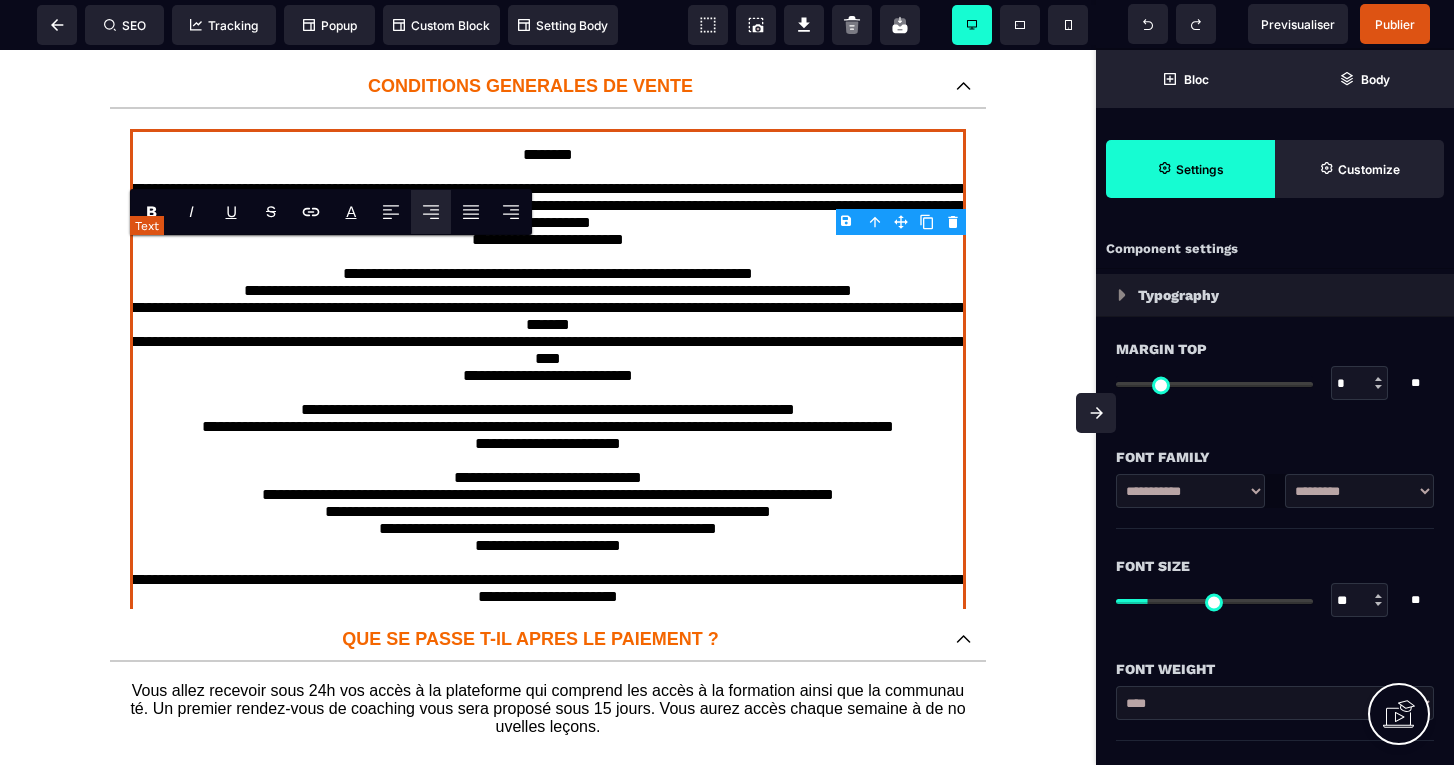 click on "[REDACTED]" at bounding box center (548, 715) 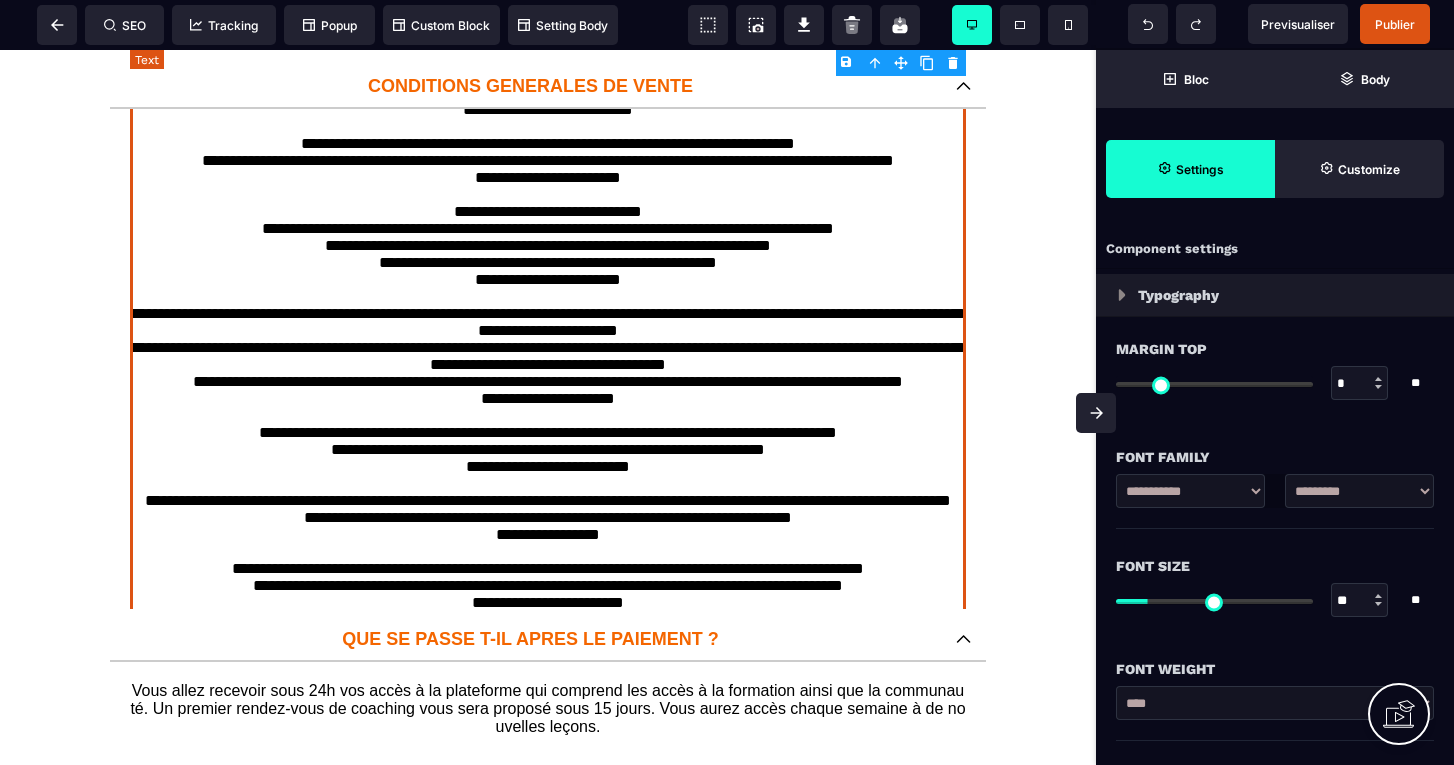 scroll, scrollTop: 253, scrollLeft: 0, axis: vertical 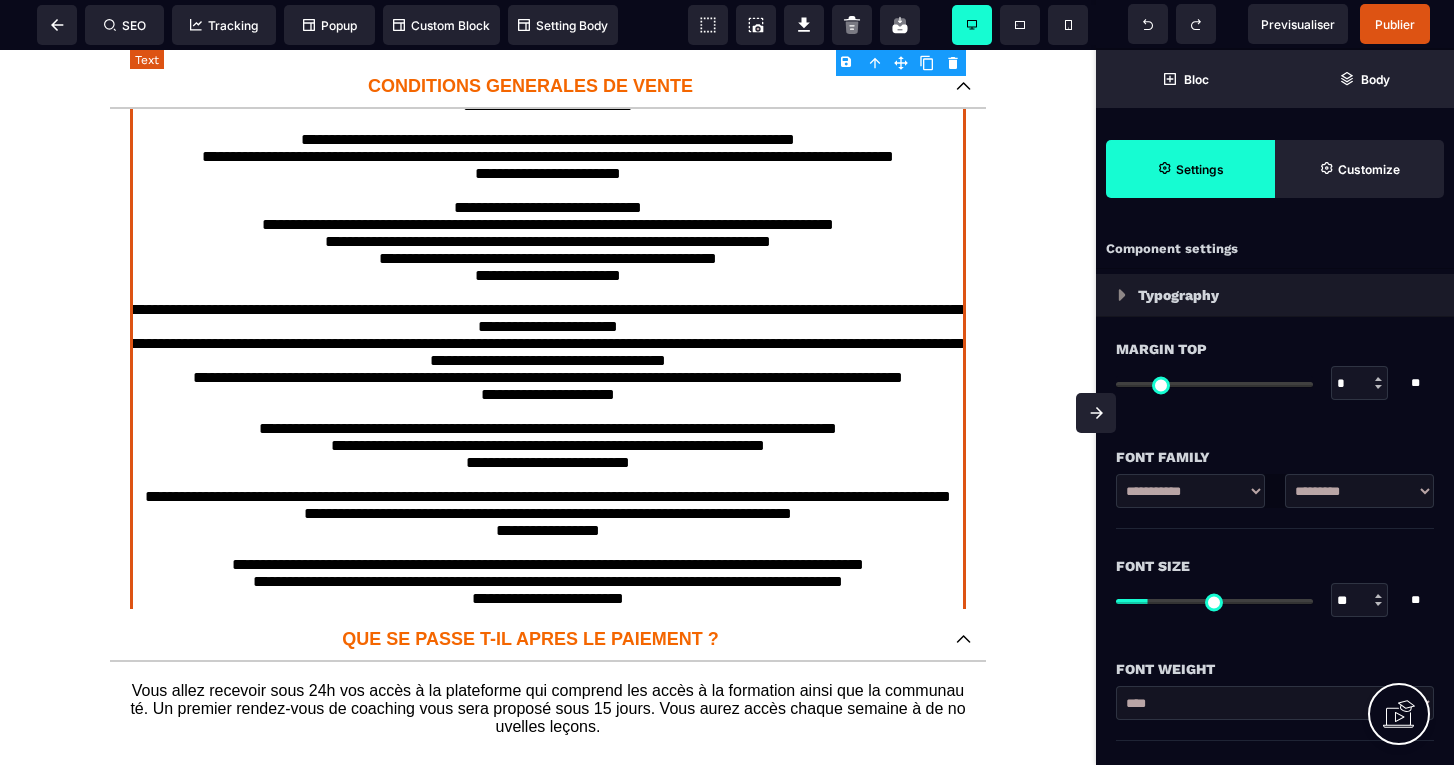 click on "[REDACTED]" at bounding box center (548, 453) 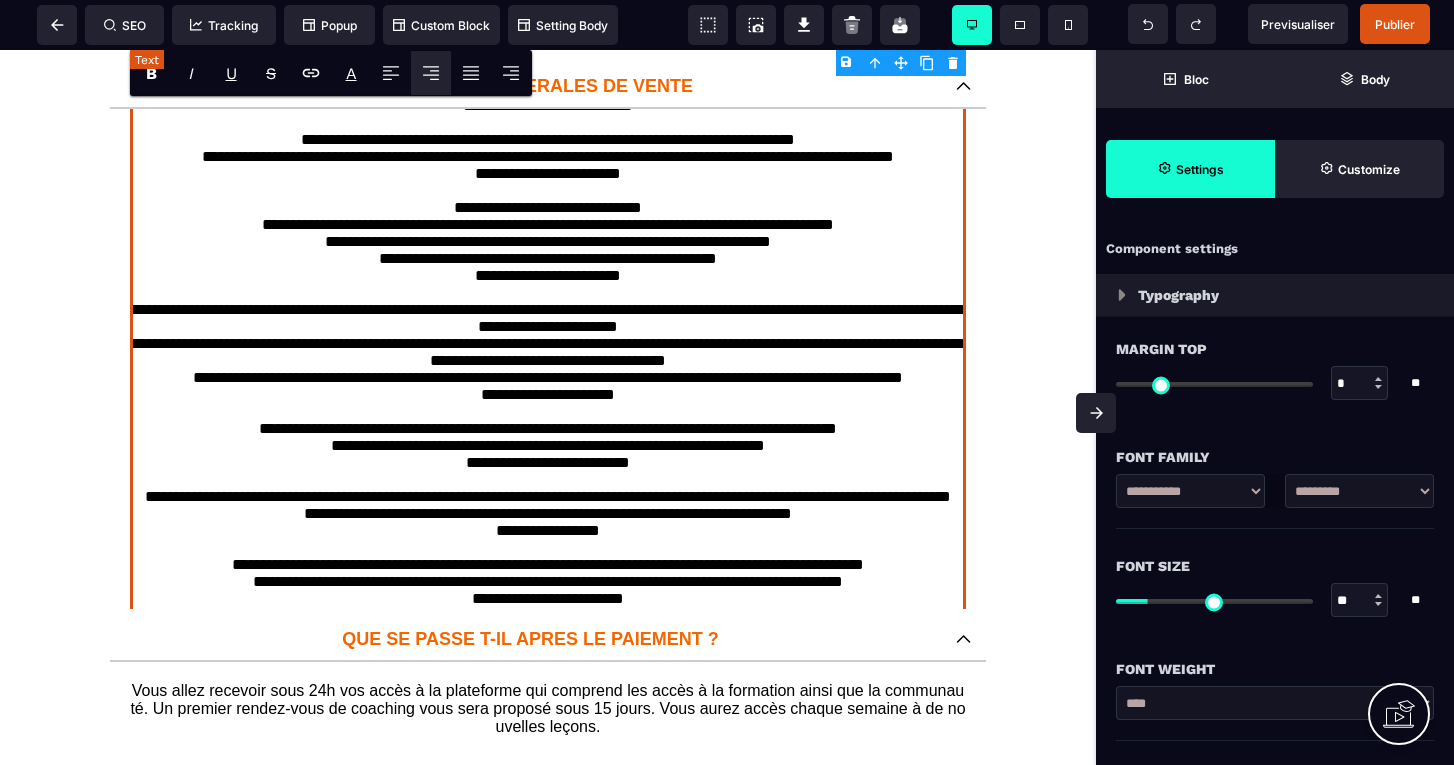 click on "[REDACTED]" at bounding box center (548, 453) 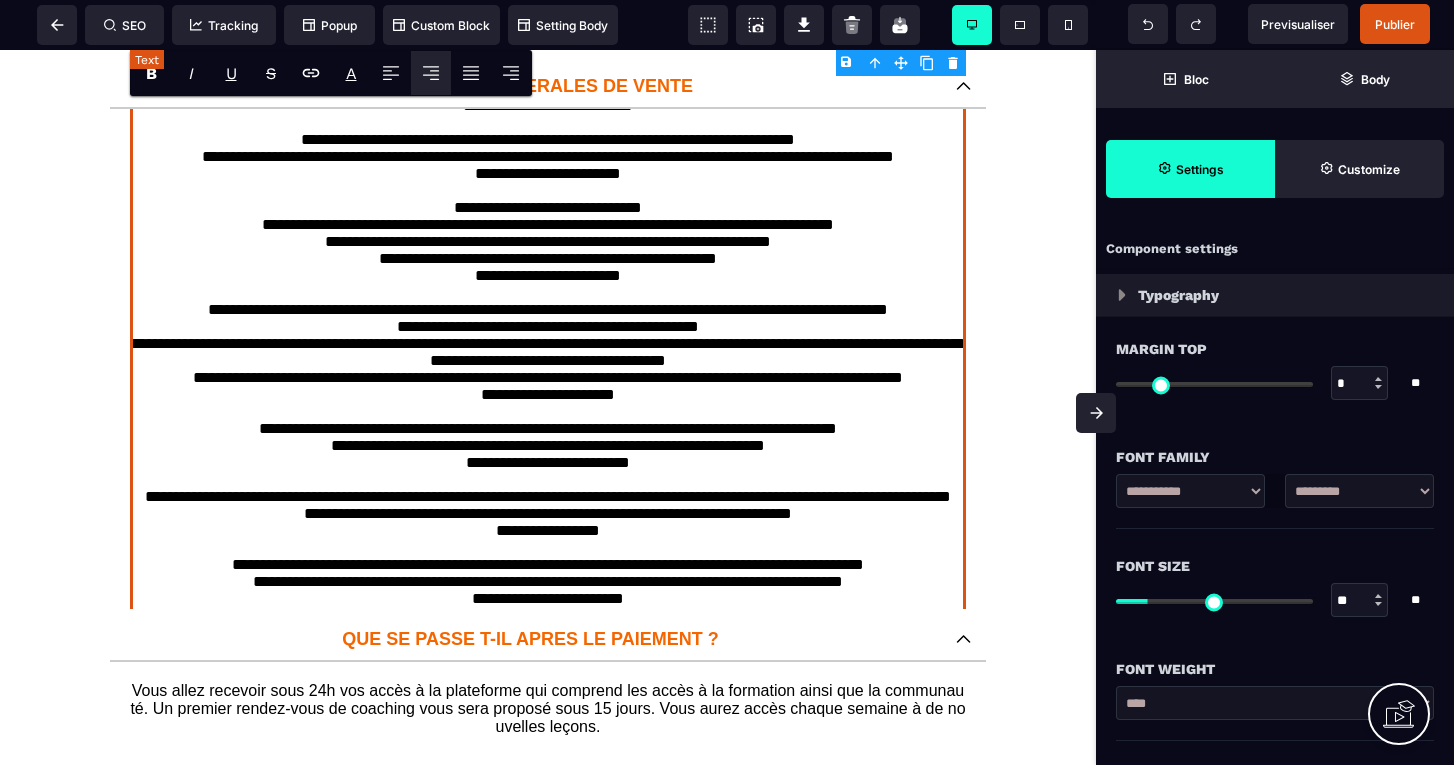 click on "[REDACTED]" at bounding box center [548, 453] 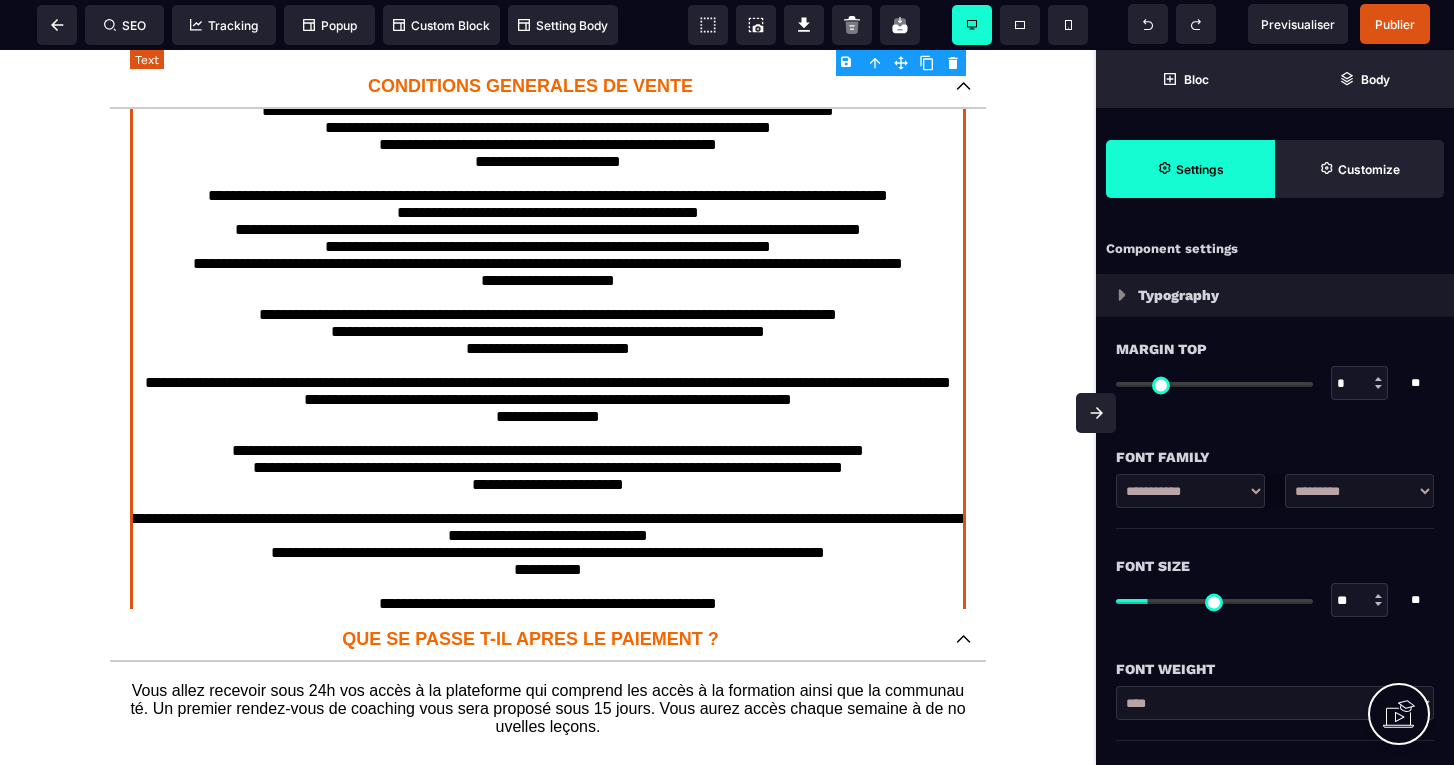 scroll, scrollTop: 384, scrollLeft: 0, axis: vertical 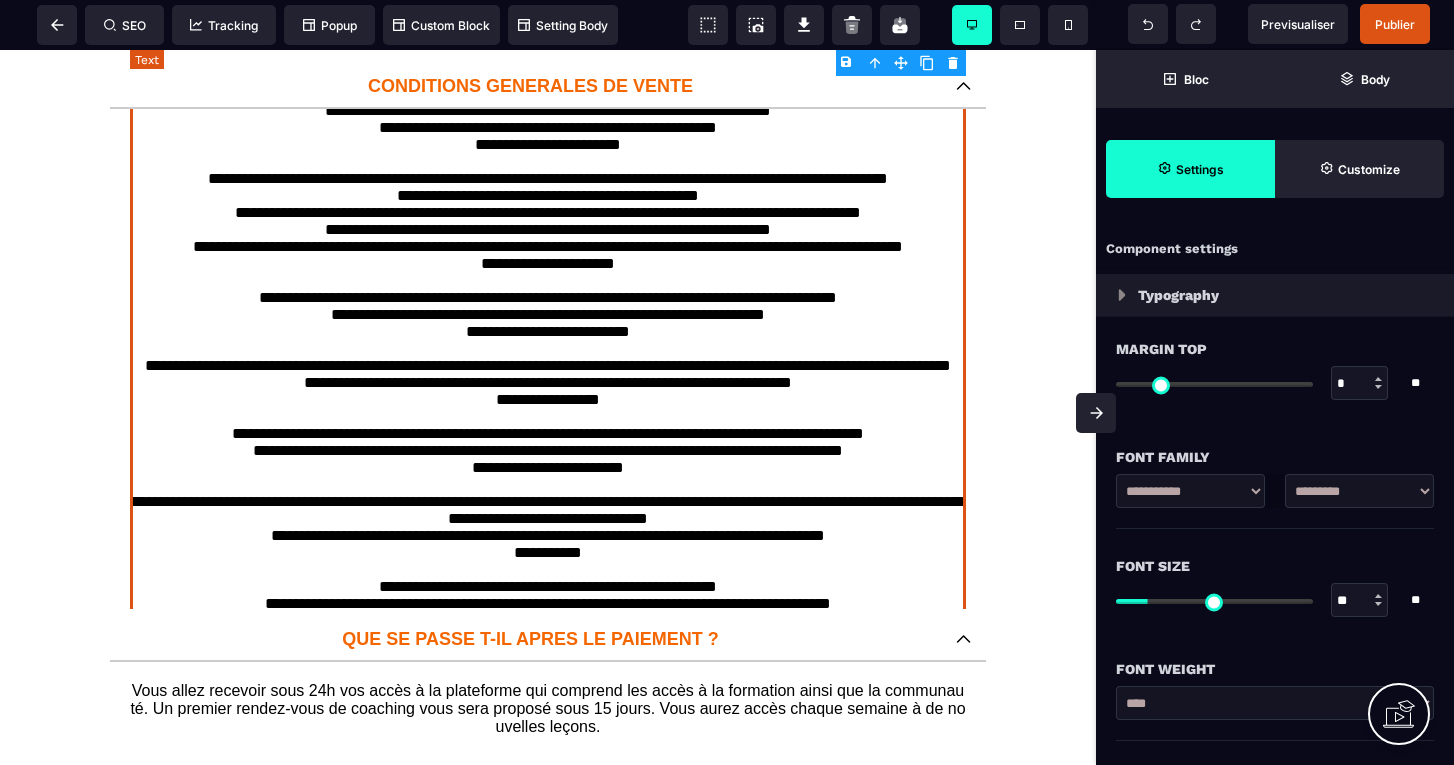 click on "[REDACTED]" at bounding box center (548, 322) 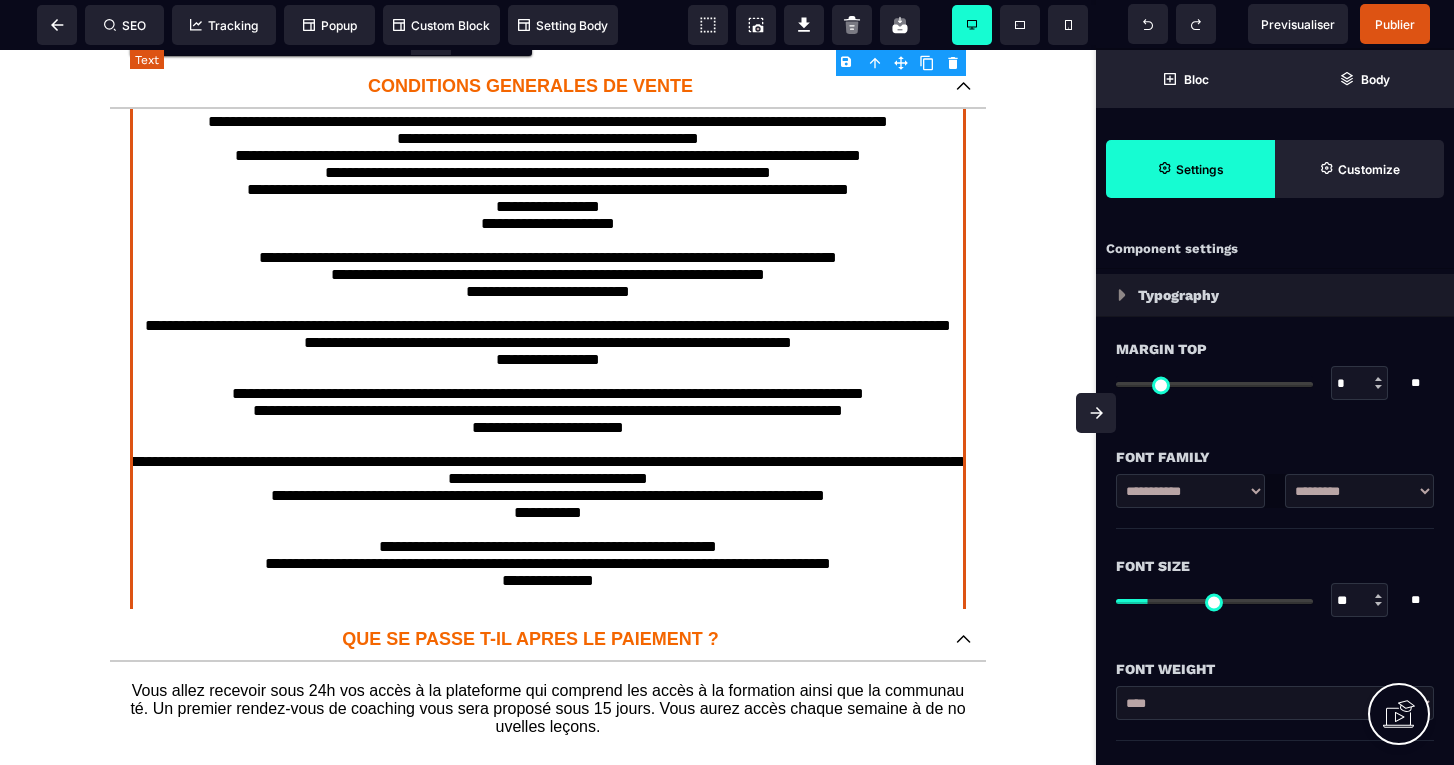 scroll, scrollTop: 446, scrollLeft: 0, axis: vertical 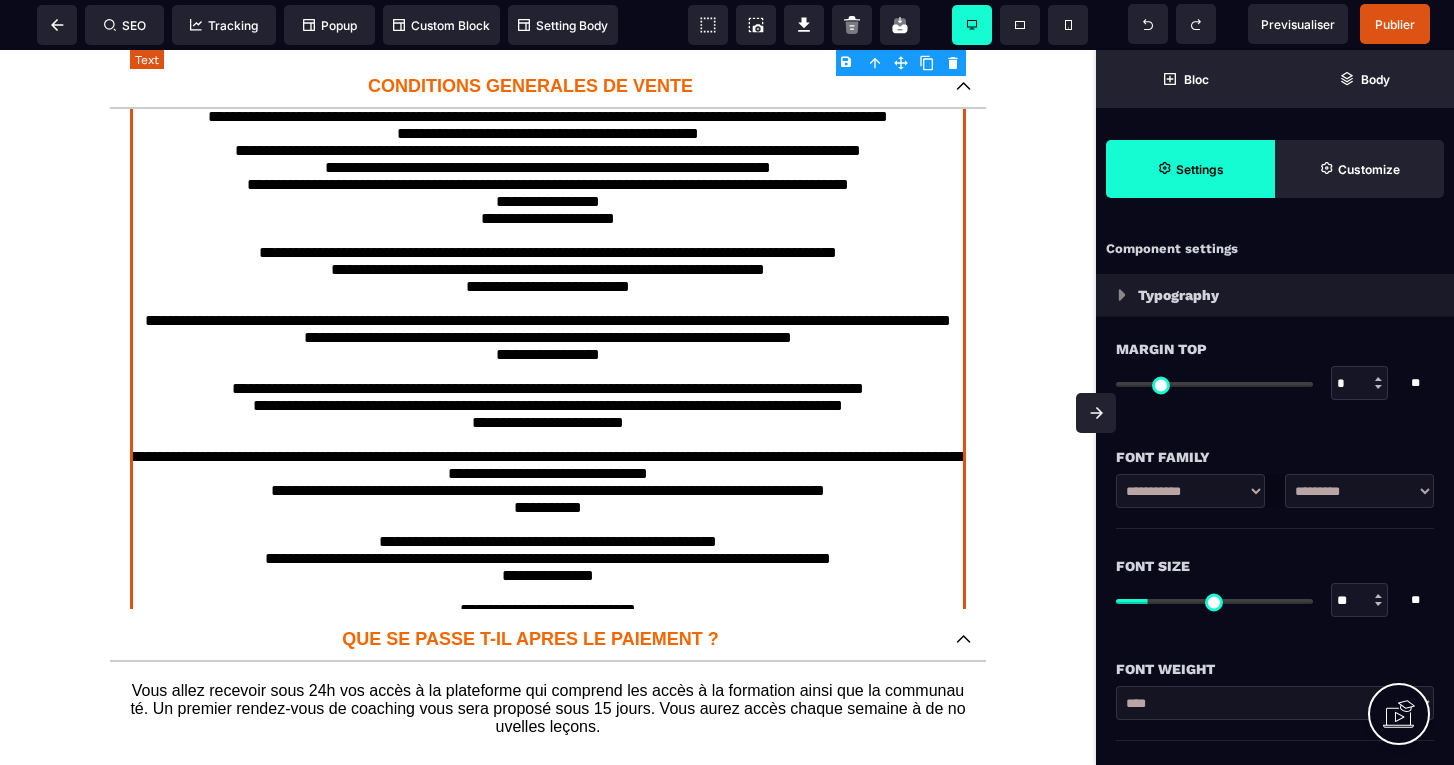 click on "[REDACTED]" at bounding box center [548, 260] 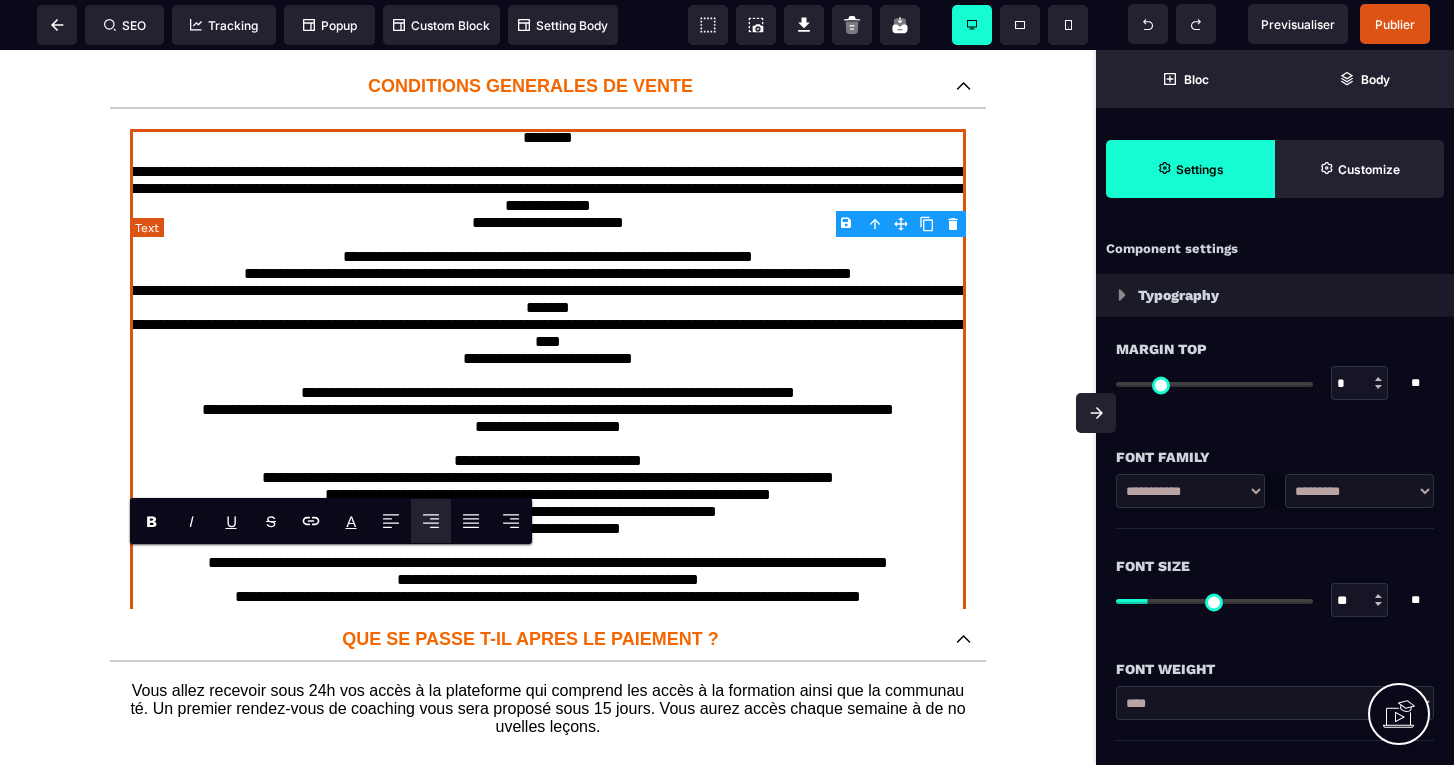 scroll, scrollTop: 0, scrollLeft: 0, axis: both 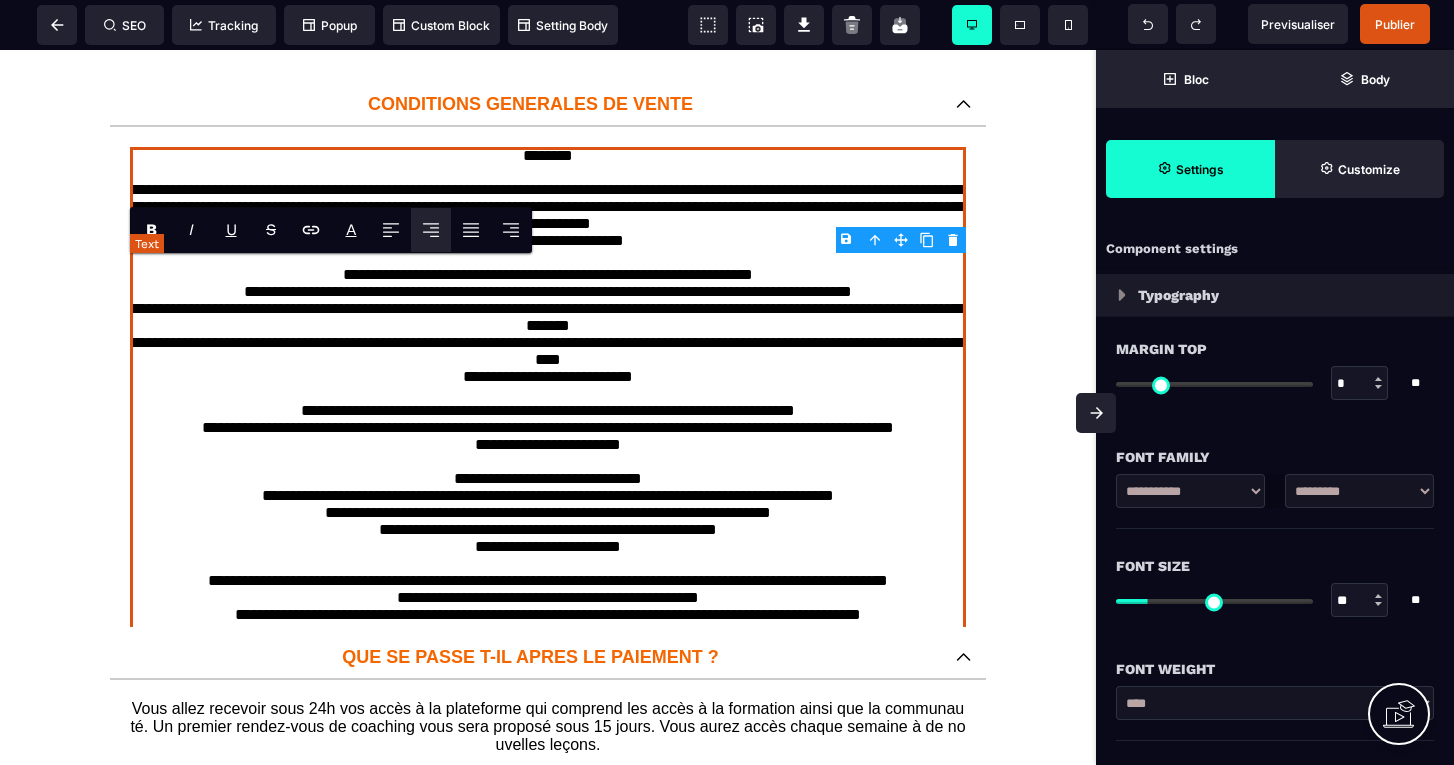 click on "[REDACTED]" at bounding box center [548, 733] 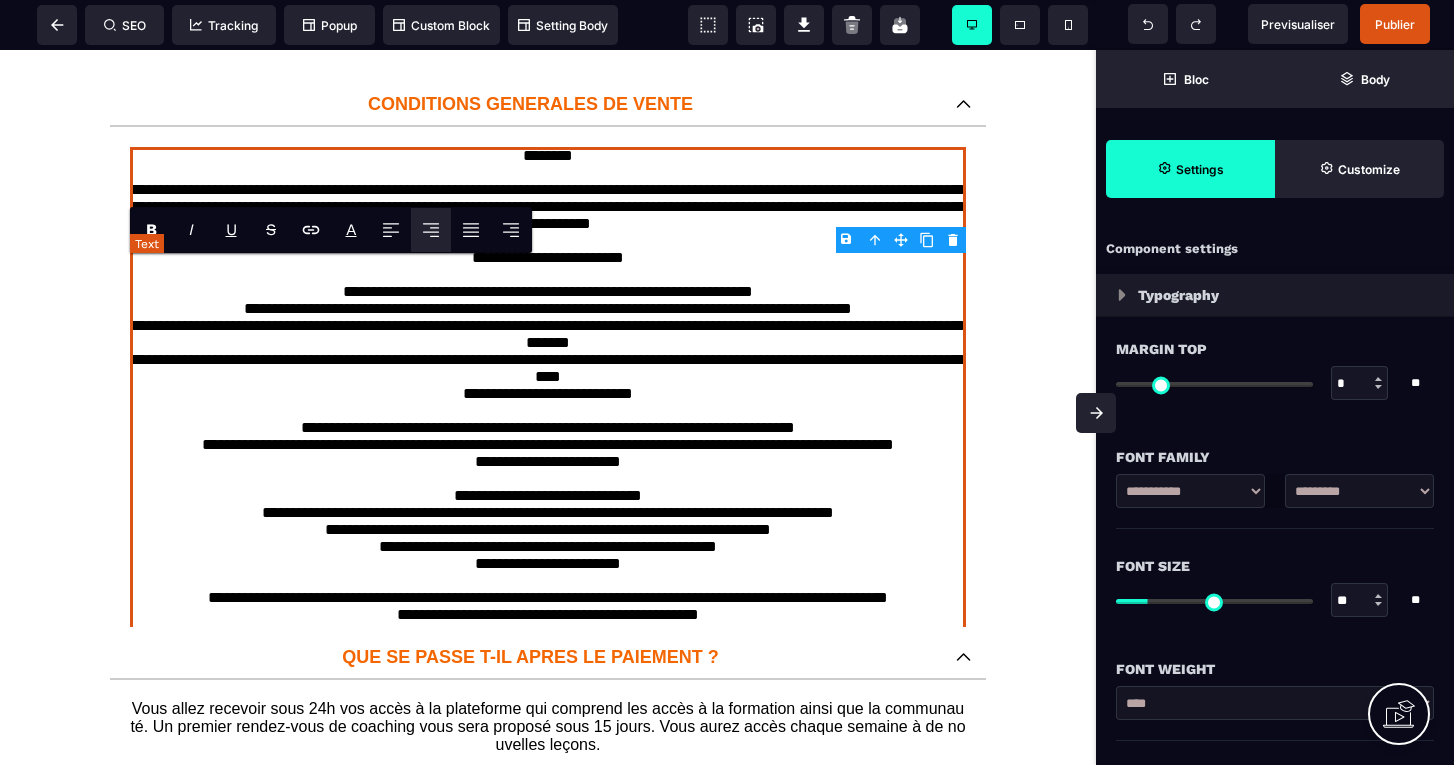 click on "[REDACTED]" at bounding box center (548, 743) 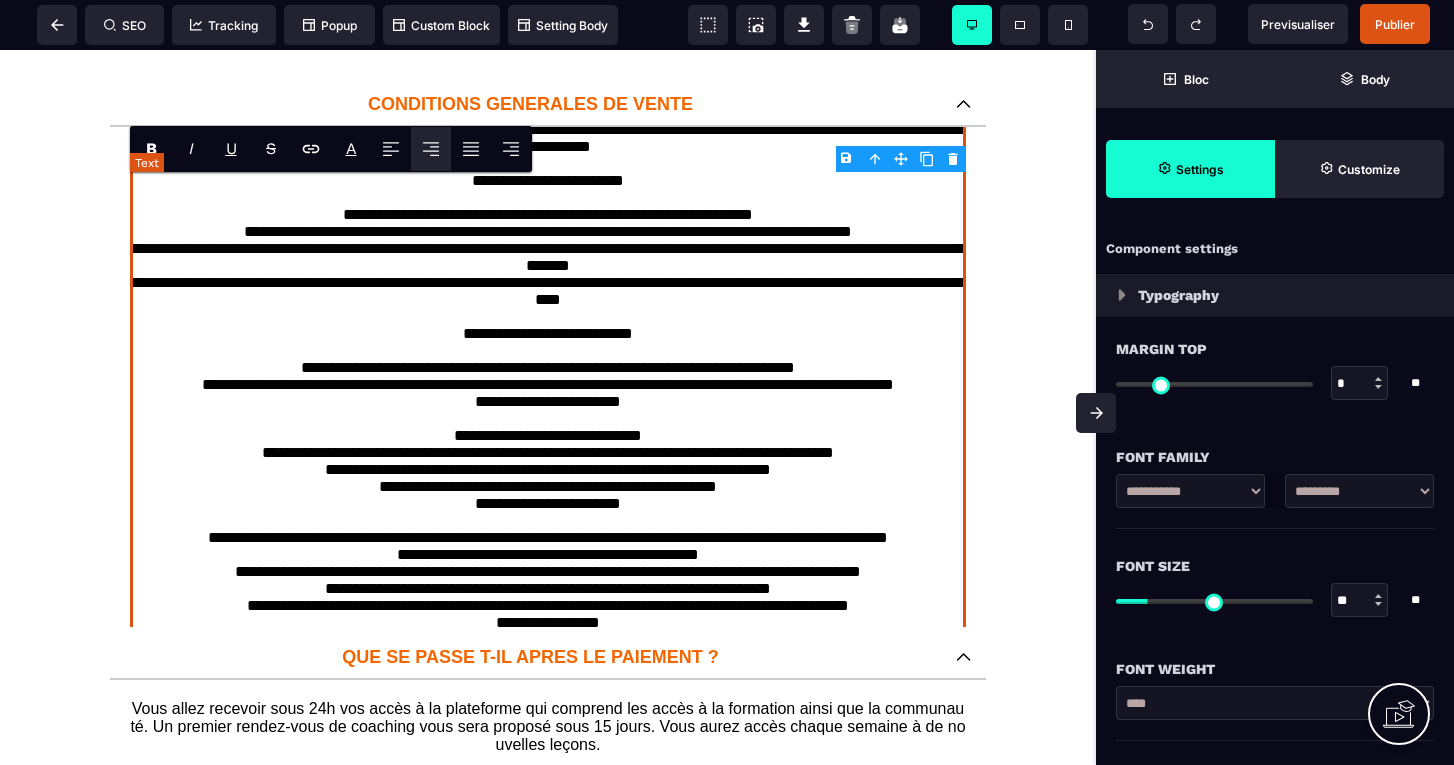 scroll, scrollTop: 106, scrollLeft: 0, axis: vertical 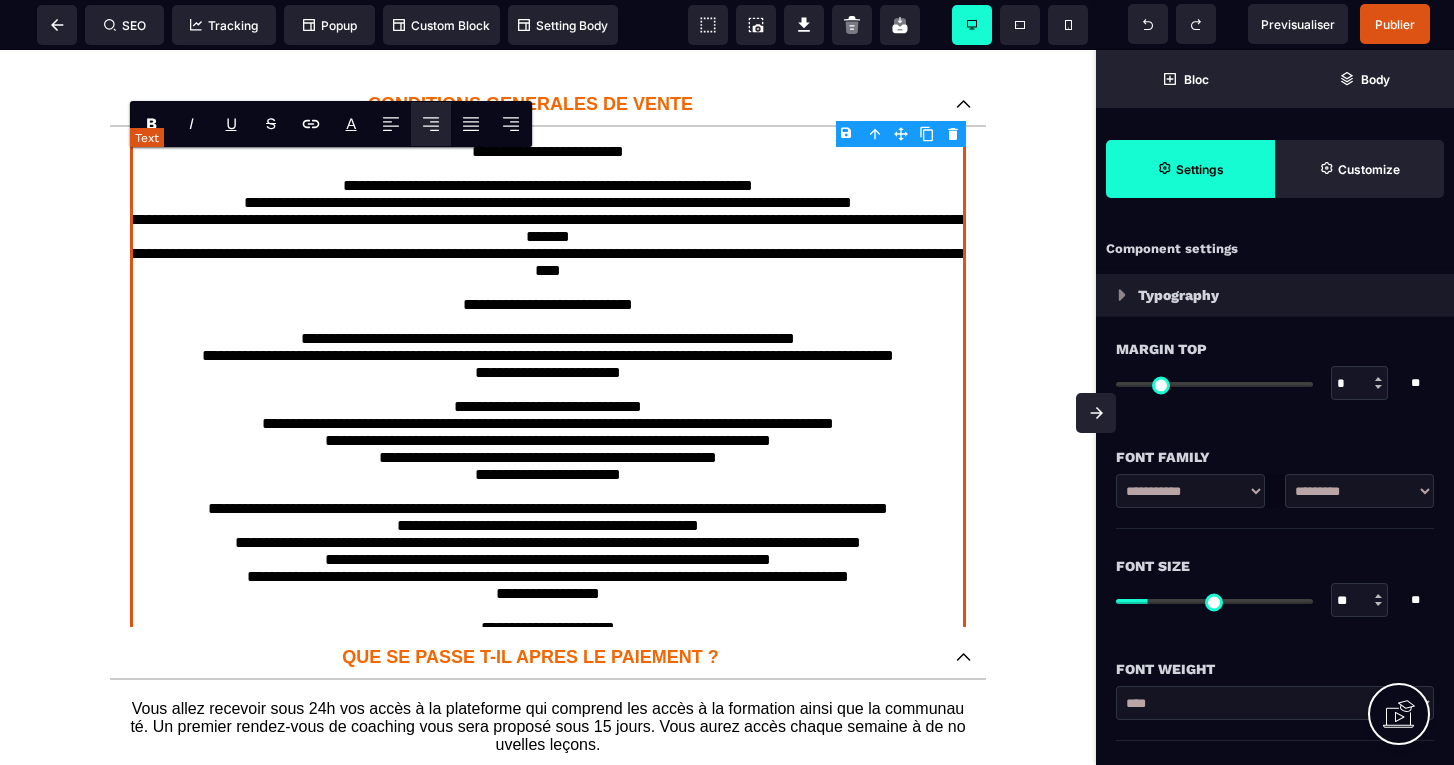 click on "[REDACTED]" at bounding box center [548, 646] 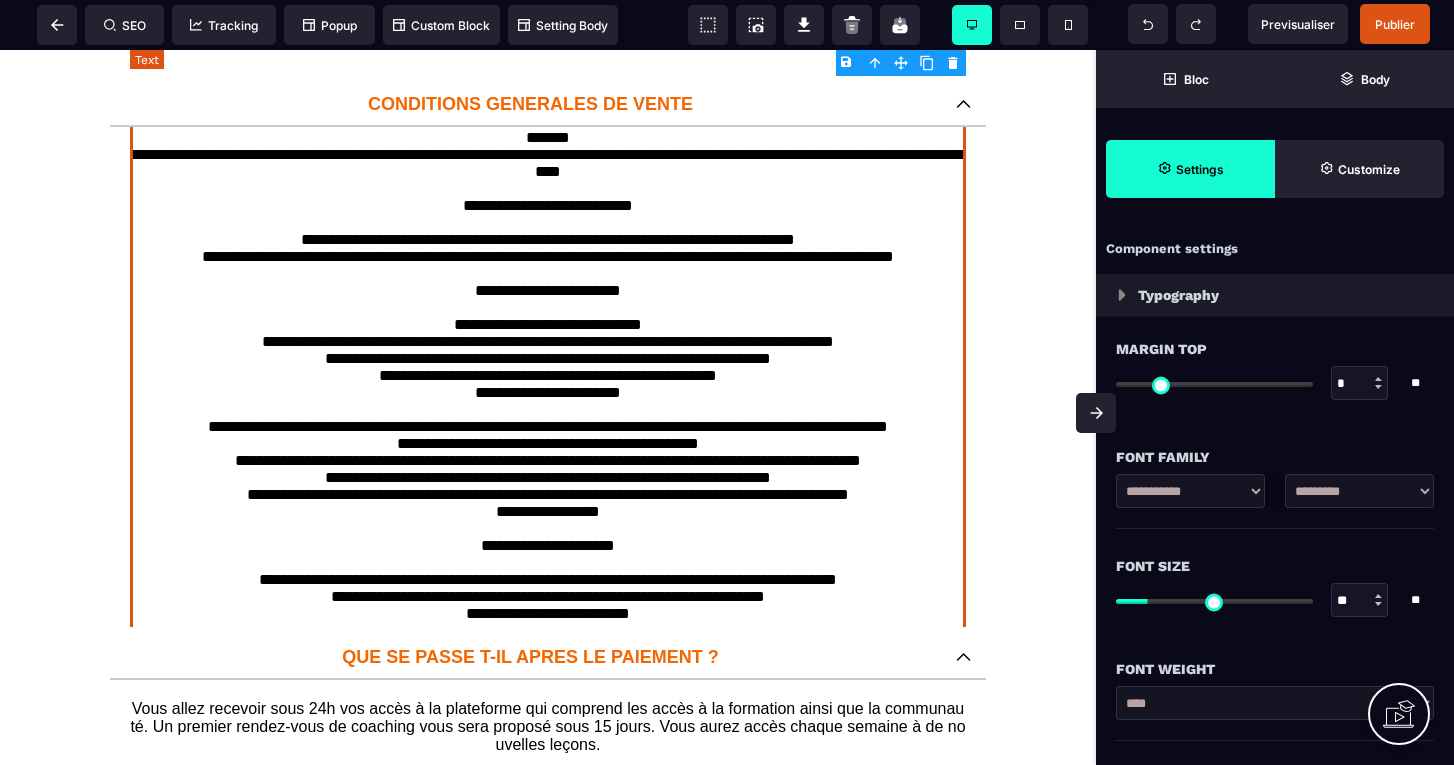 scroll, scrollTop: 230, scrollLeft: 0, axis: vertical 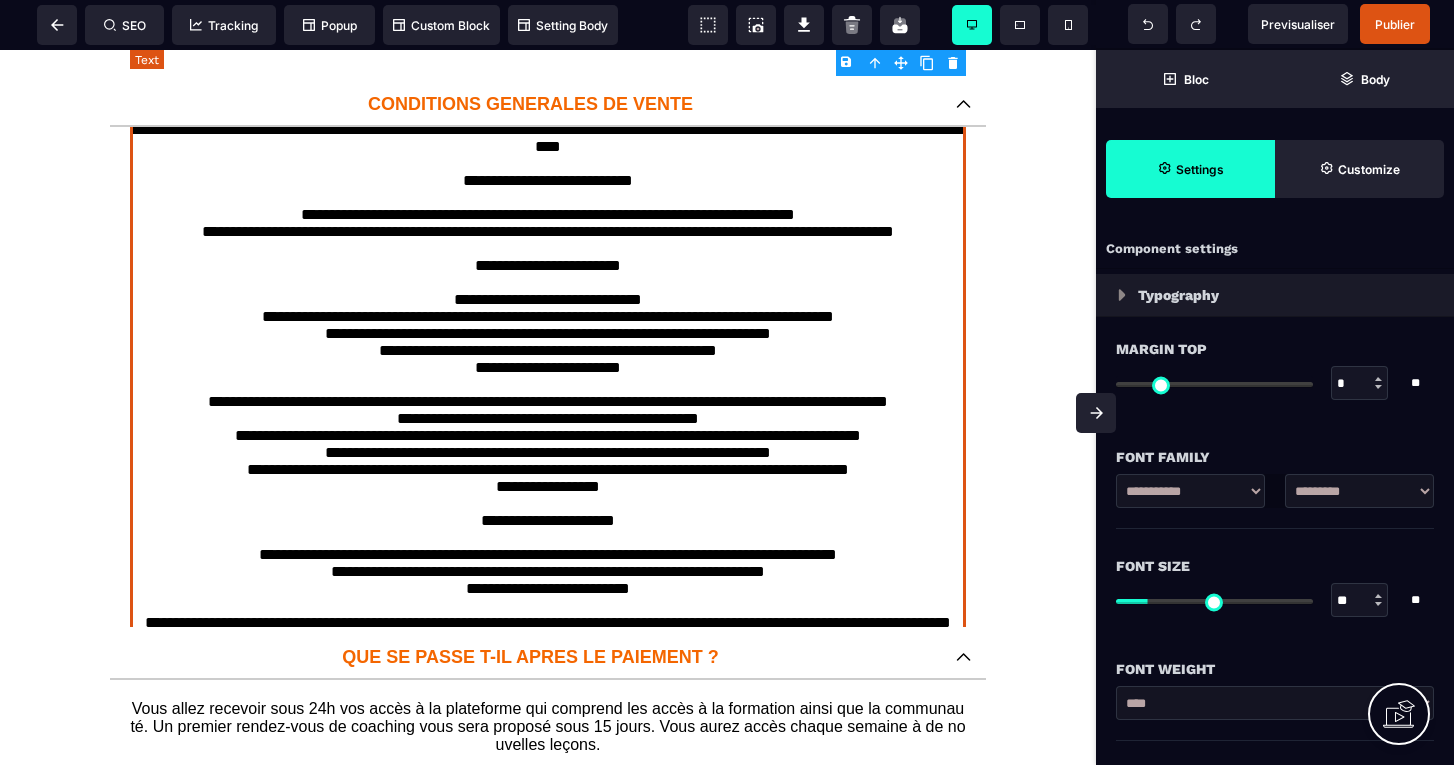 click on "[REDACTED]" at bounding box center (548, 532) 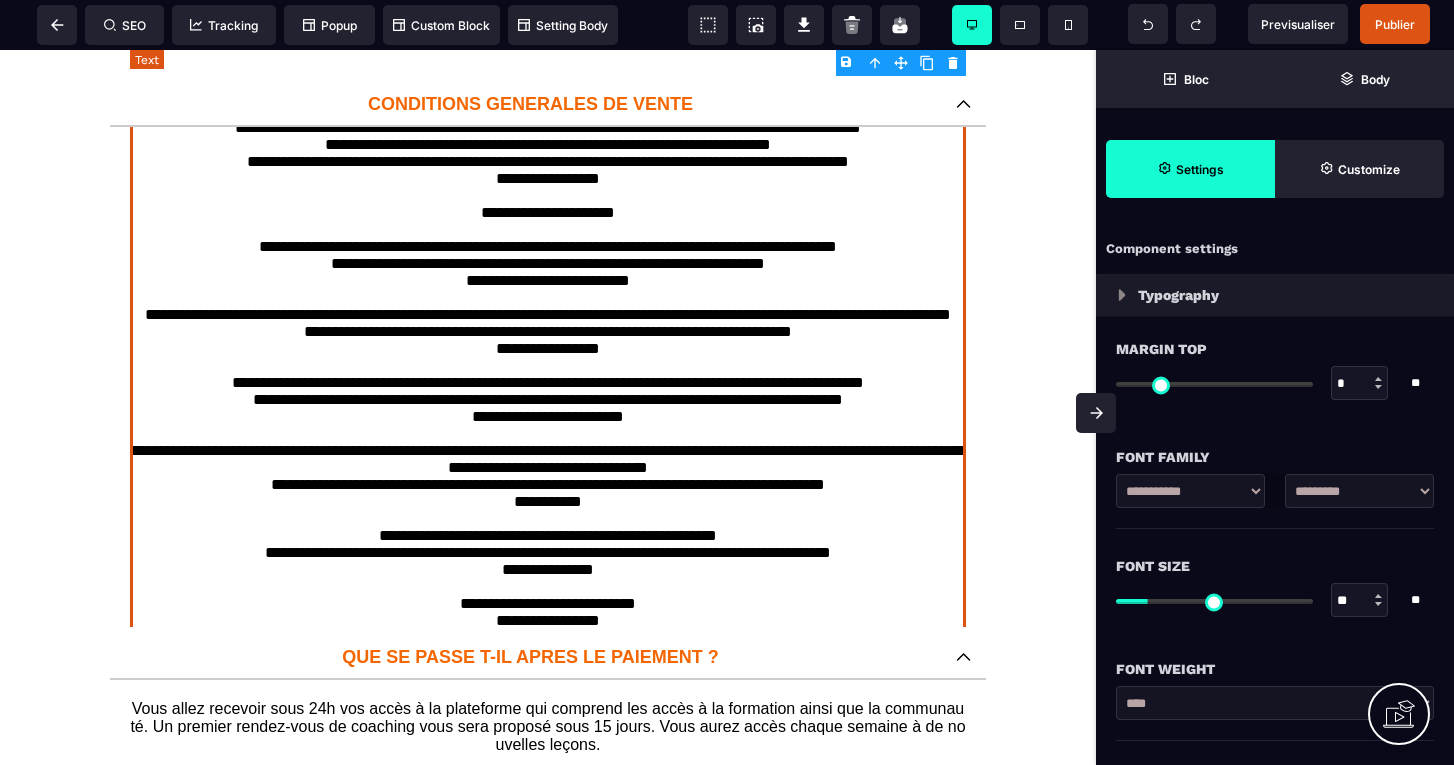 scroll, scrollTop: 568, scrollLeft: 0, axis: vertical 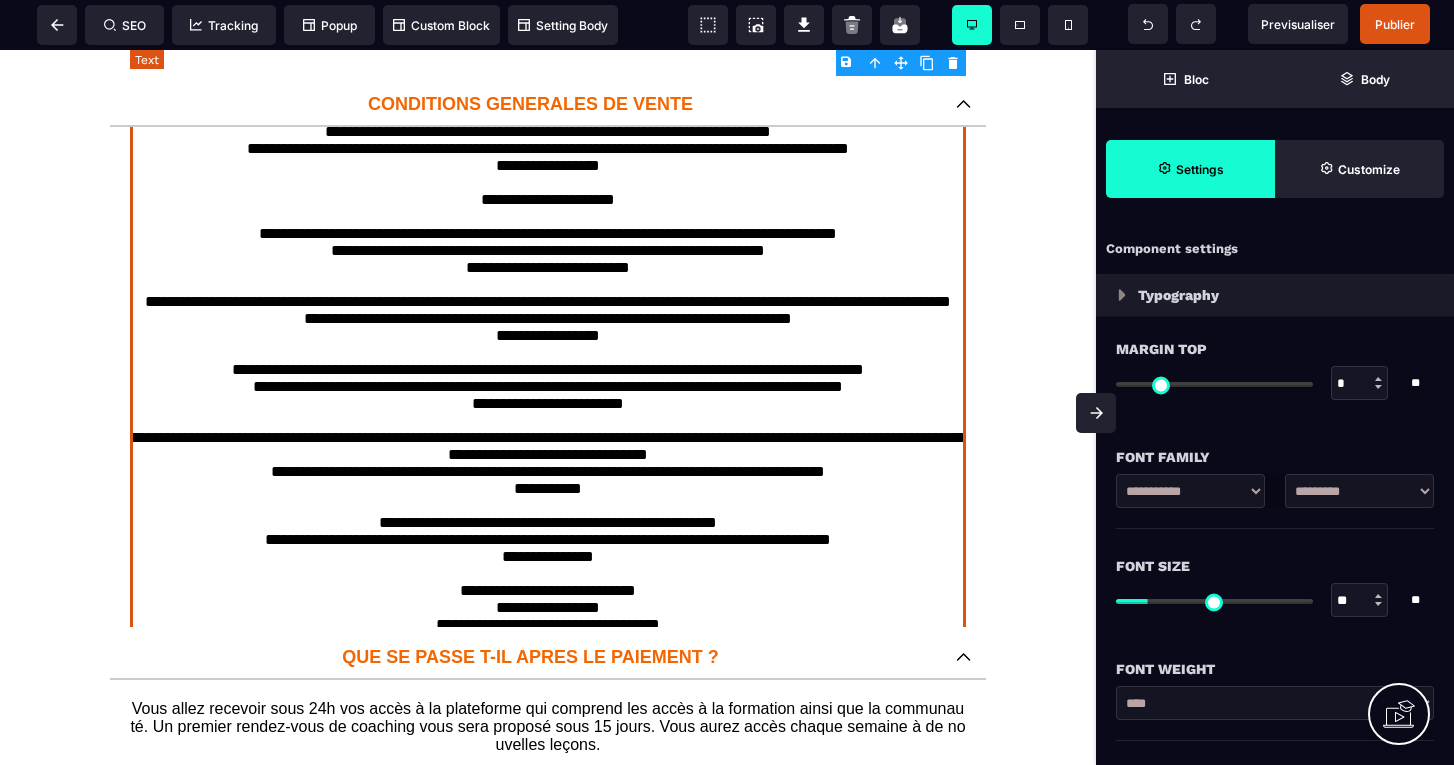 click on "[REDACTED]" at bounding box center [548, 203] 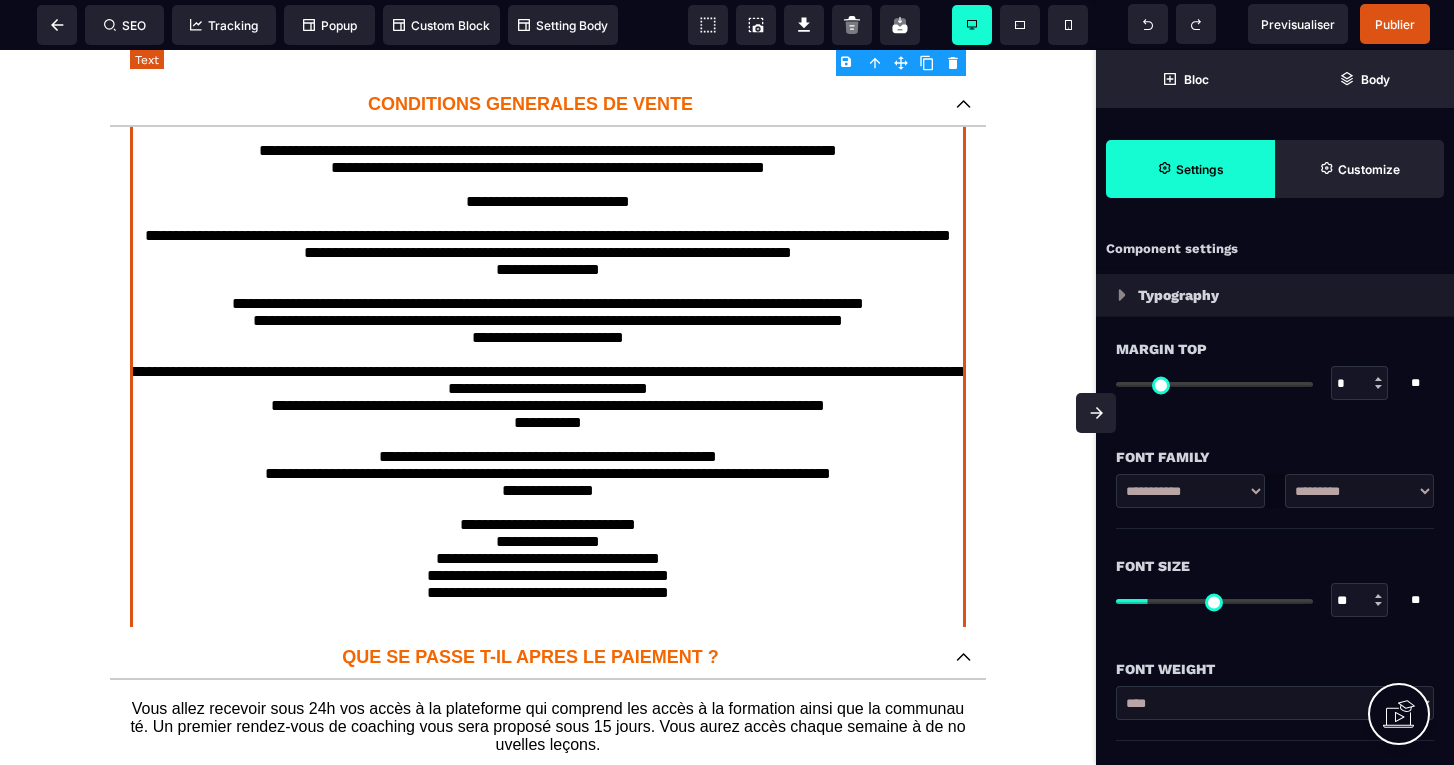 scroll, scrollTop: 672, scrollLeft: 0, axis: vertical 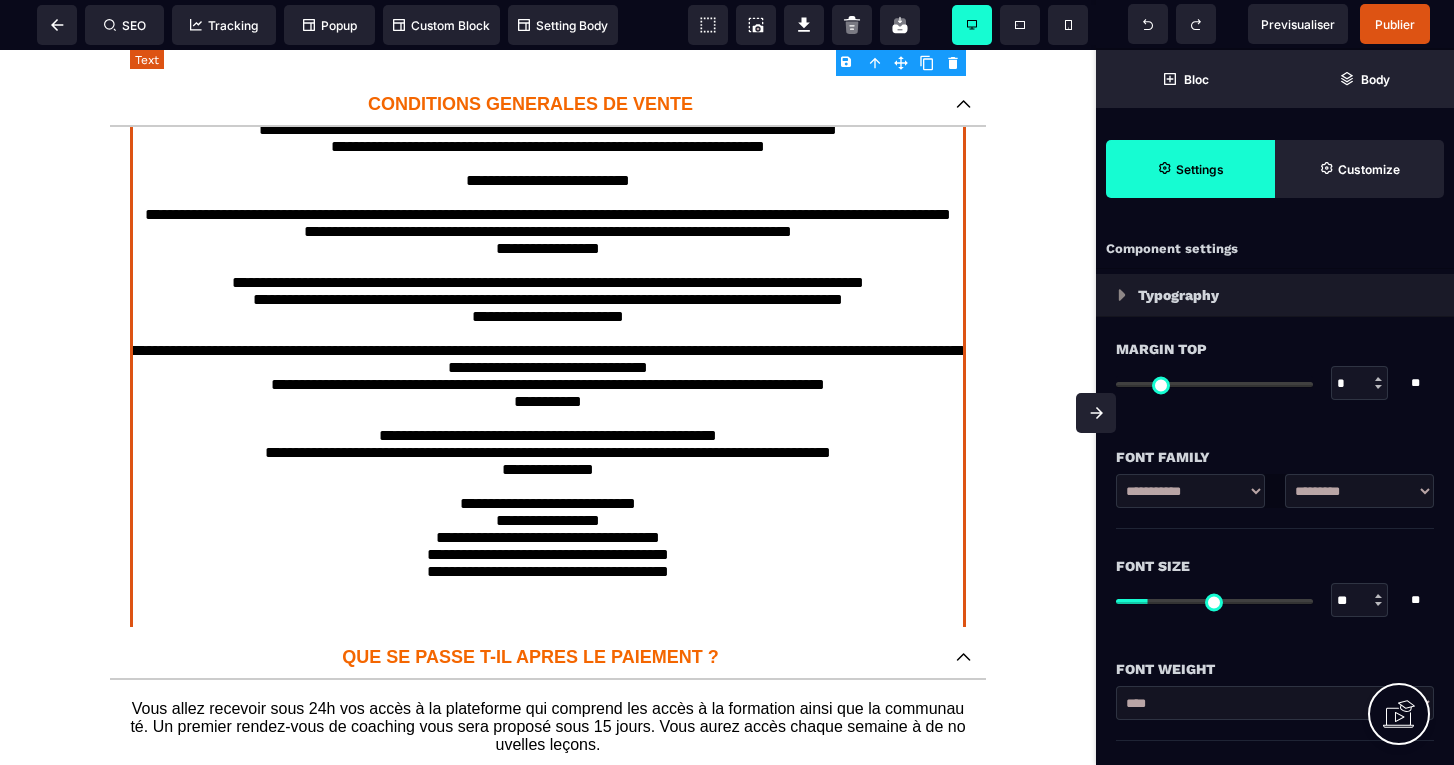 click on "[REDACTED]" at bounding box center [548, 109] 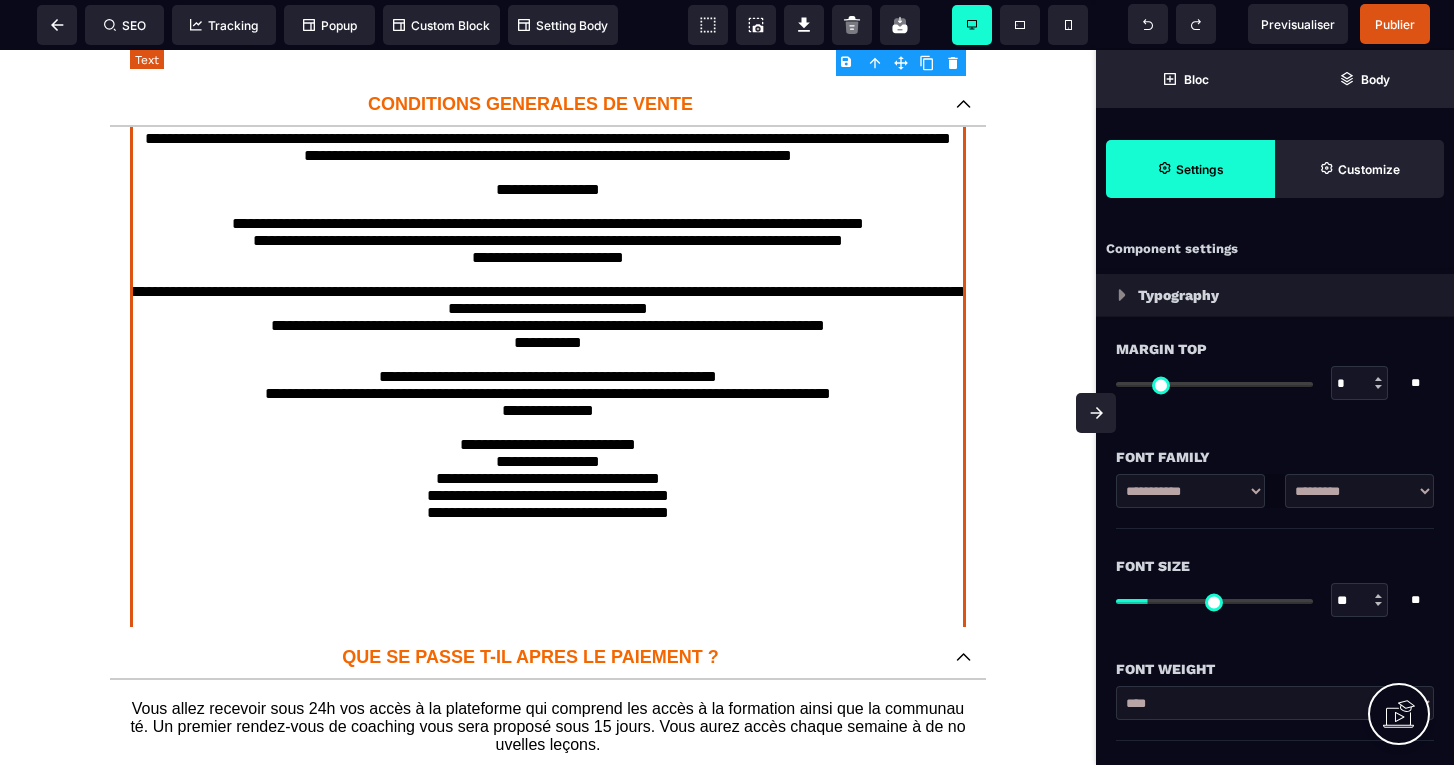 scroll, scrollTop: 759, scrollLeft: 0, axis: vertical 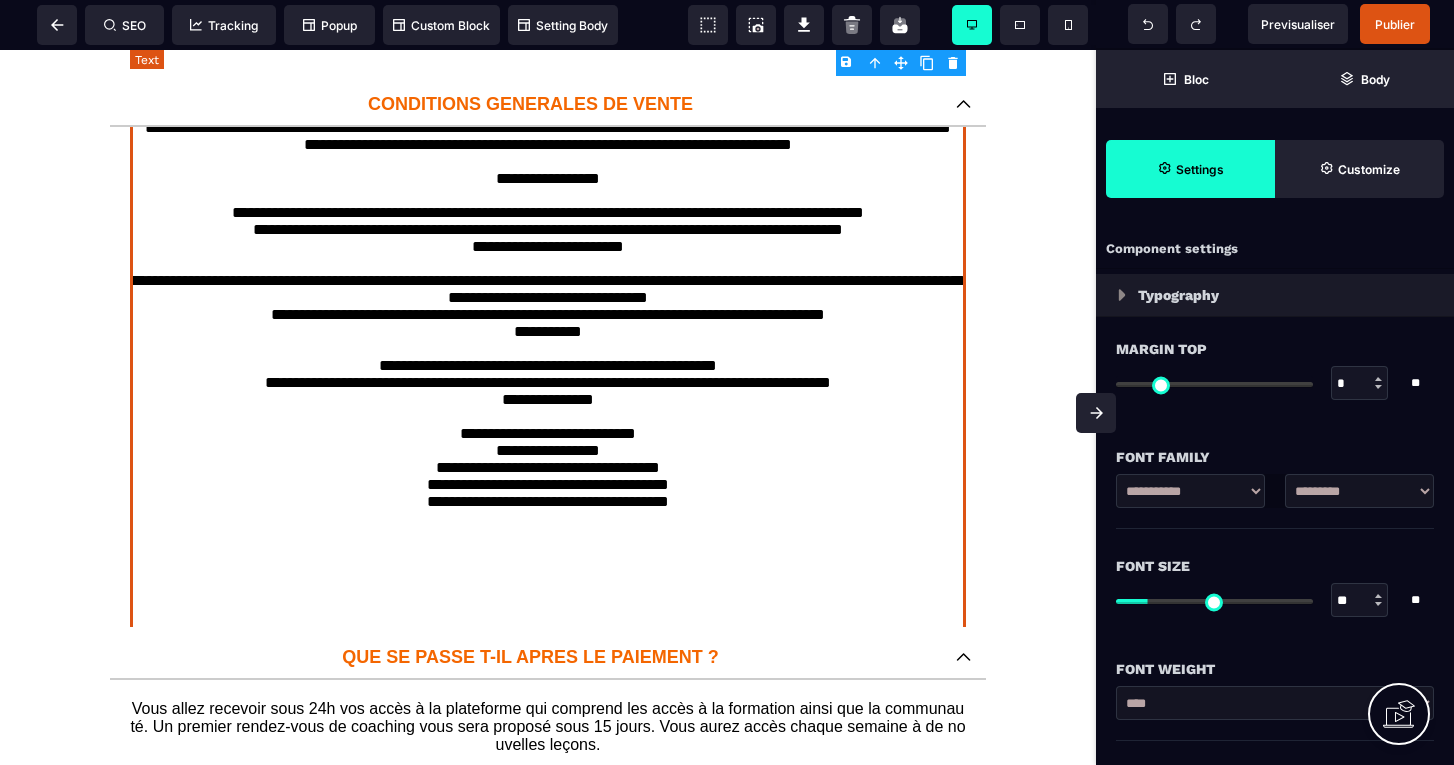 click on "[REDACTED]" at bounding box center [548, 31] 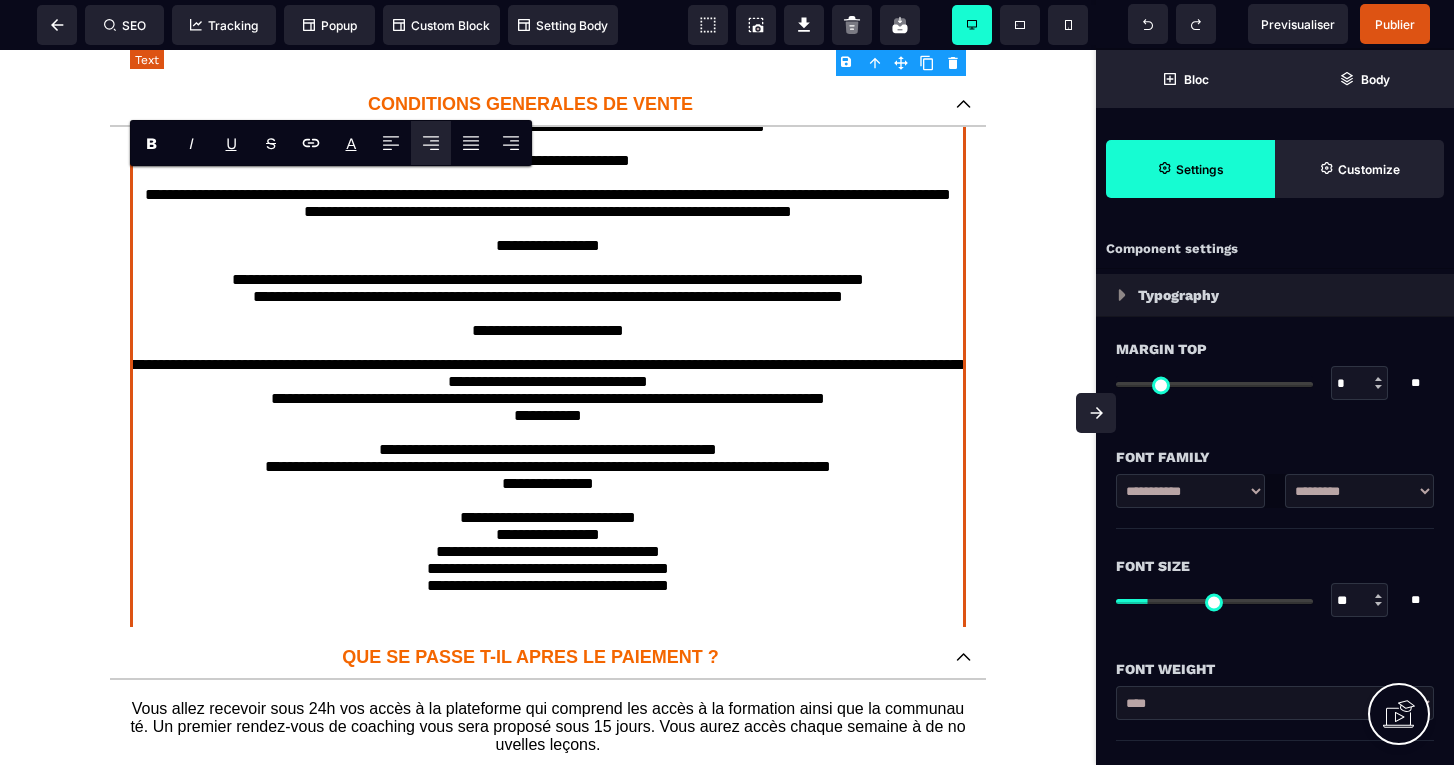 scroll, scrollTop: 689, scrollLeft: 0, axis: vertical 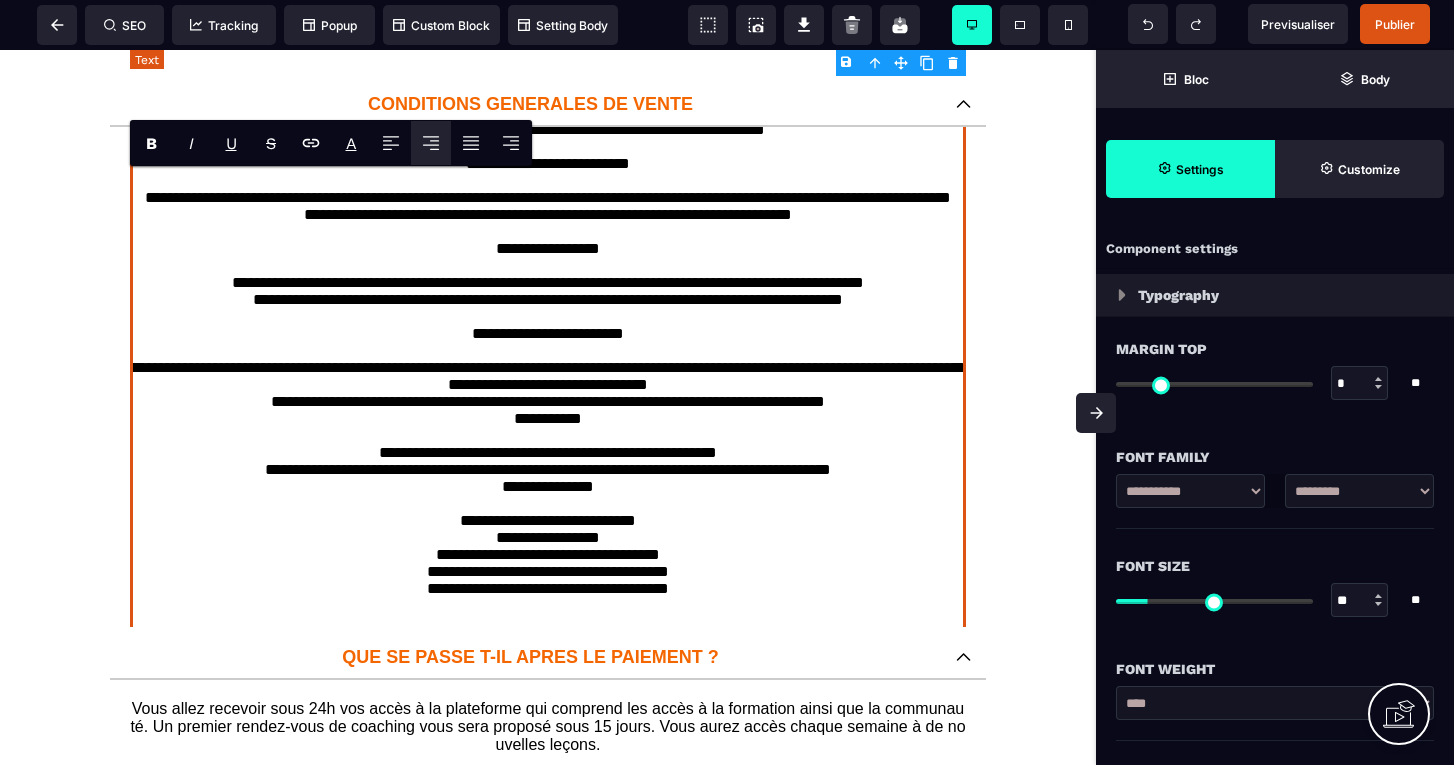 click on "[REDACTED]" at bounding box center [548, 111] 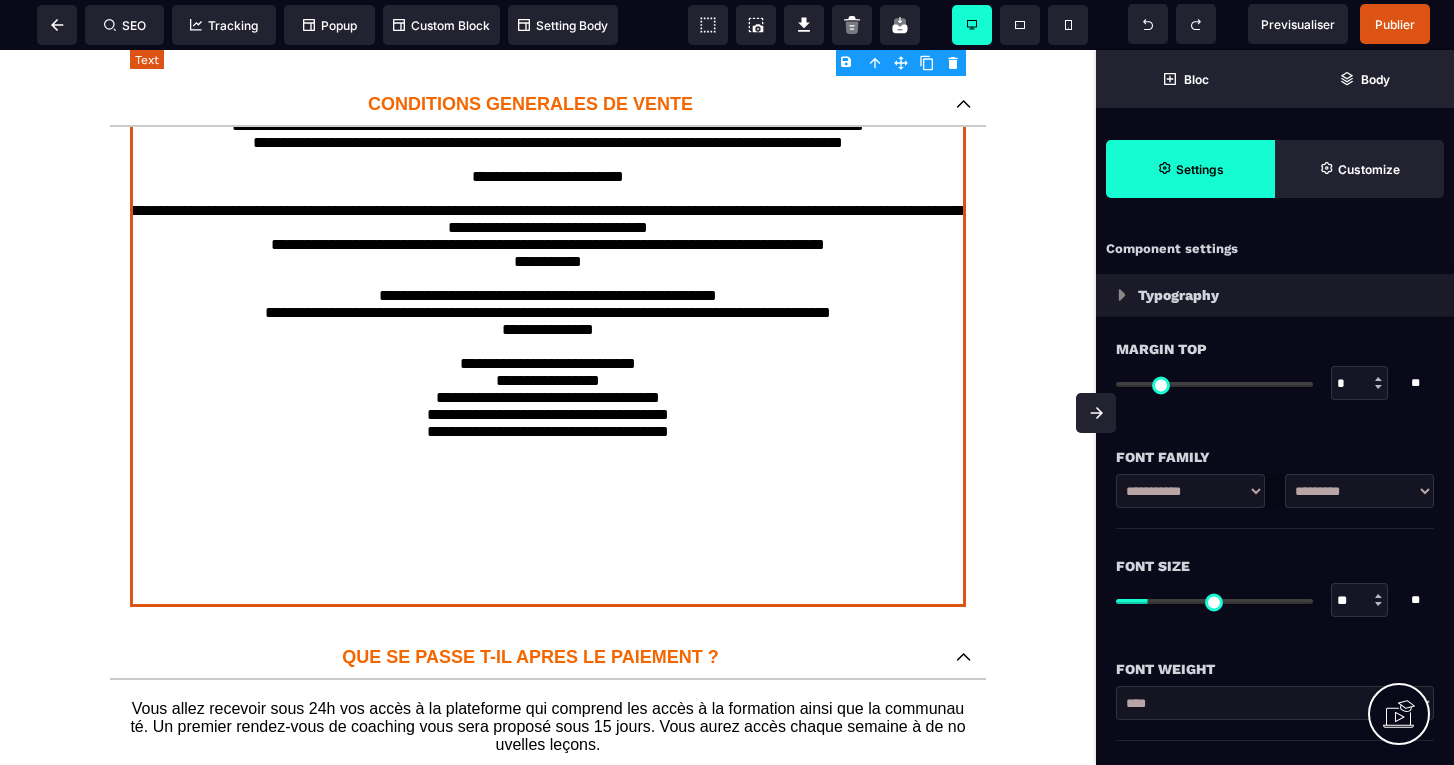 scroll, scrollTop: 846, scrollLeft: 0, axis: vertical 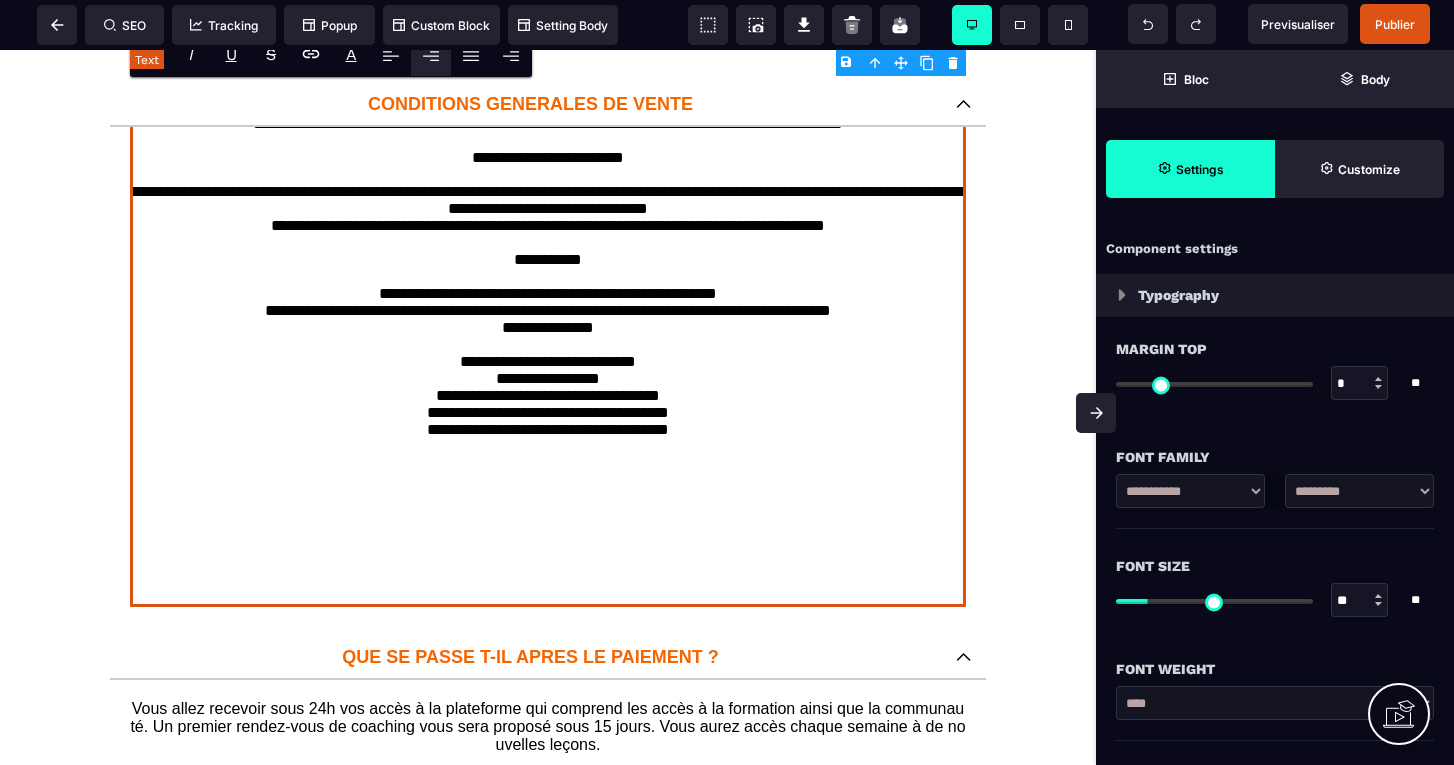 click on "[REDACTED]" at bounding box center (548, -56) 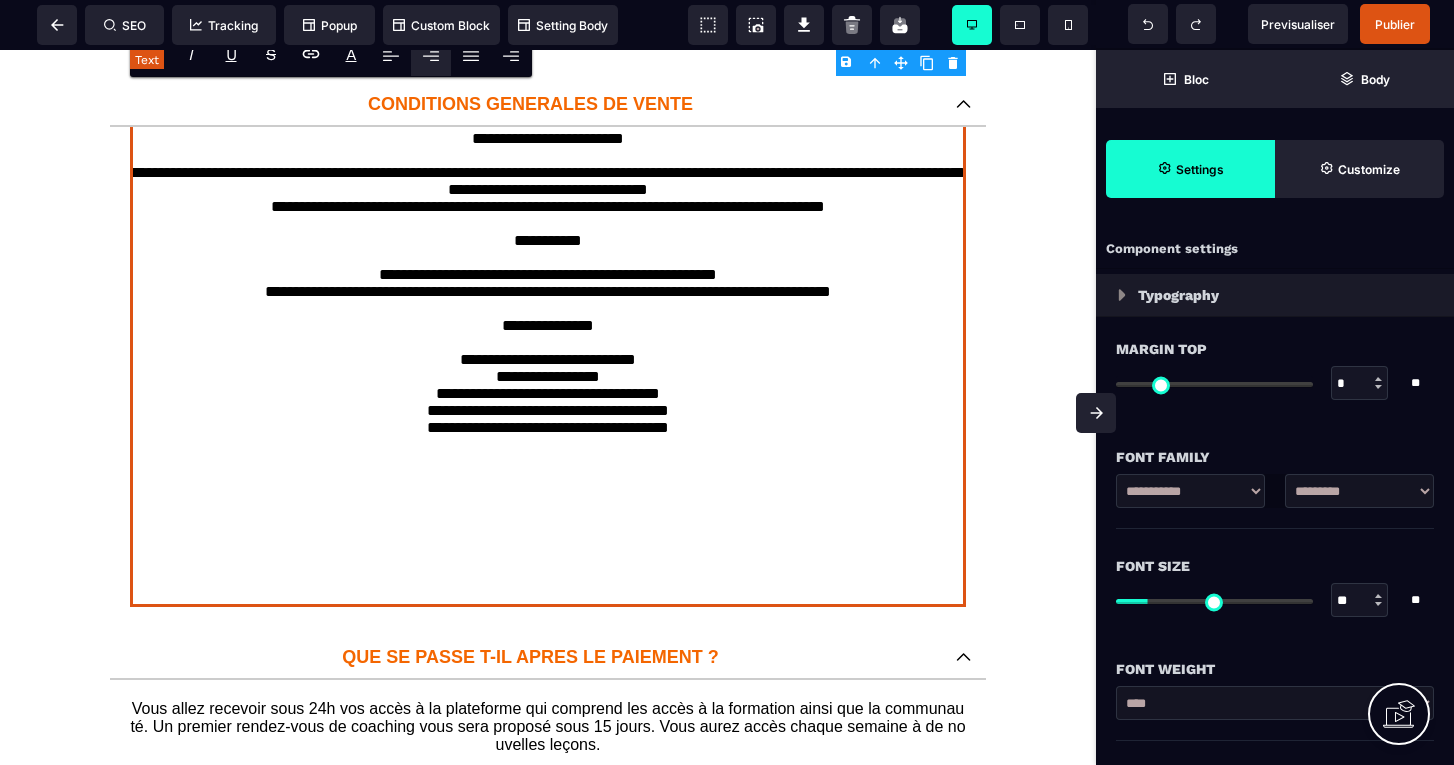 scroll, scrollTop: 884, scrollLeft: 0, axis: vertical 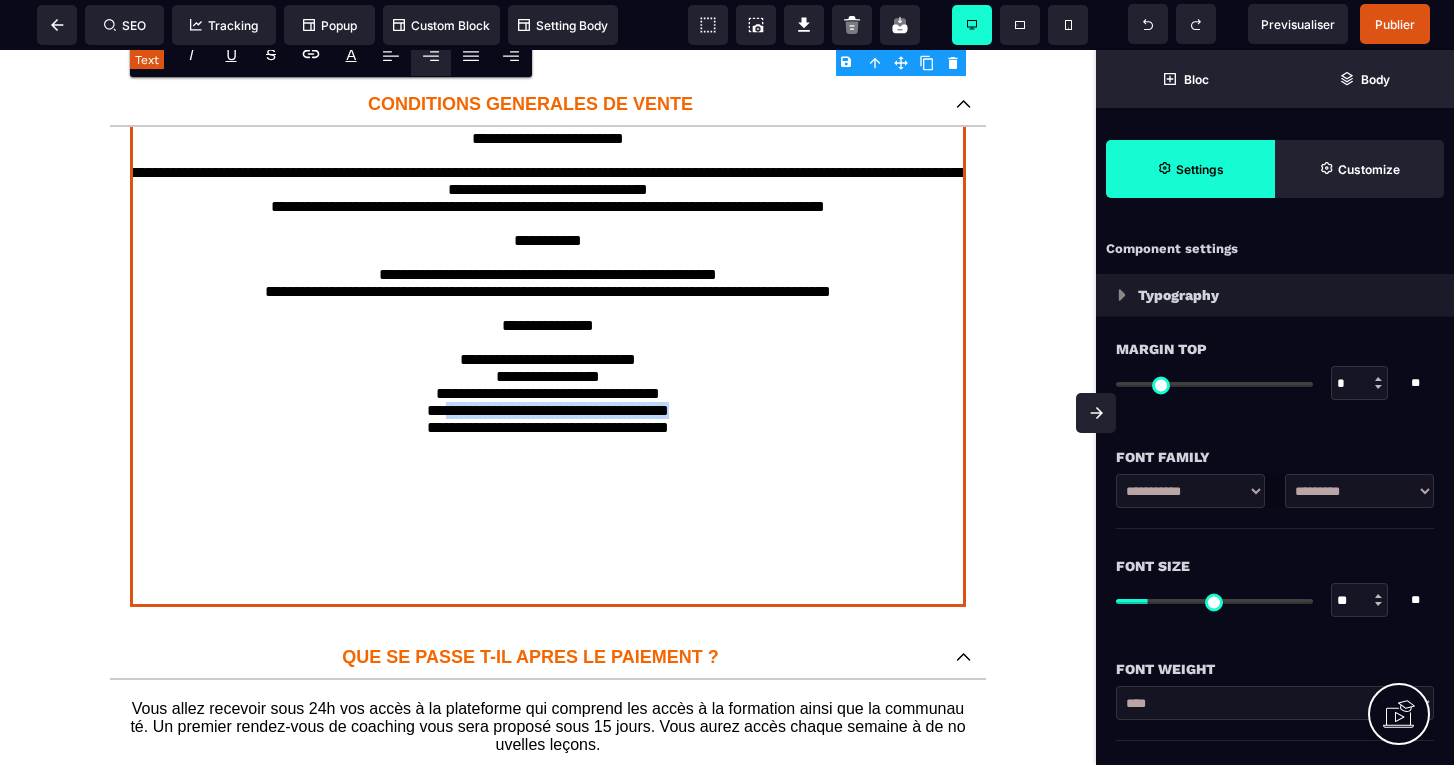 drag, startPoint x: 691, startPoint y: 680, endPoint x: 431, endPoint y: 682, distance: 260.0077 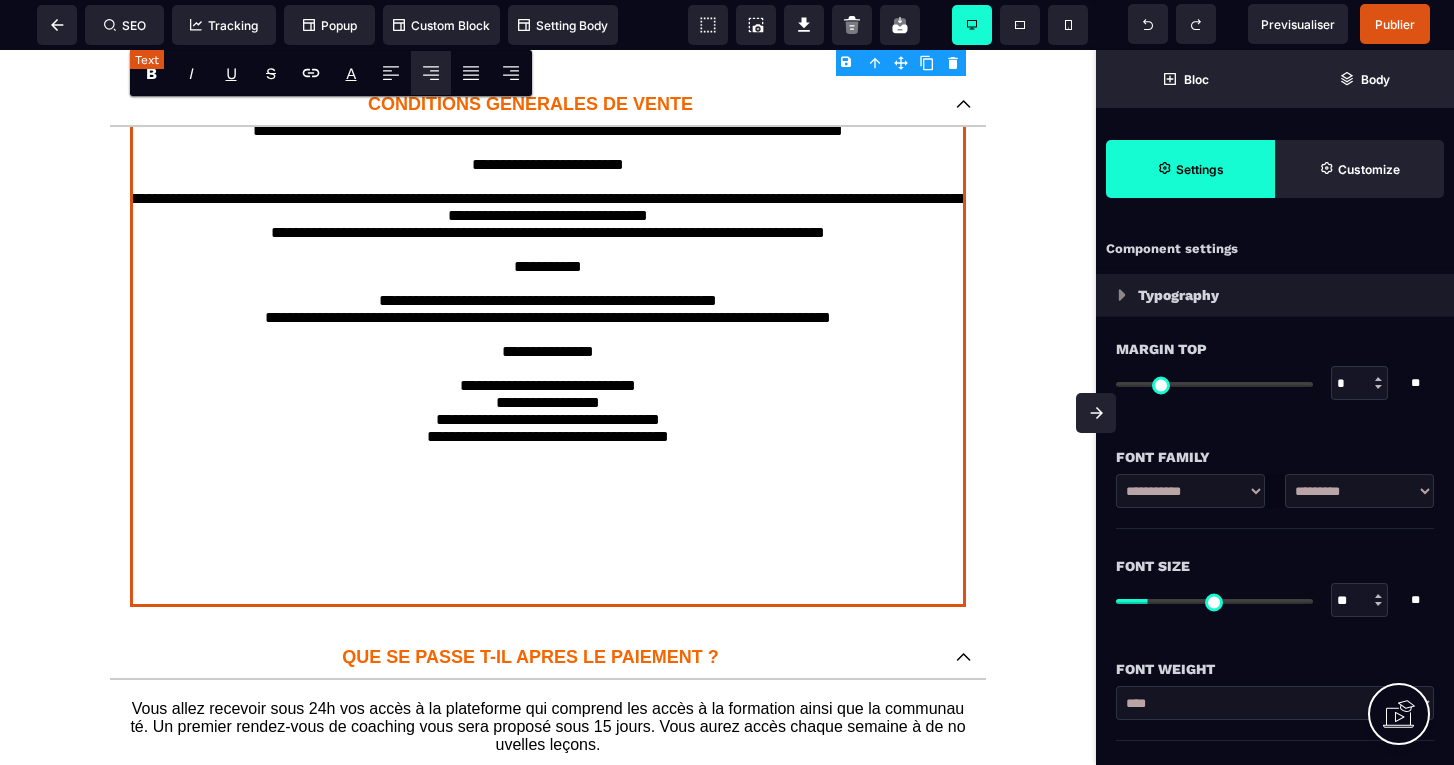 scroll, scrollTop: 858, scrollLeft: 0, axis: vertical 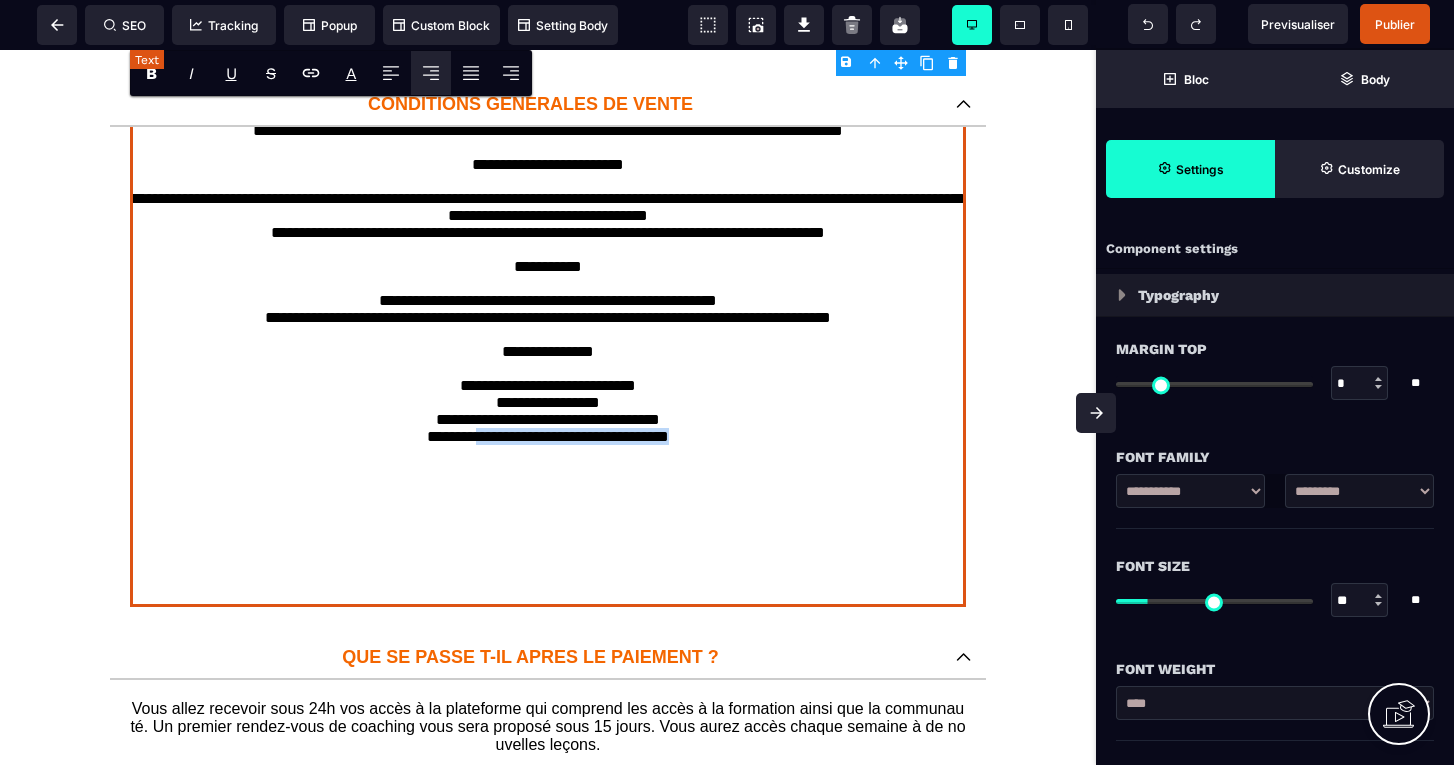 drag, startPoint x: 688, startPoint y: 706, endPoint x: 468, endPoint y: 702, distance: 220.03636 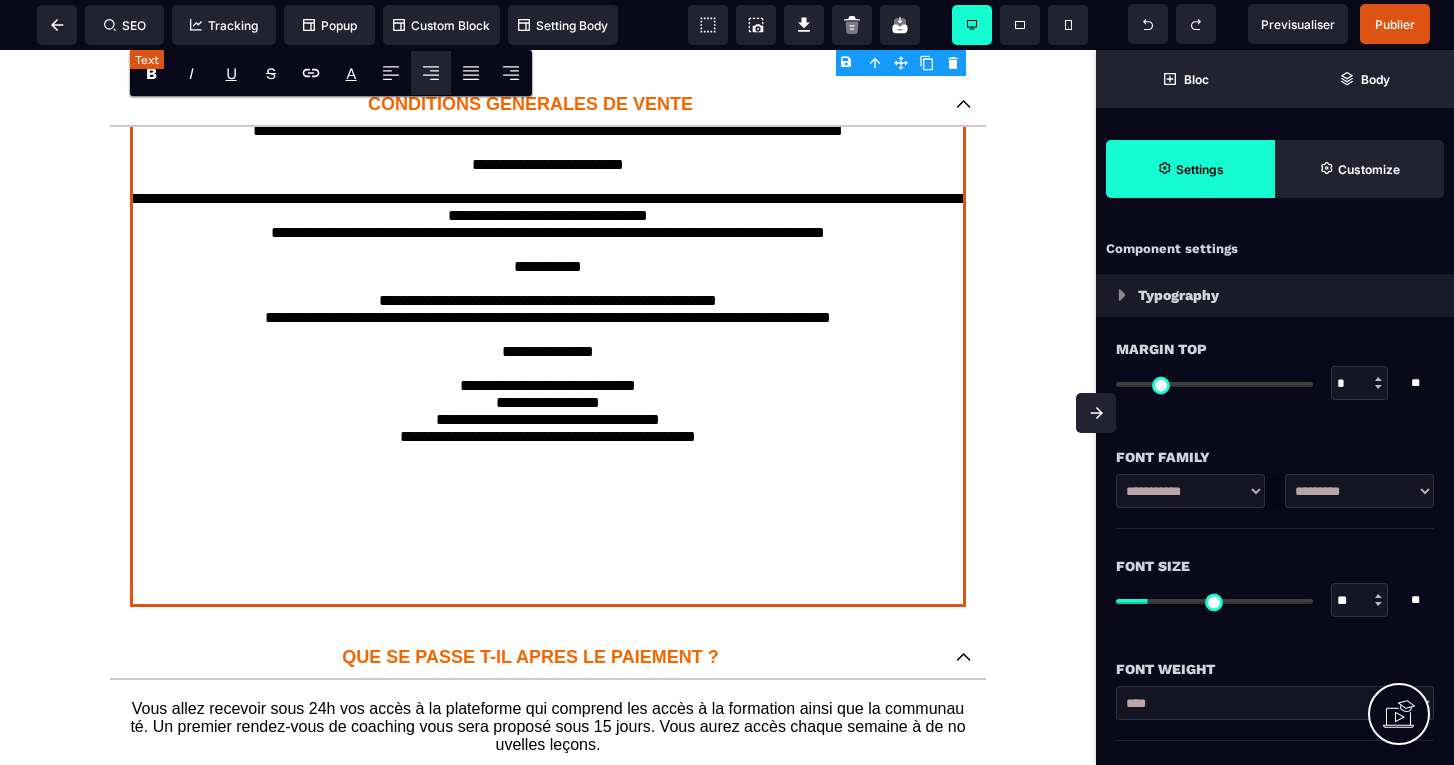 click on "[REDACTED]" at bounding box center [548, -52] 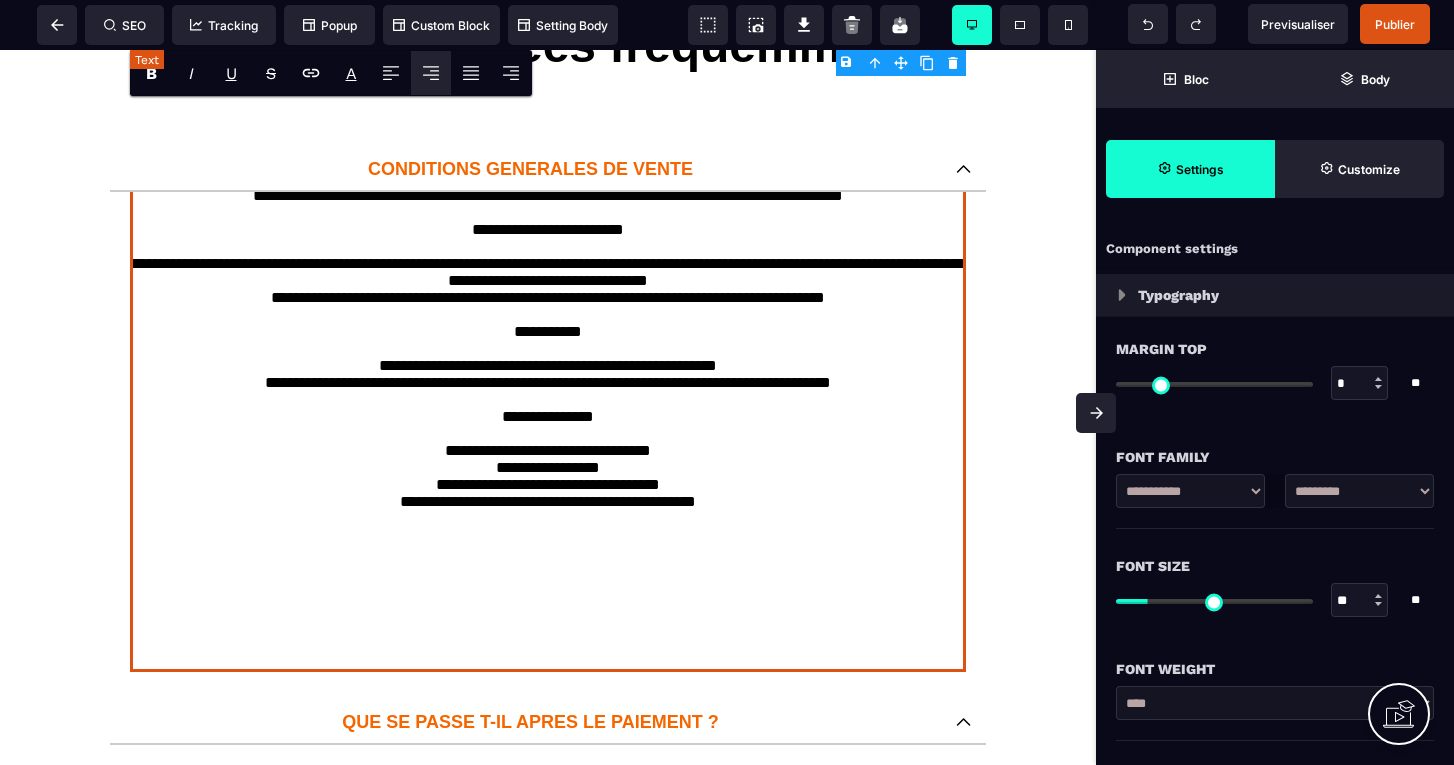 scroll, scrollTop: 1878, scrollLeft: 0, axis: vertical 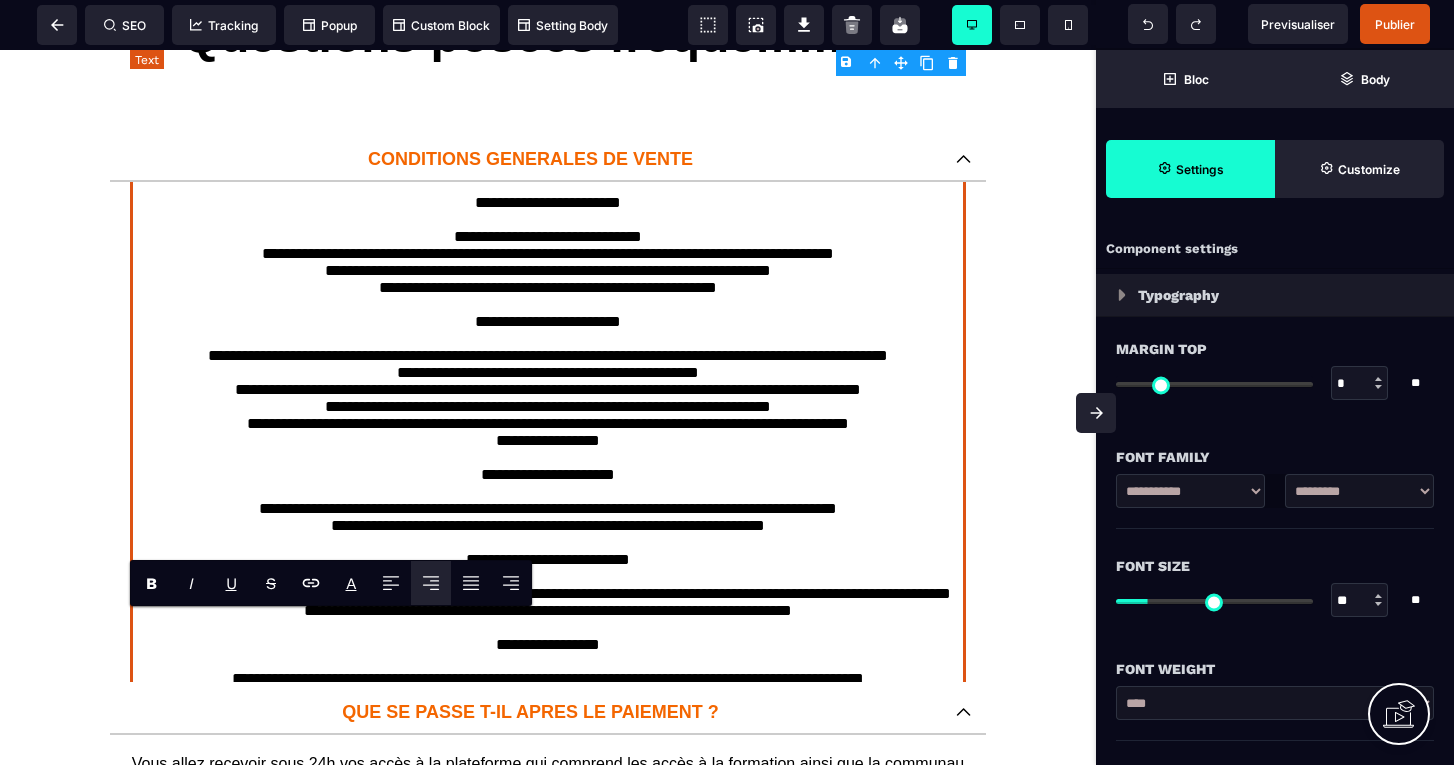 click on "[REDACTED]" at bounding box center (548, 513) 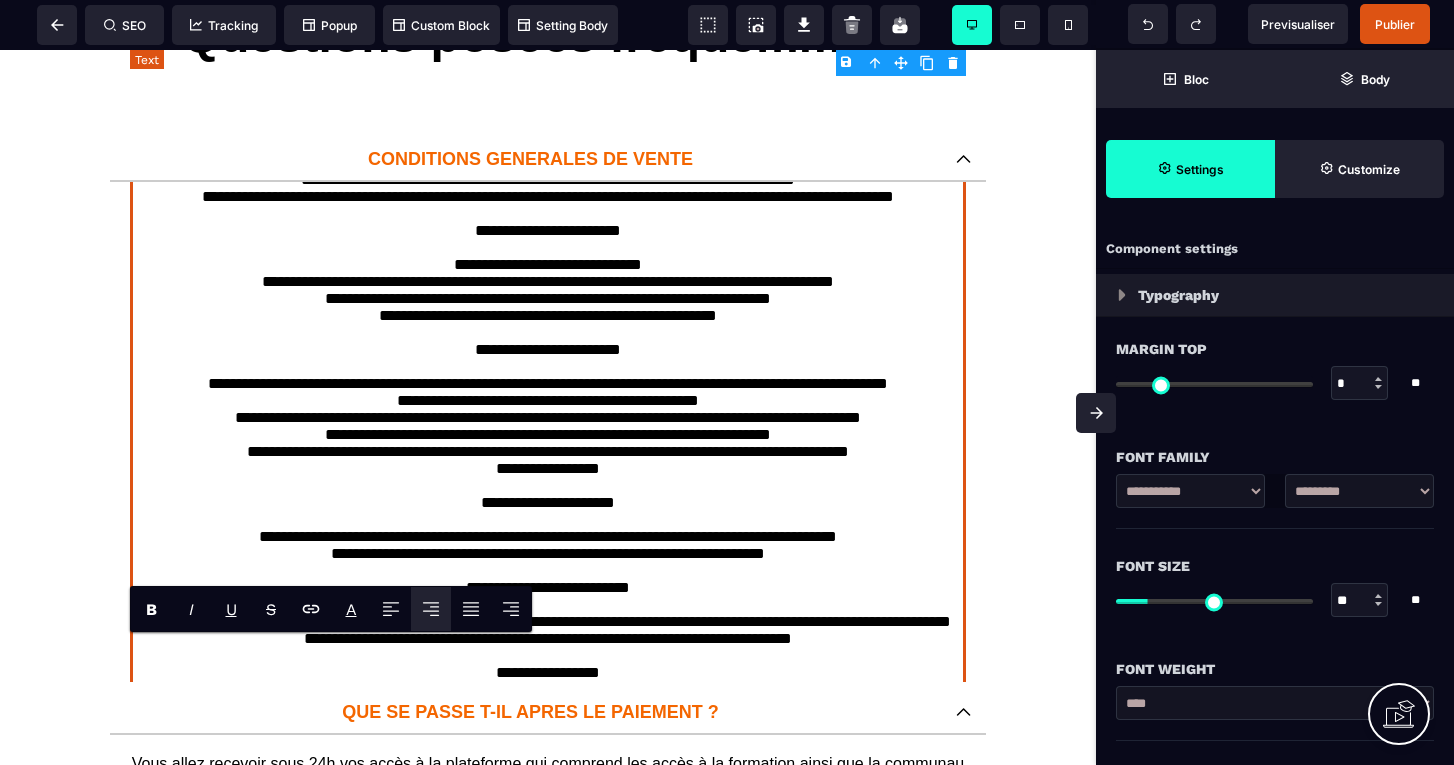 scroll, scrollTop: 322, scrollLeft: 0, axis: vertical 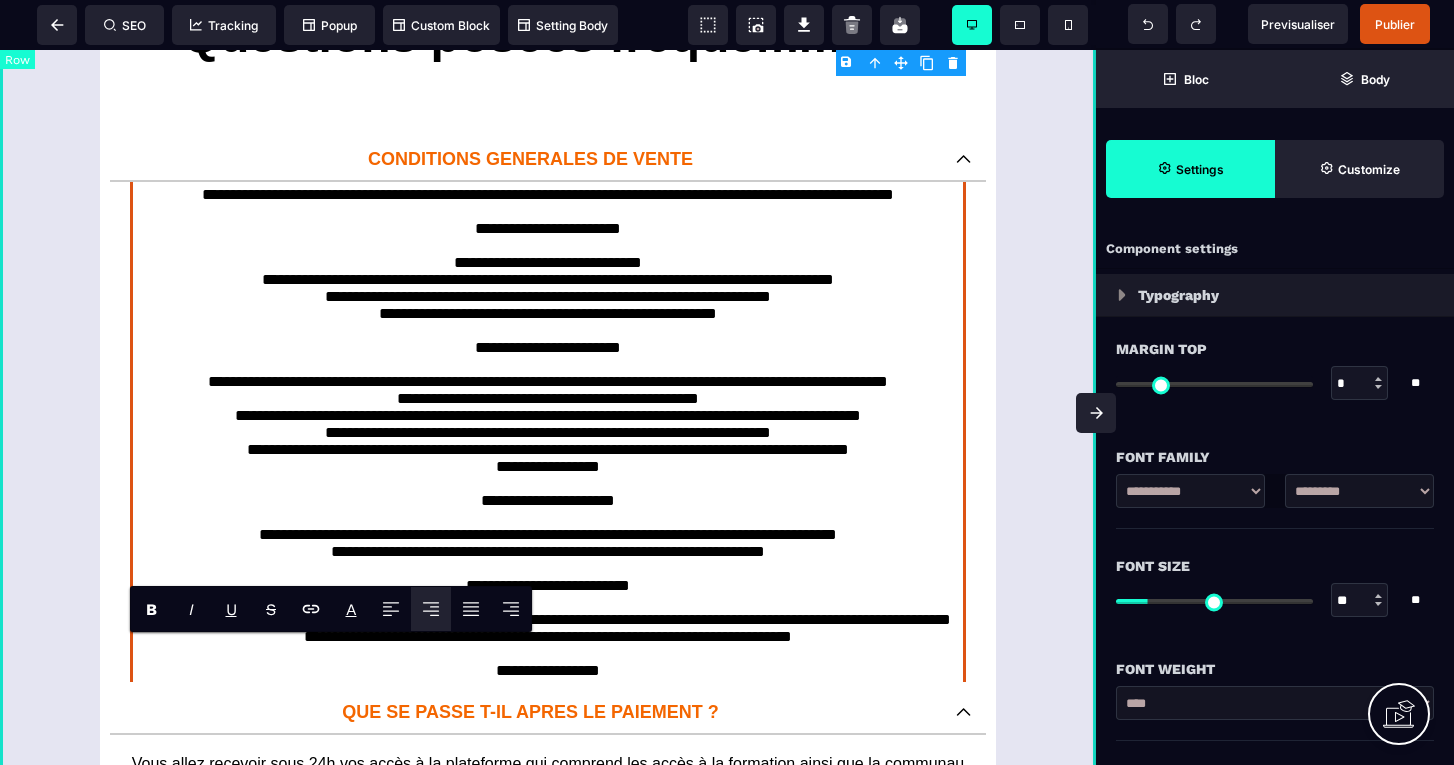 click on "[EMAIL] CONFIRMATION D'INSCRIPTION Offre 360°  120 jours pour retrouver du sens et de l'alignement sans s'oublier dans l'exigence du poste. Le programe 360° : l'accompagnement complet pour manager sans s'épuiser ! ✅ 6 modules concrets et pratico-pratiques ✅ Des outils immédiatement applicables au quotidien ✅ Une pédagogie bienveillante, ancrée dans le réel du secteur sanitaire, social et médico-social ✅ Un accès à des bonus exclusifs (séances d'hypnose, coaching, communauté, ...) 💡 Vous êtes à quelques clics d’un nouveau souffle dans votre posture de manager. Votre nom Votre prénom Votre entreprise Votre email Votre numéro de téléphone Carte de crédit PayPal Virement bancaire Numéro de la carte Date d'expiration Cryptogramme Utilisez votre carte de crédit enregistrée sur PayPal PayPal accepte : MasterCard, Visa et Amex. Votre nom et prénom IBAN Veuillez accepter les conditions général de vente JE REJOINS LE PROGRAMME 360° MAINTENANT [REDACTED]" at bounding box center (548, -355) 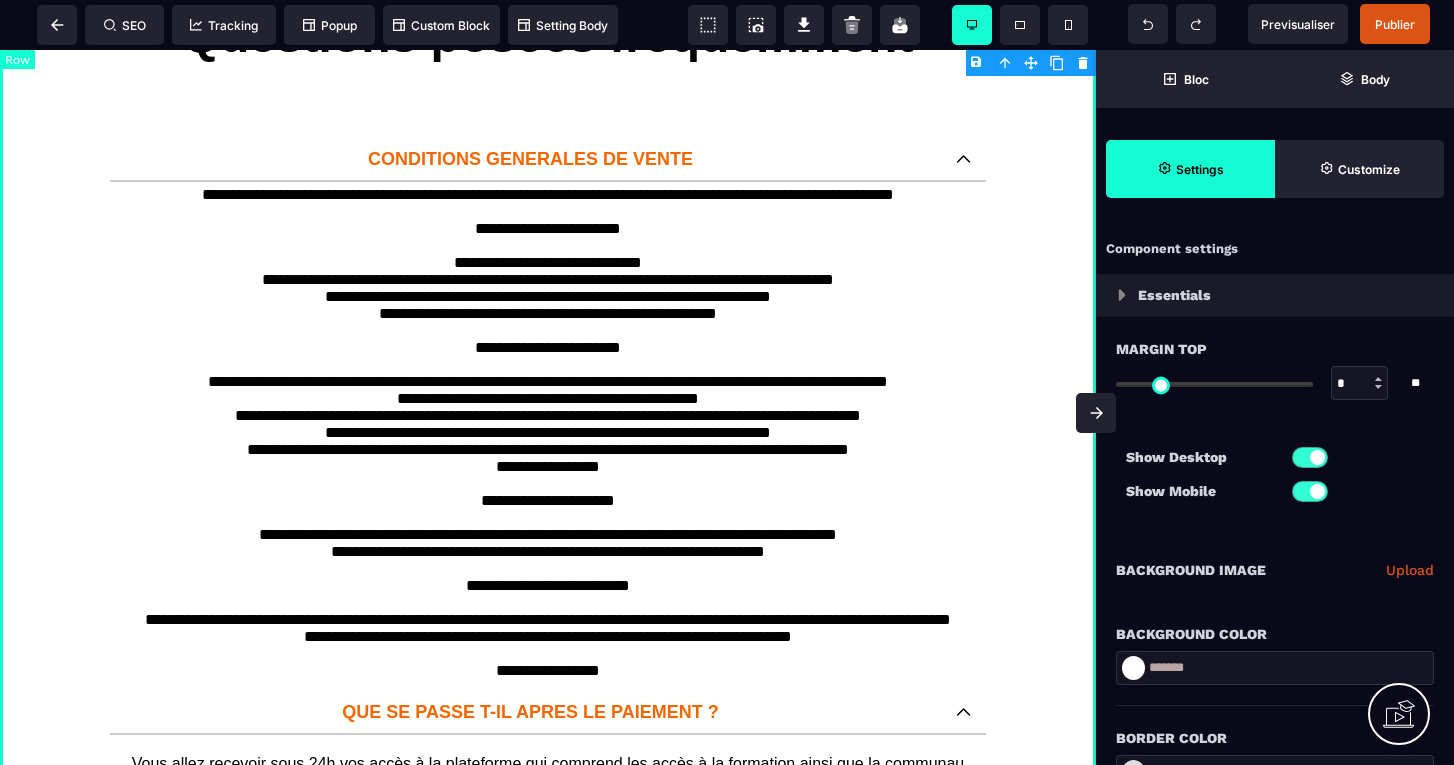type on "*" 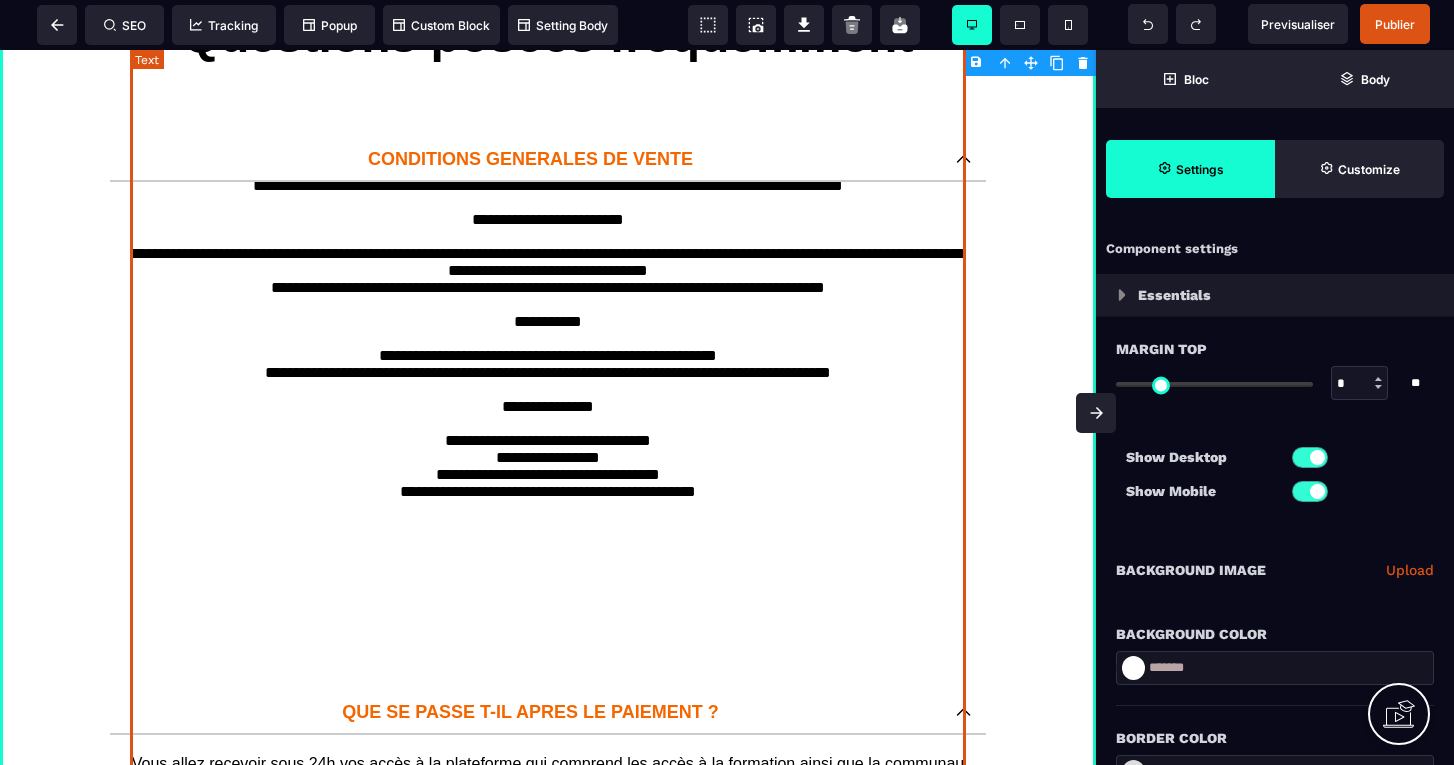 scroll, scrollTop: 858, scrollLeft: 0, axis: vertical 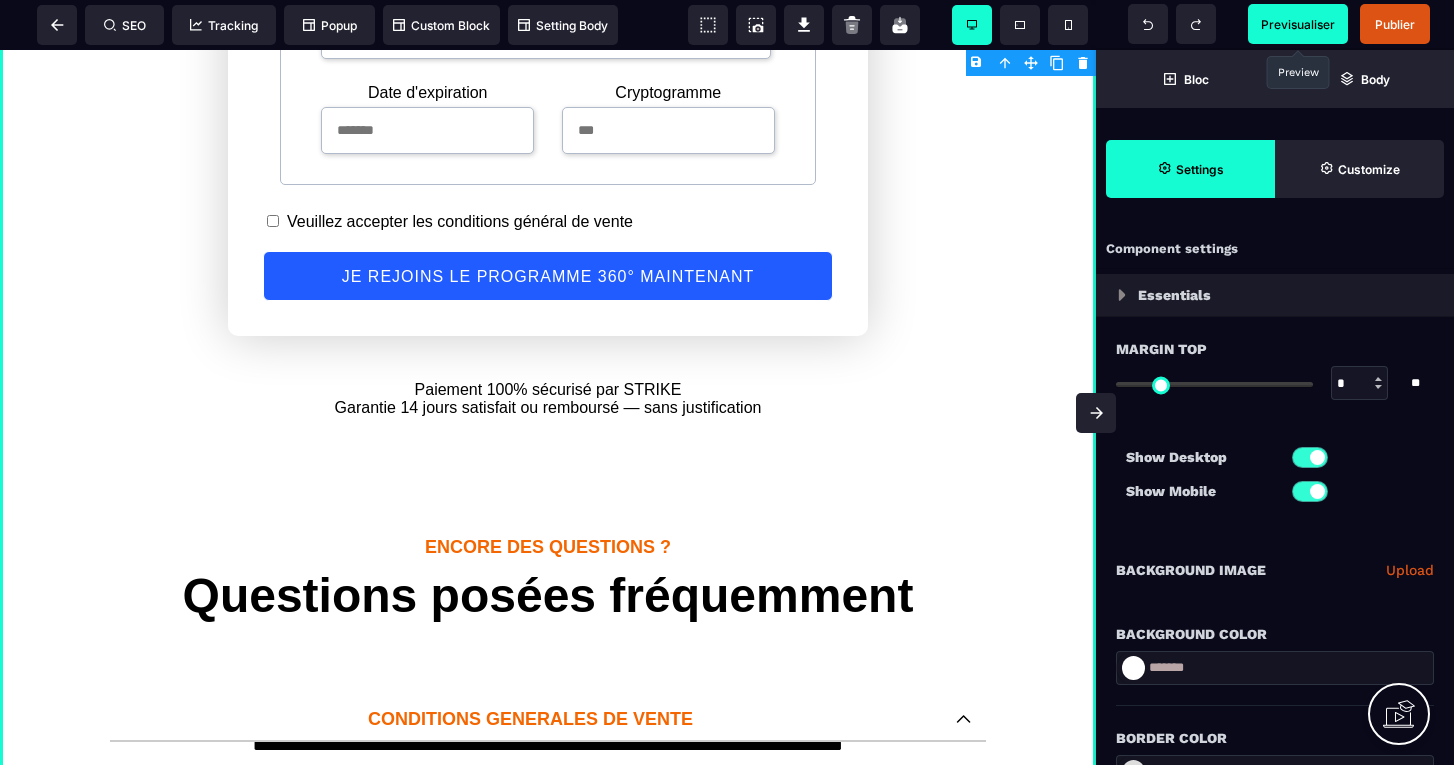 click on "Previsualiser" at bounding box center [1298, 24] 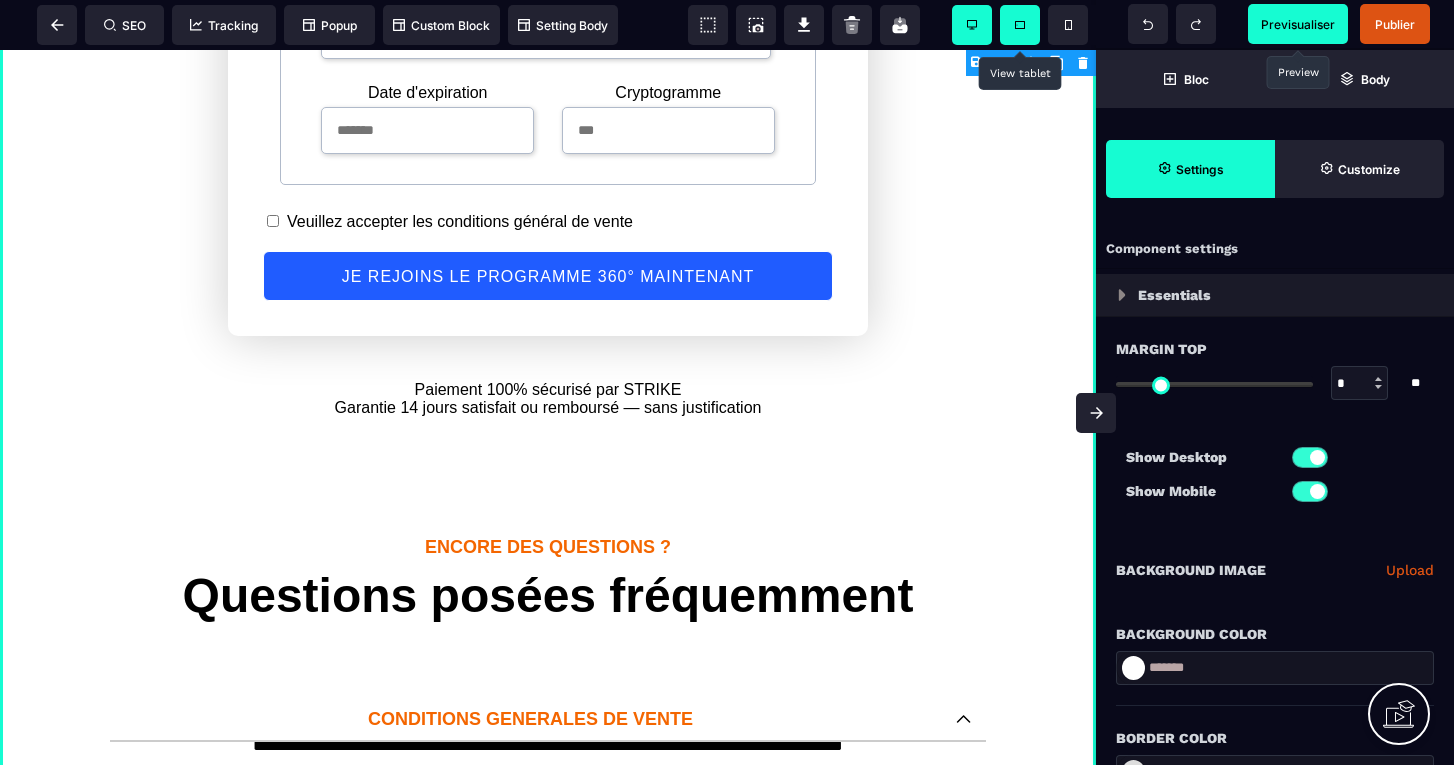 click at bounding box center [1020, 25] 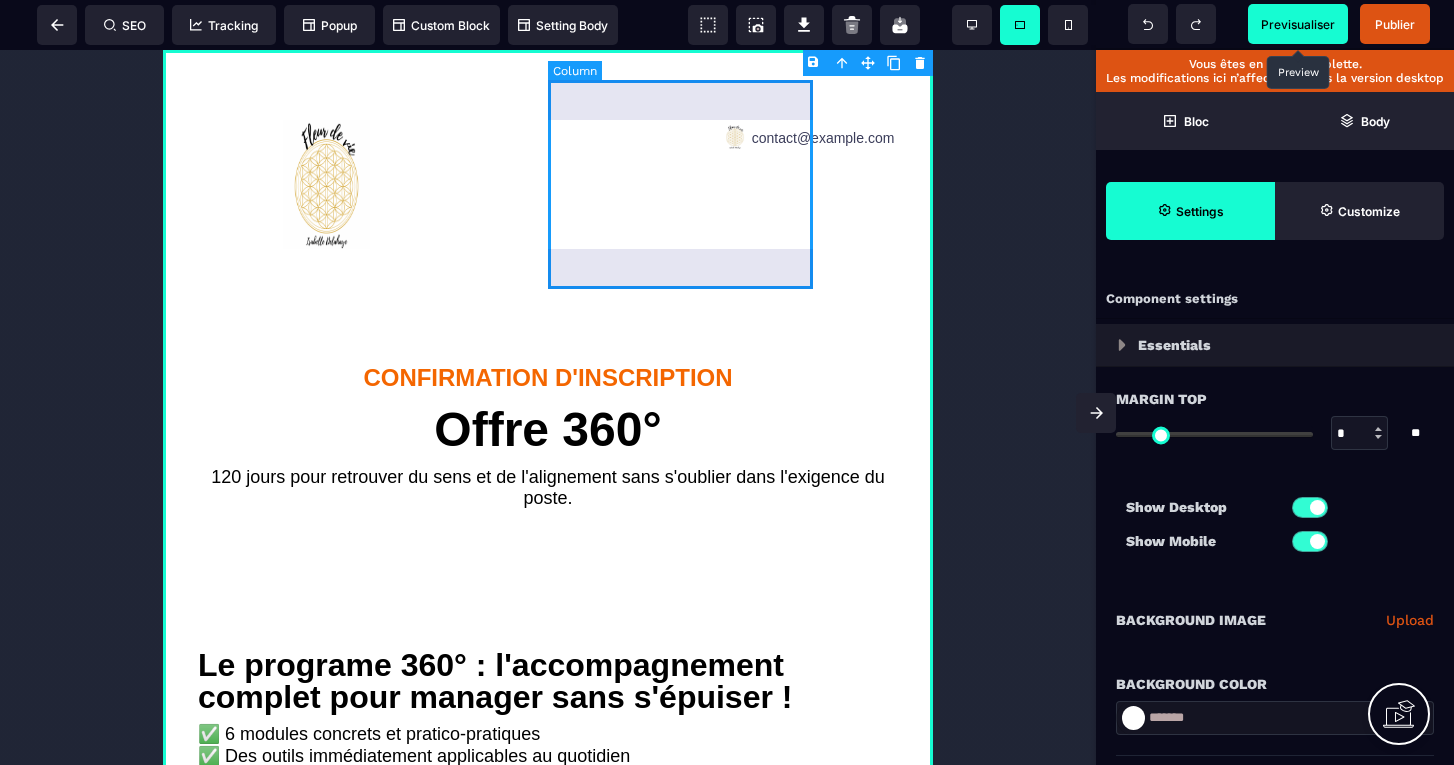 scroll, scrollTop: 0, scrollLeft: 0, axis: both 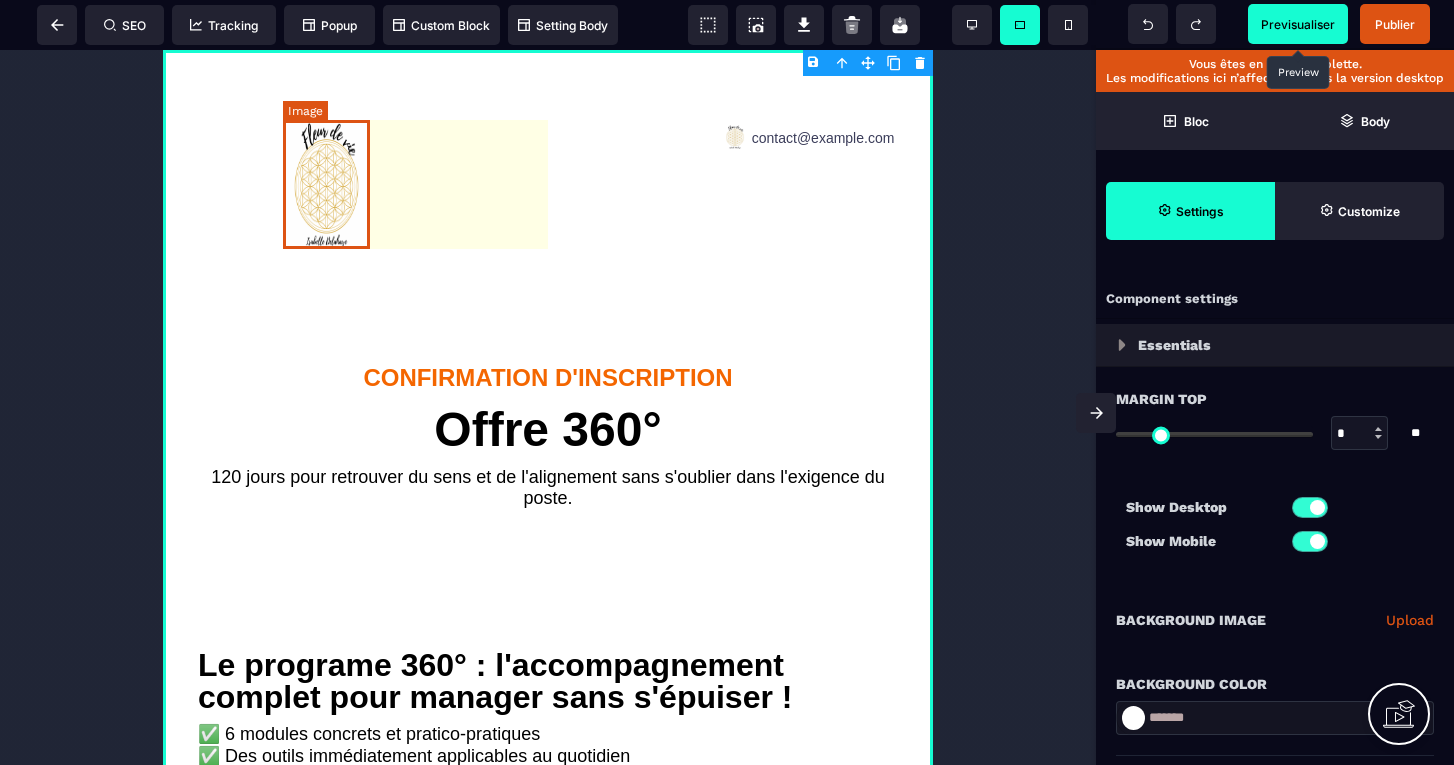 click at bounding box center [326, 184] 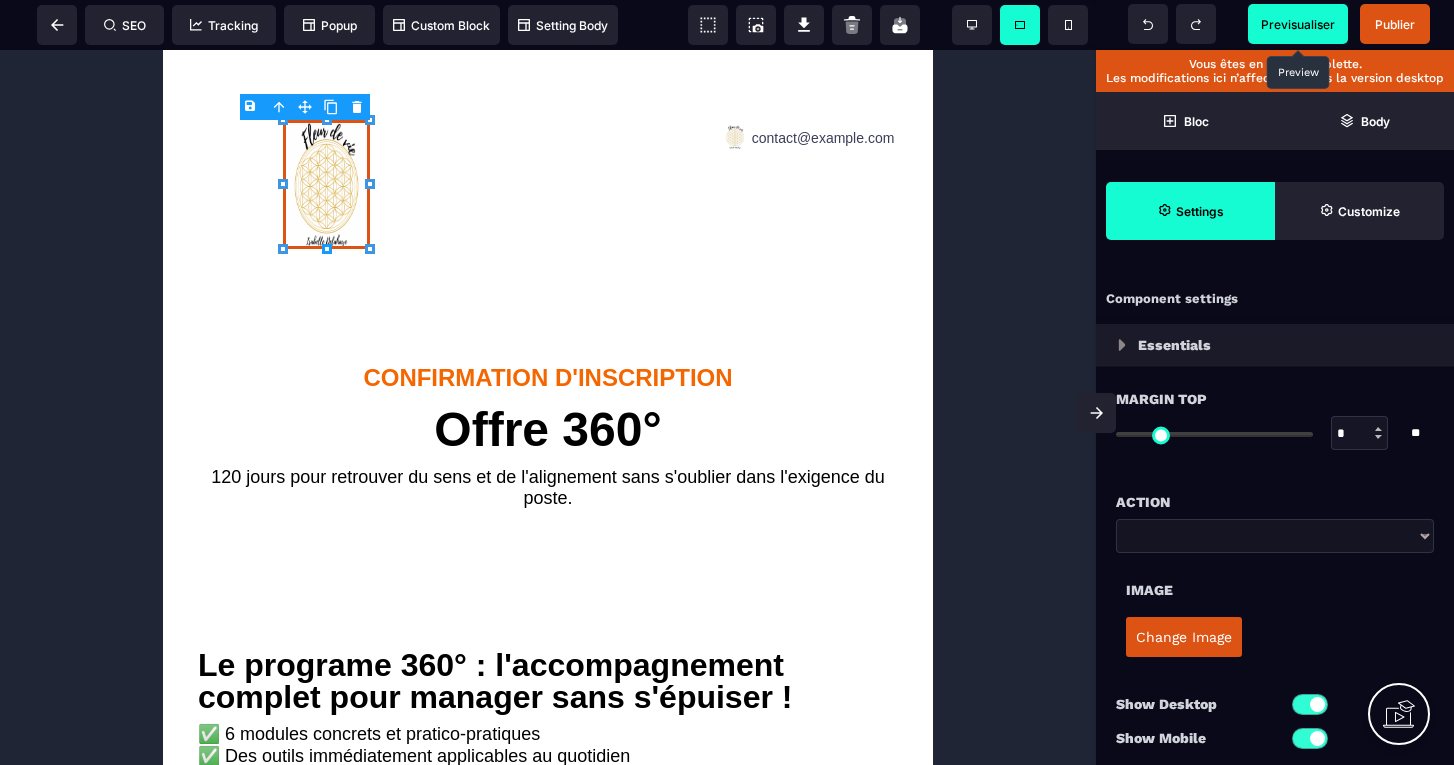 type on "**" 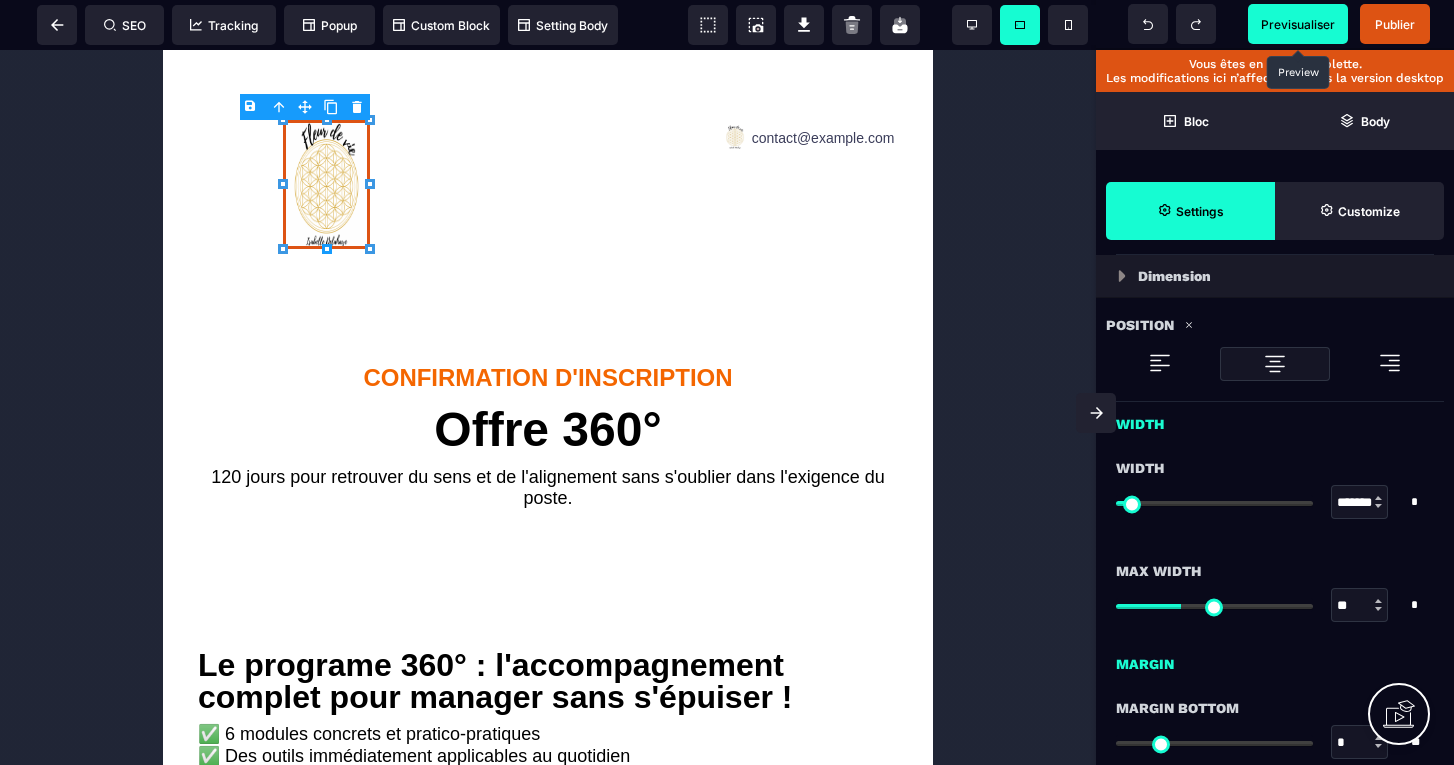 scroll, scrollTop: 631, scrollLeft: 0, axis: vertical 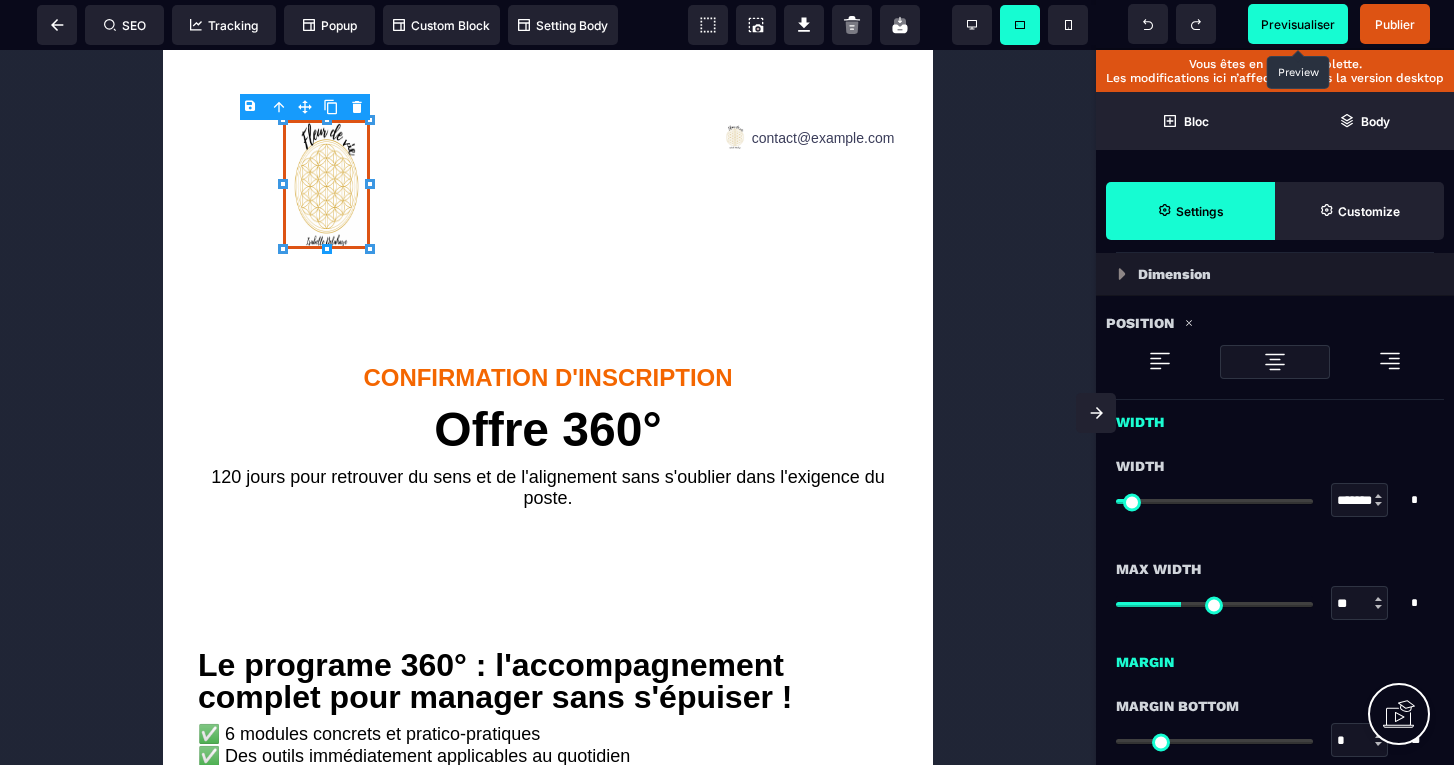 type on "***" 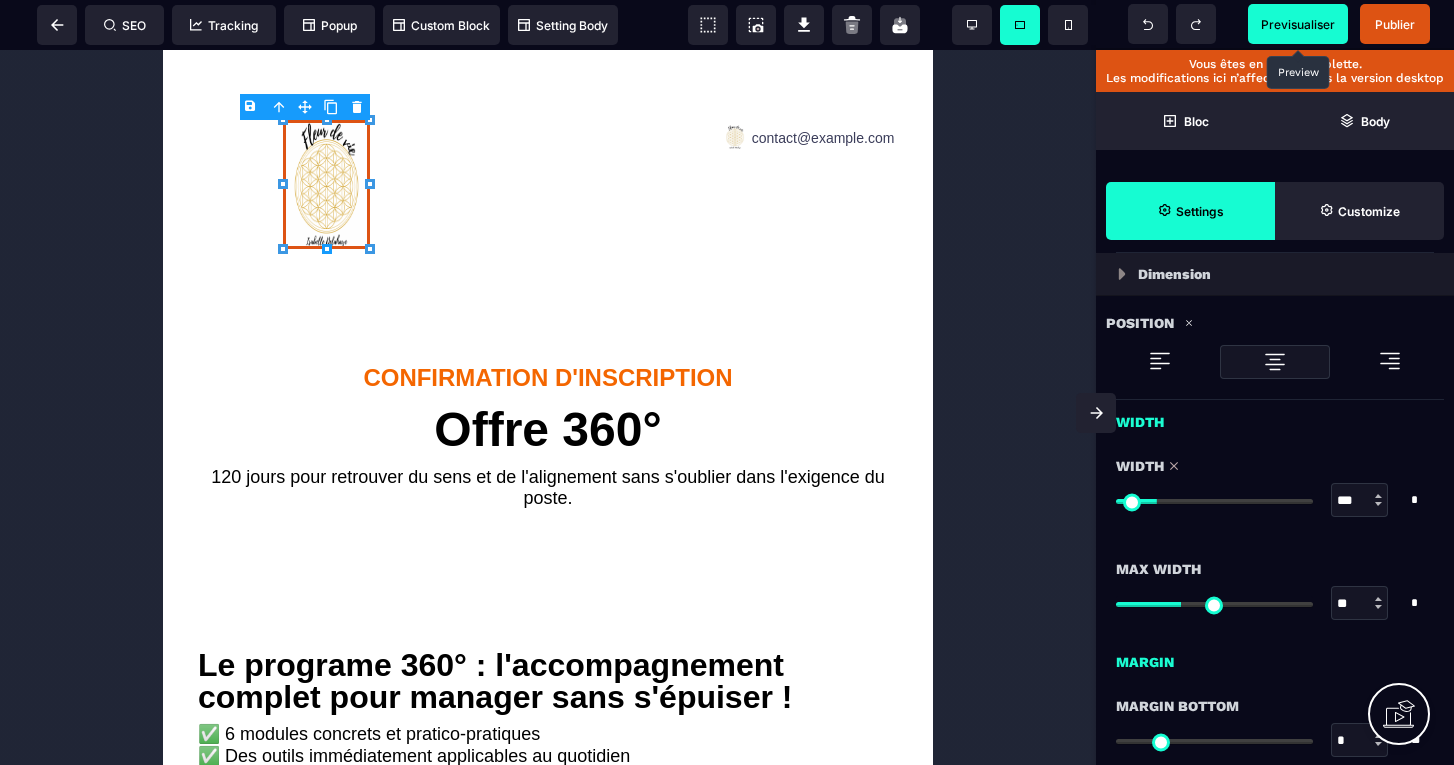 click at bounding box center [1214, 501] 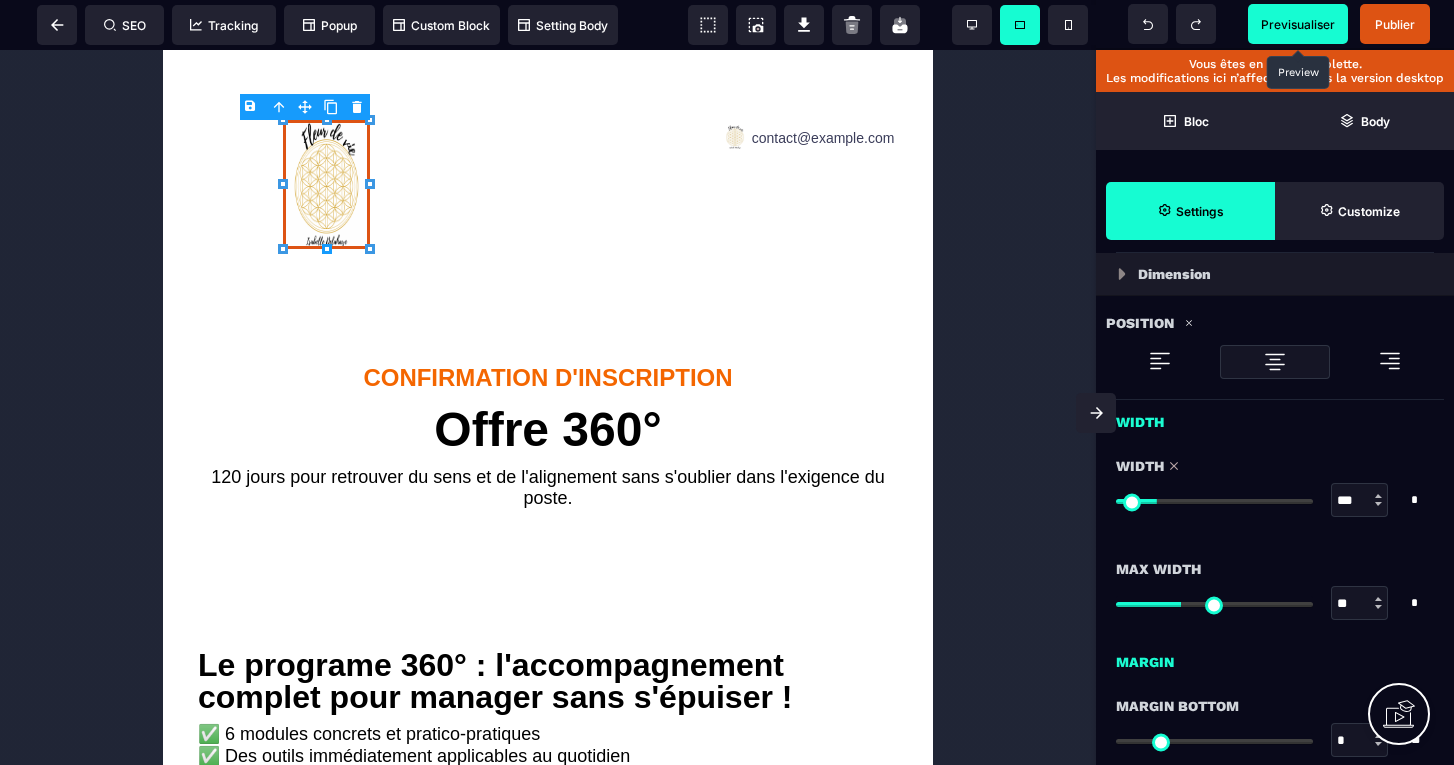 type on "***" 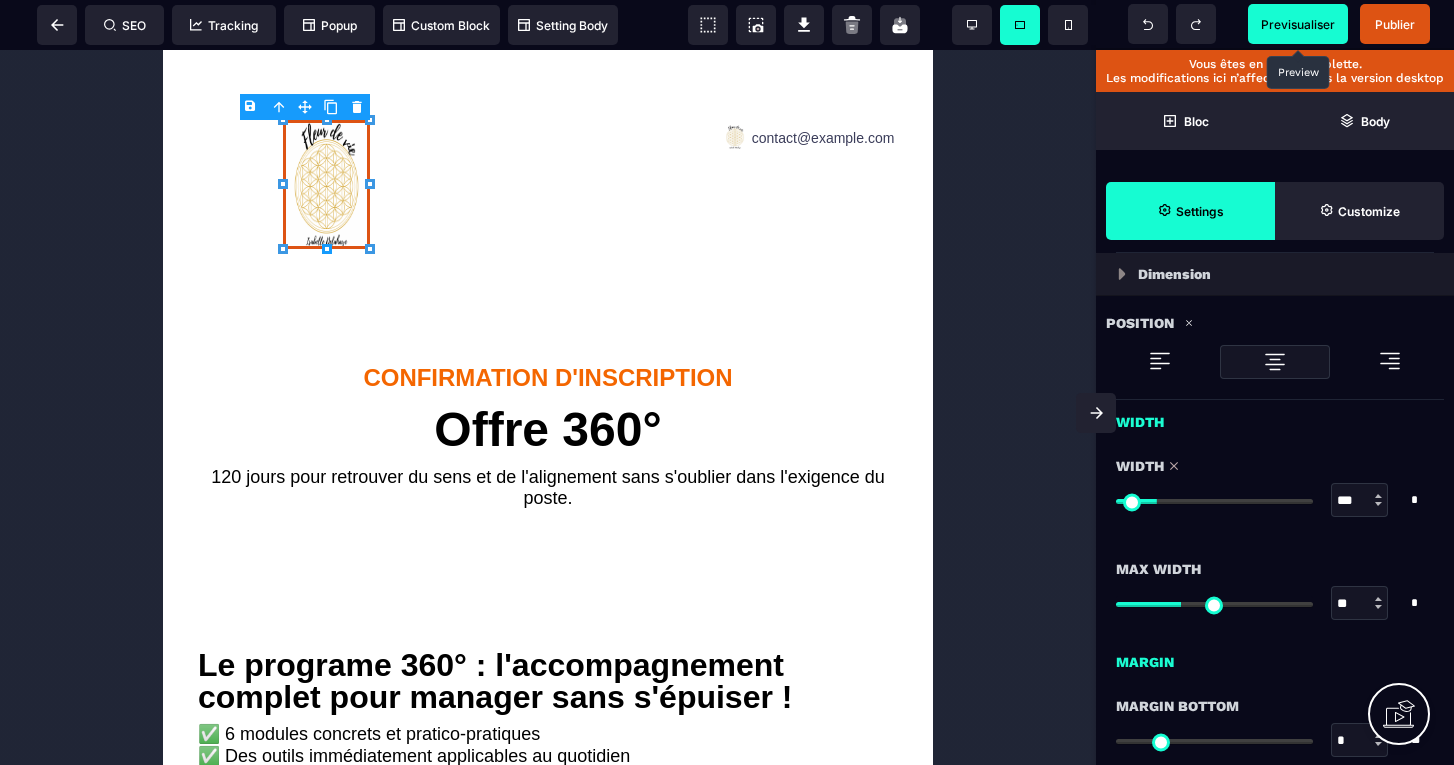 type on "***" 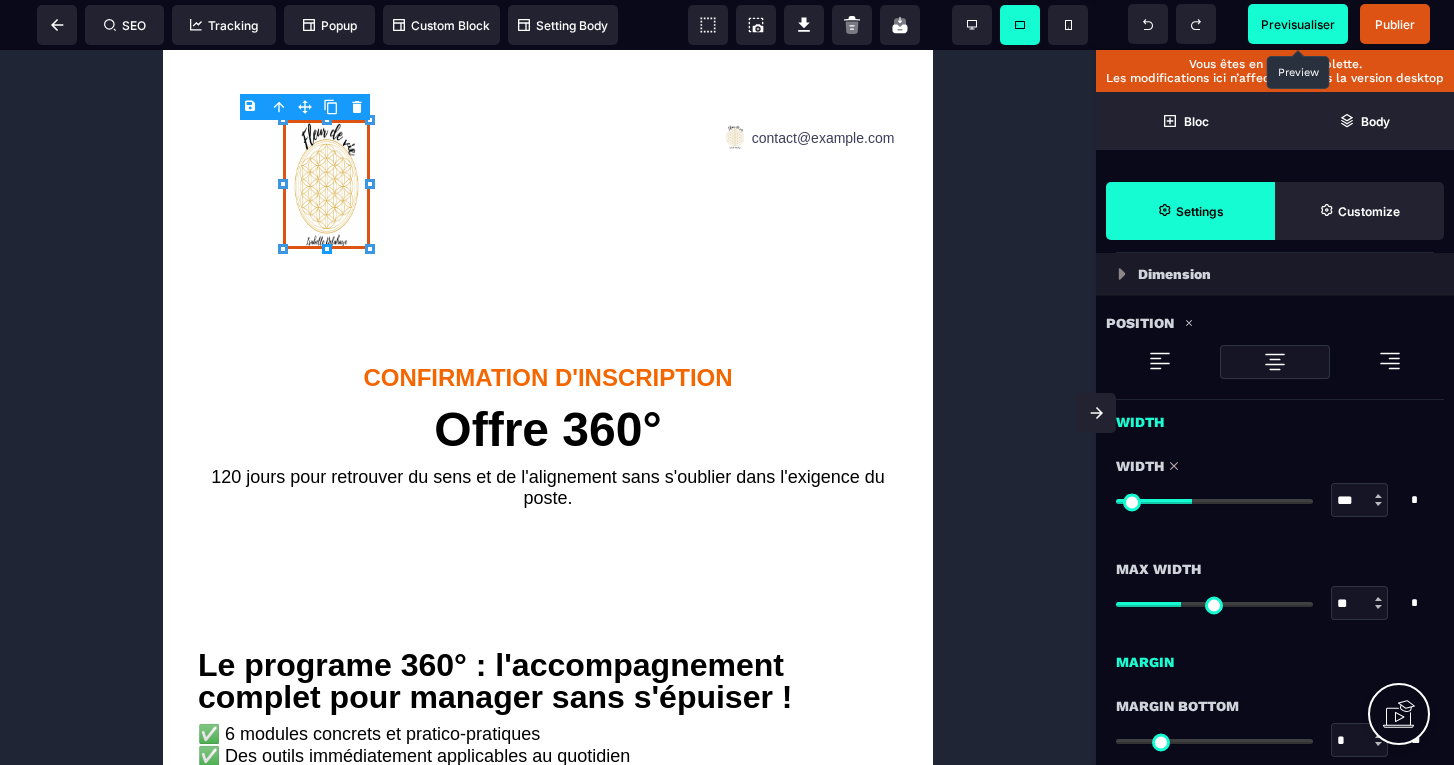 type on "**" 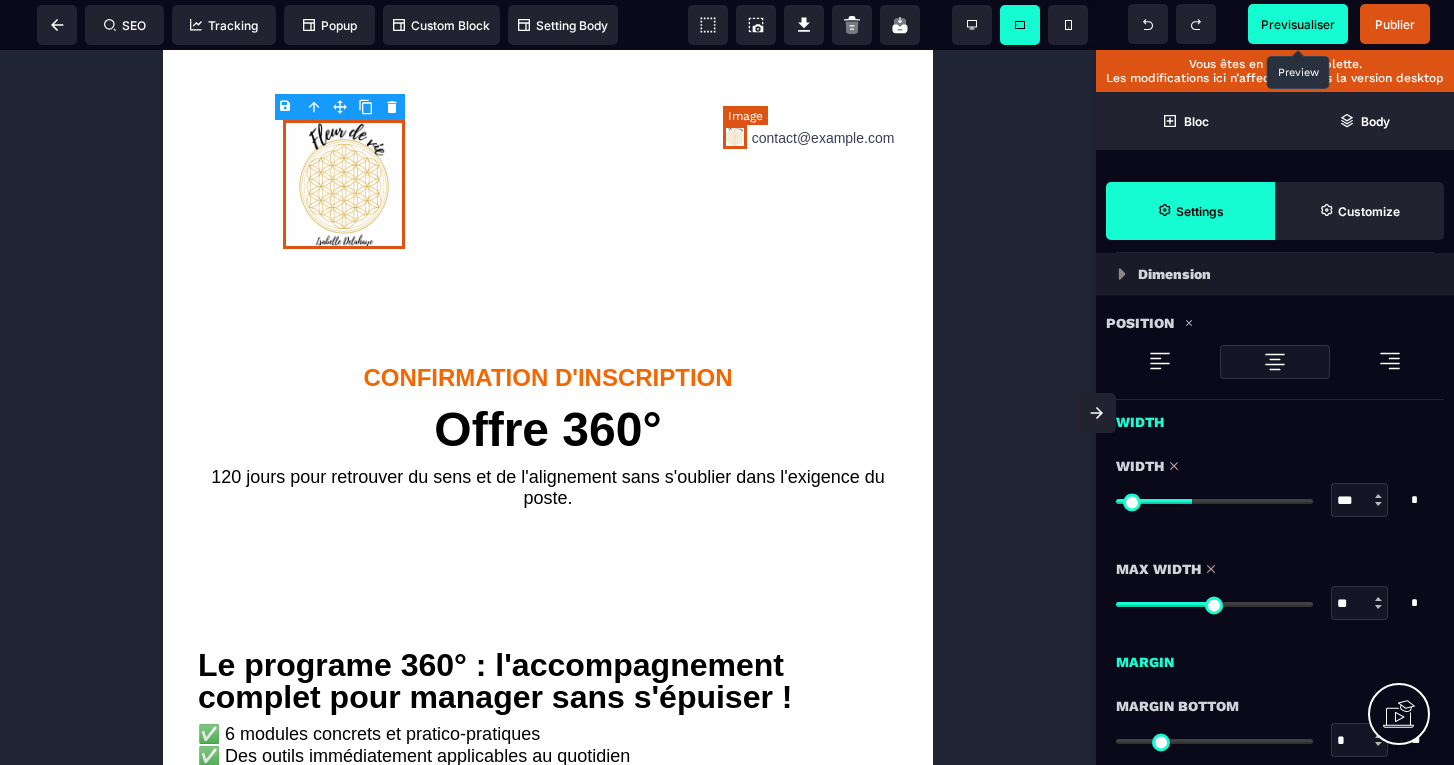 click at bounding box center [735, 137] 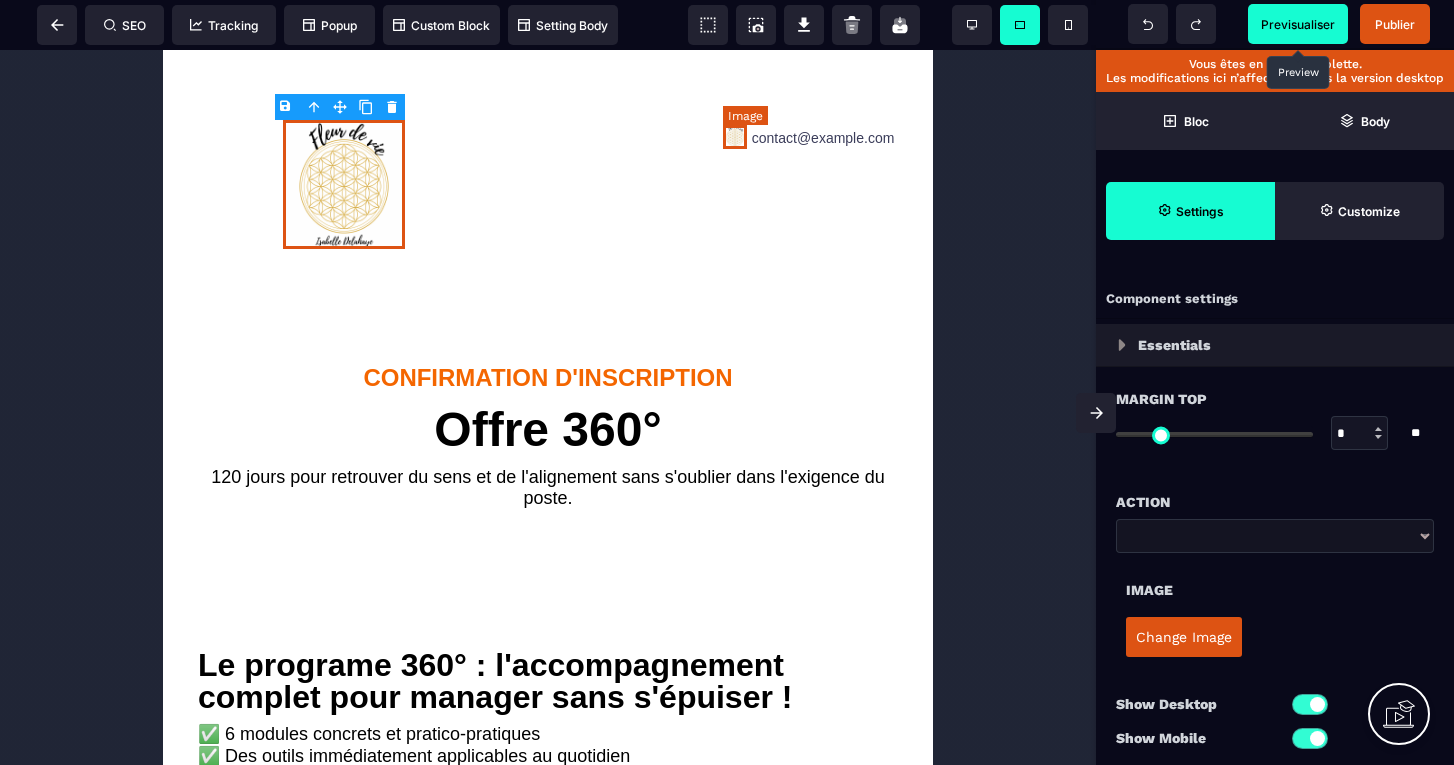 select 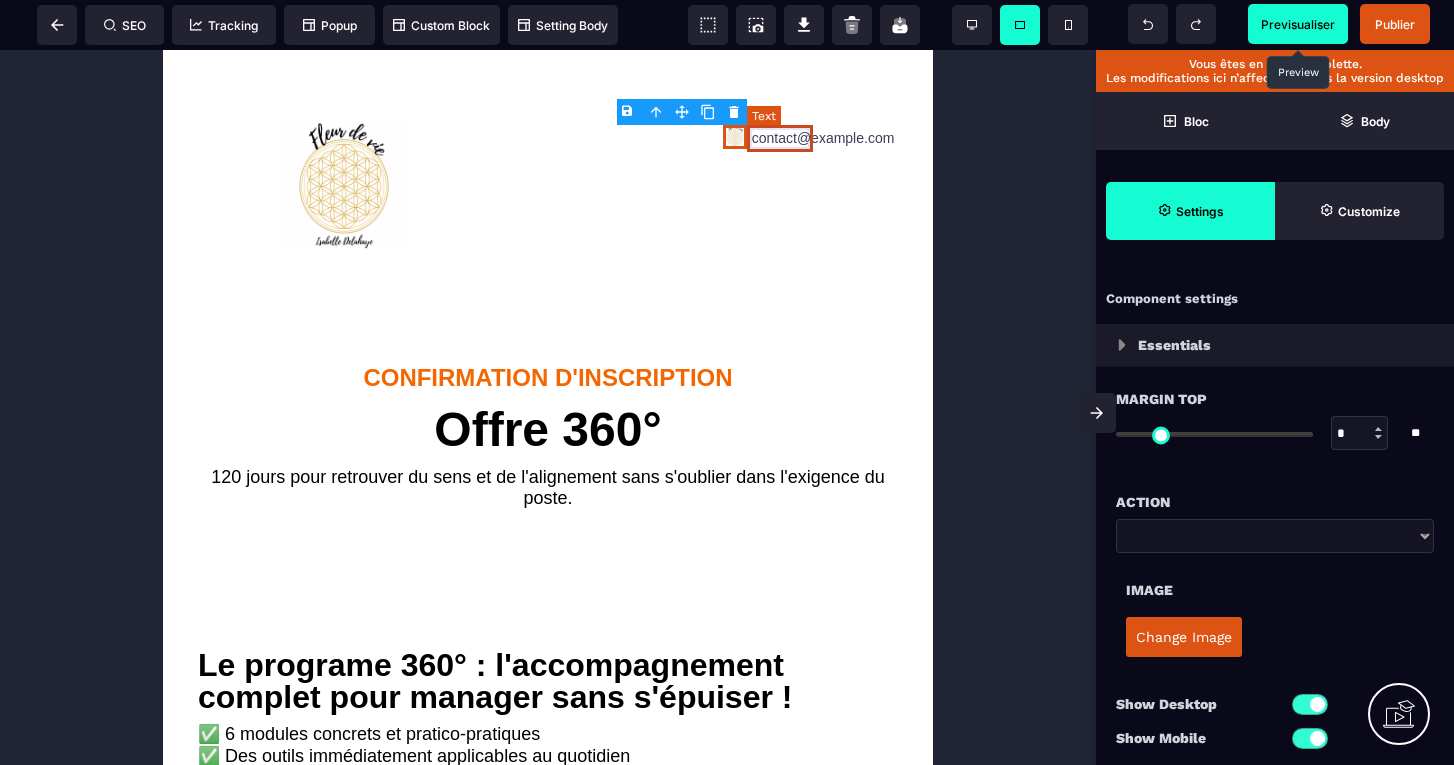 click on "contact@example.com" at bounding box center [780, 138] 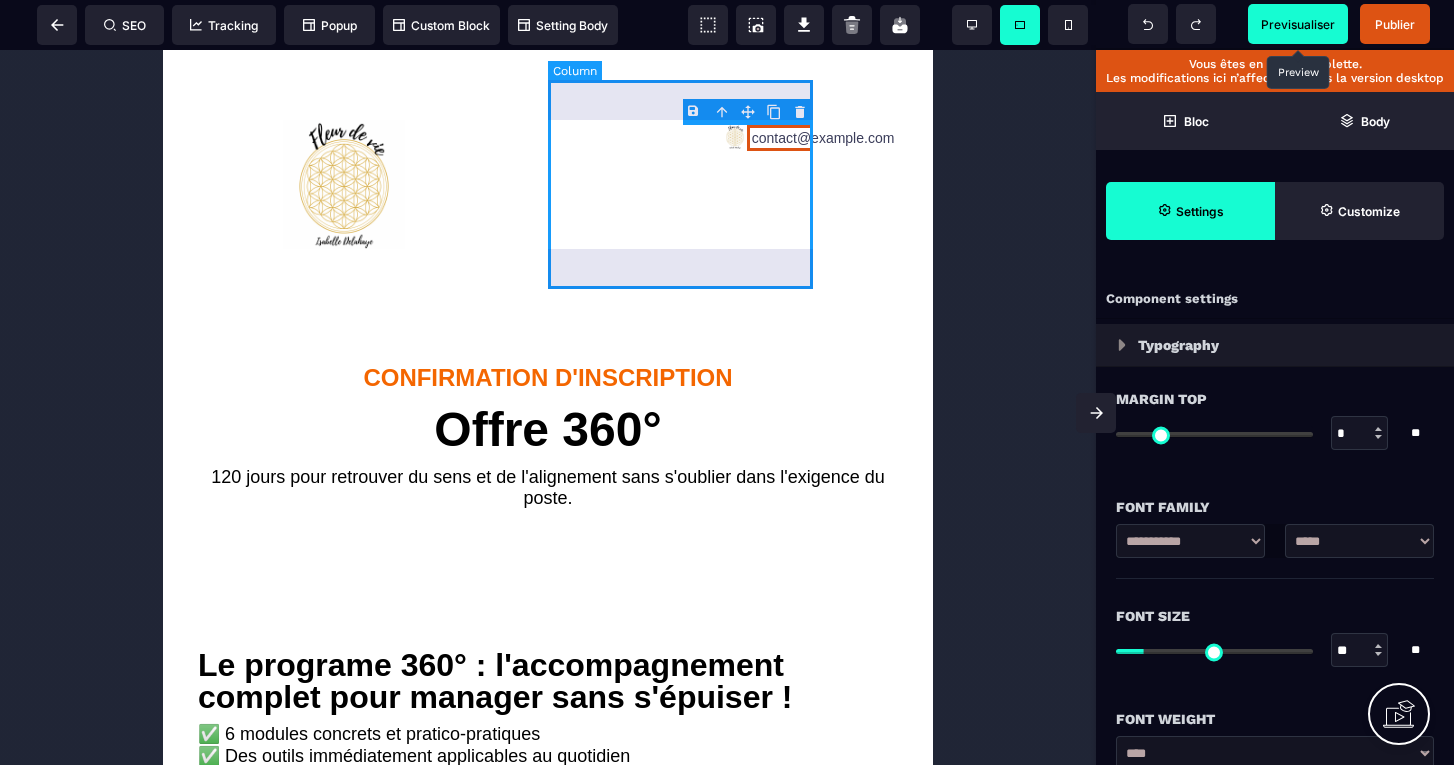 click on "B I U S
A *******
Column
SEO
Tracking" at bounding box center [727, 382] 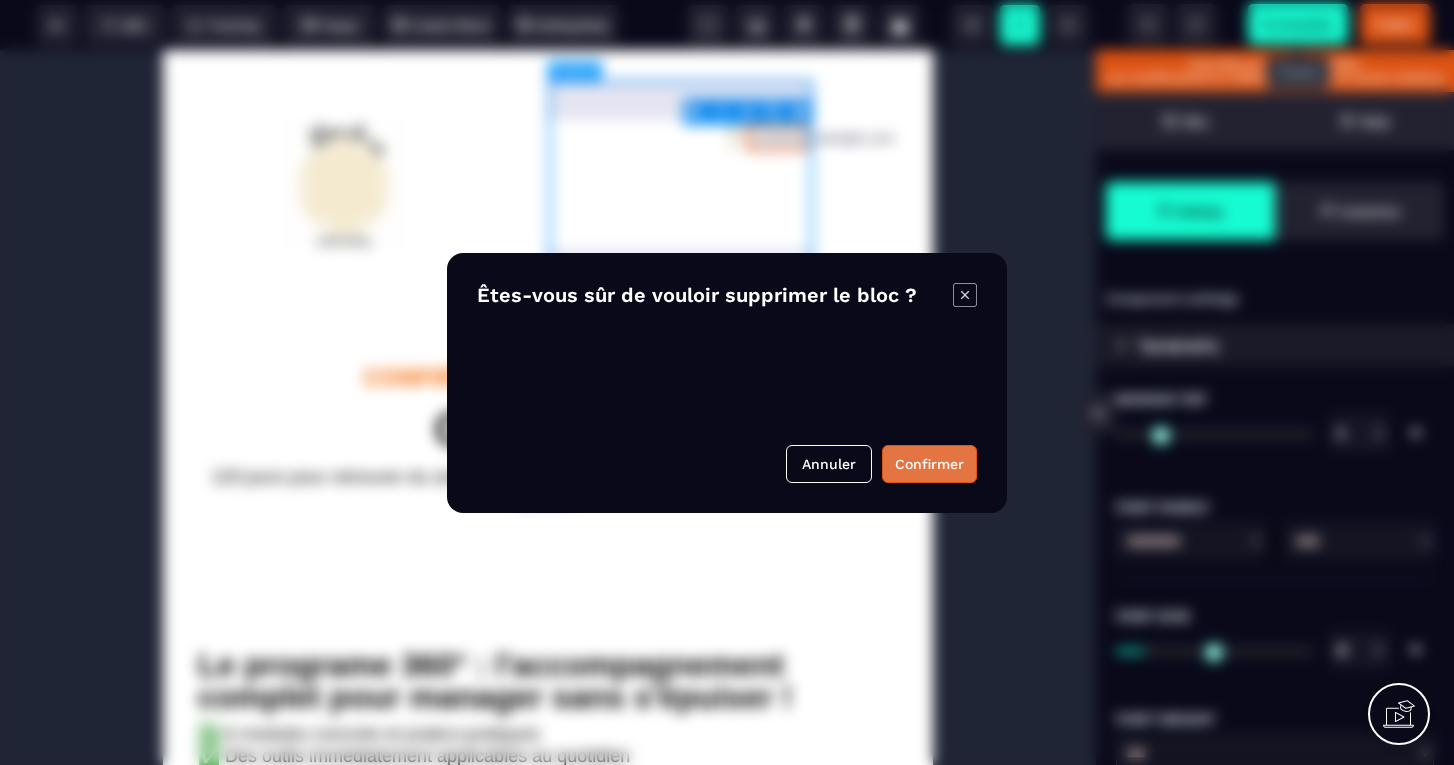 click on "Confirmer" at bounding box center (929, 464) 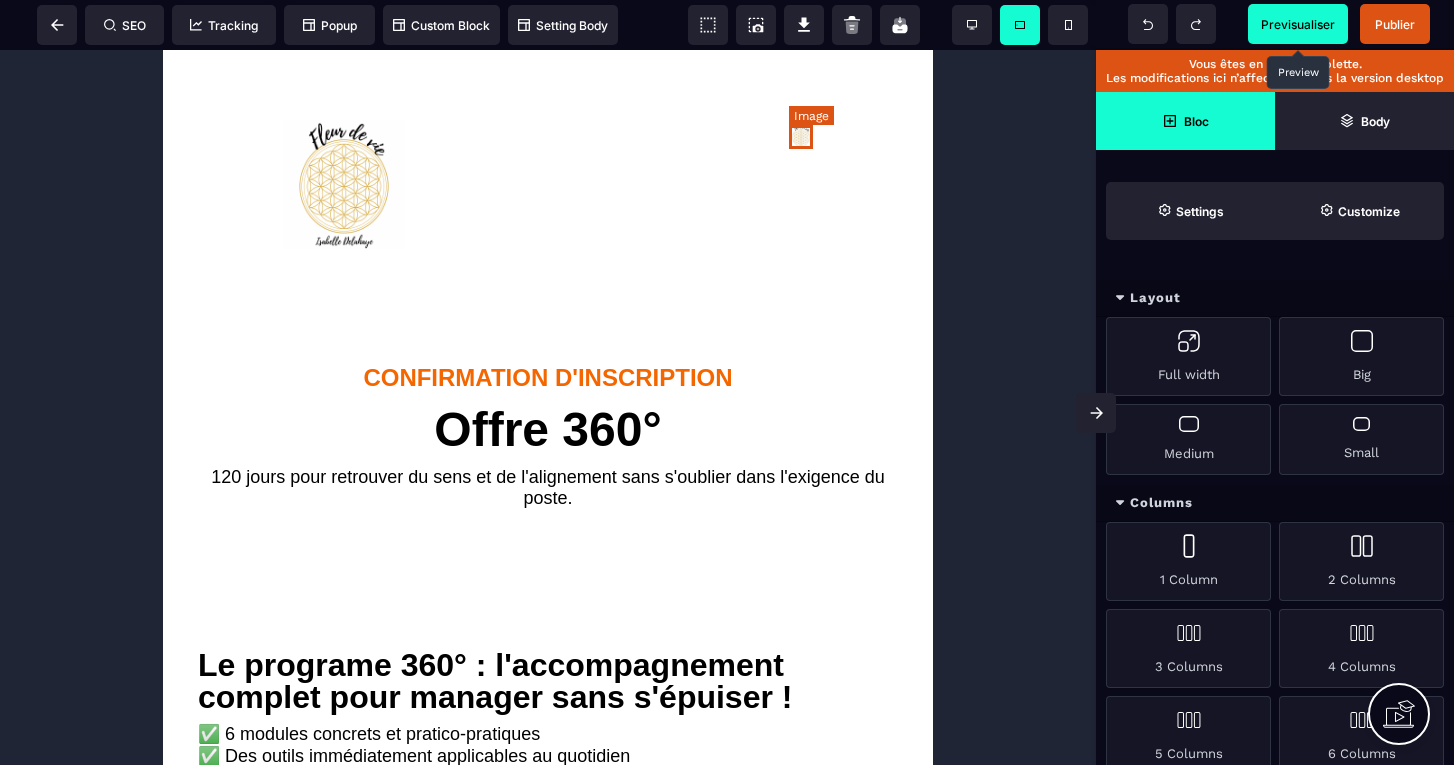 click at bounding box center [801, 137] 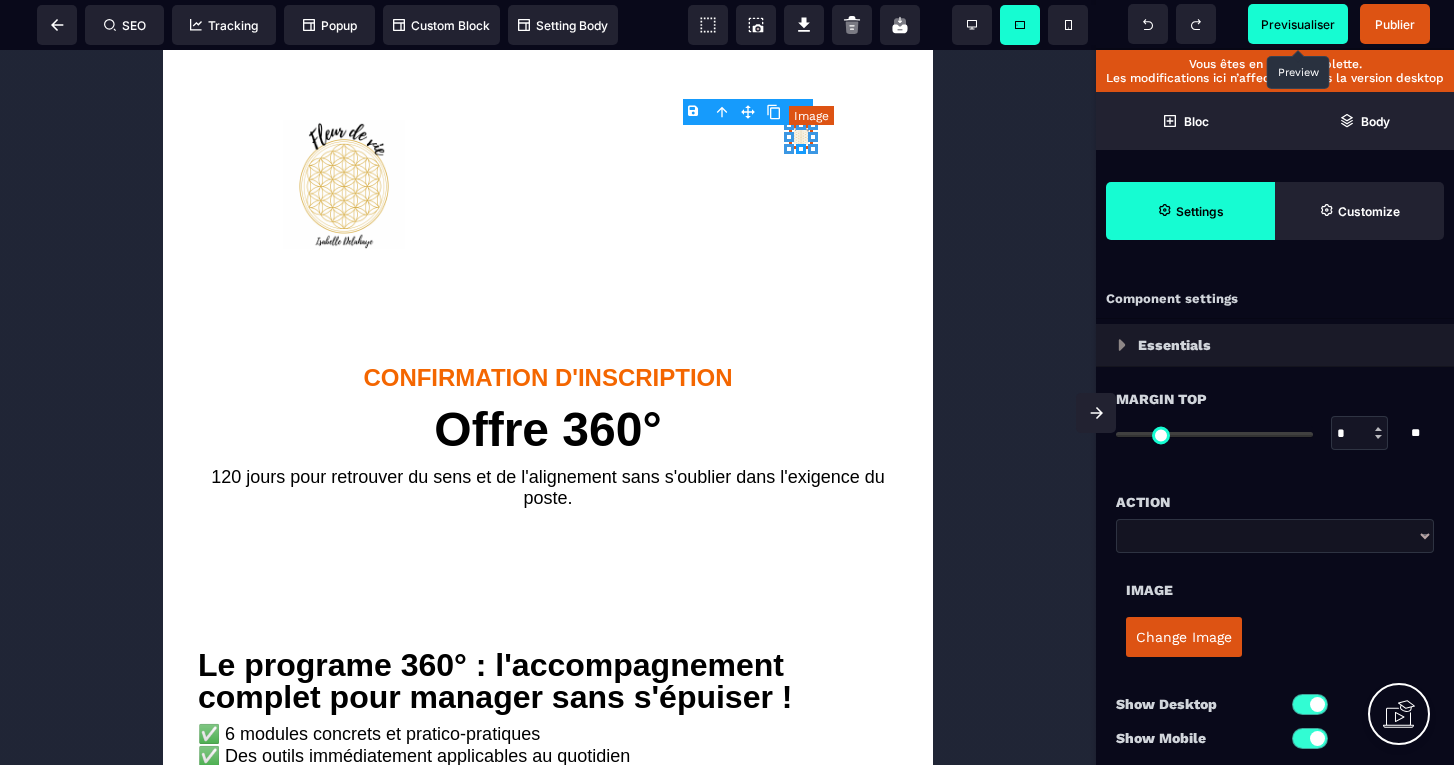 click on "B I U S
A *******
Image
SEO
Tracking
Popup" at bounding box center (727, 382) 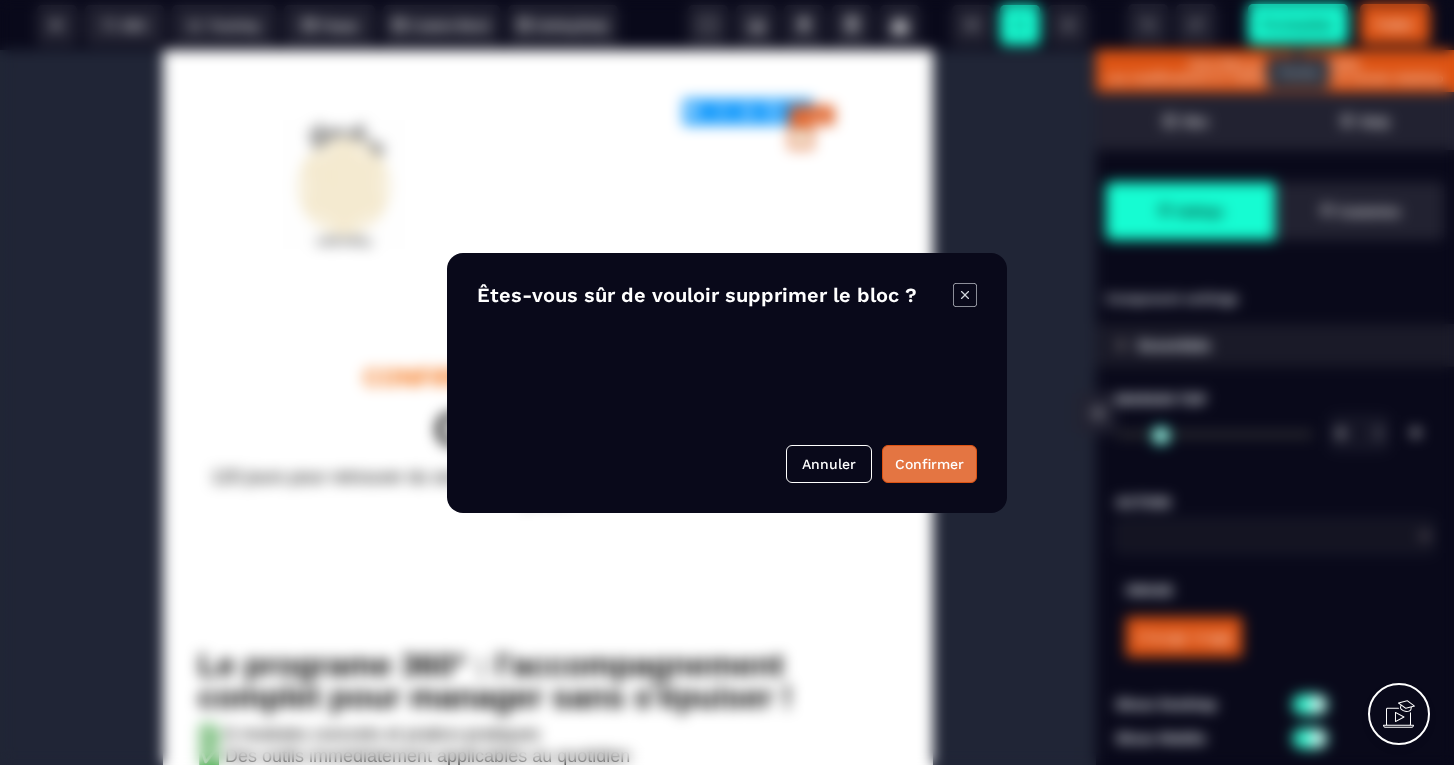 click on "Confirmer" at bounding box center [929, 464] 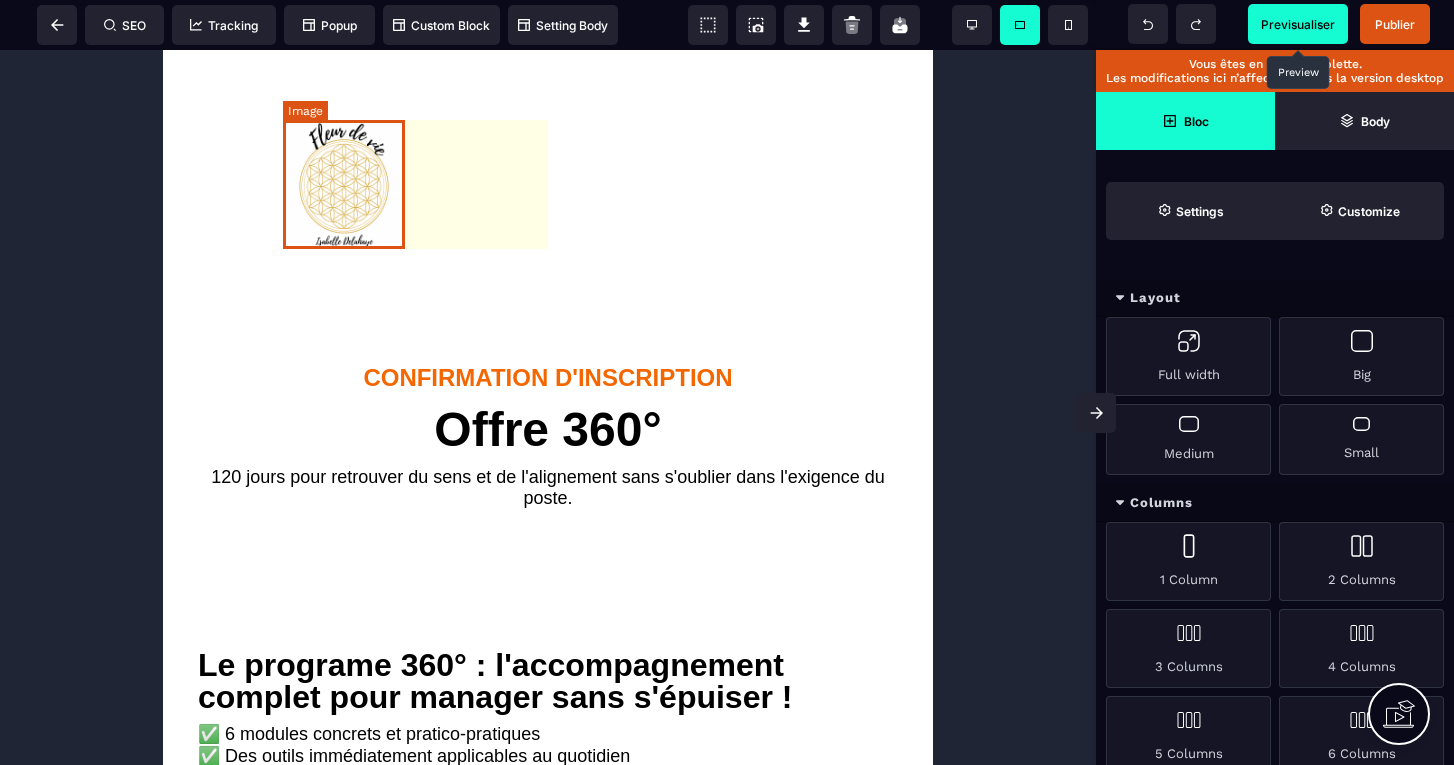 click at bounding box center (344, 184) 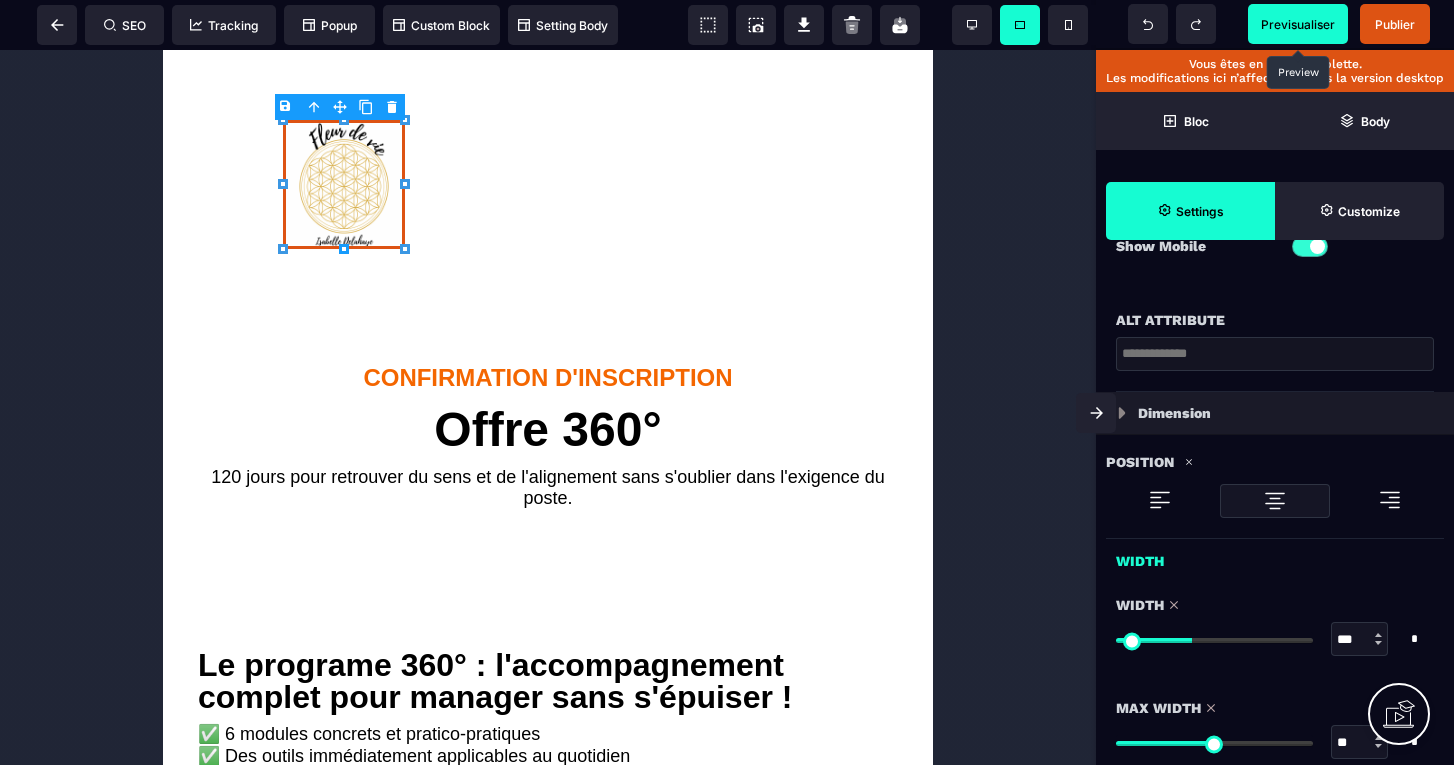 scroll, scrollTop: 493, scrollLeft: 0, axis: vertical 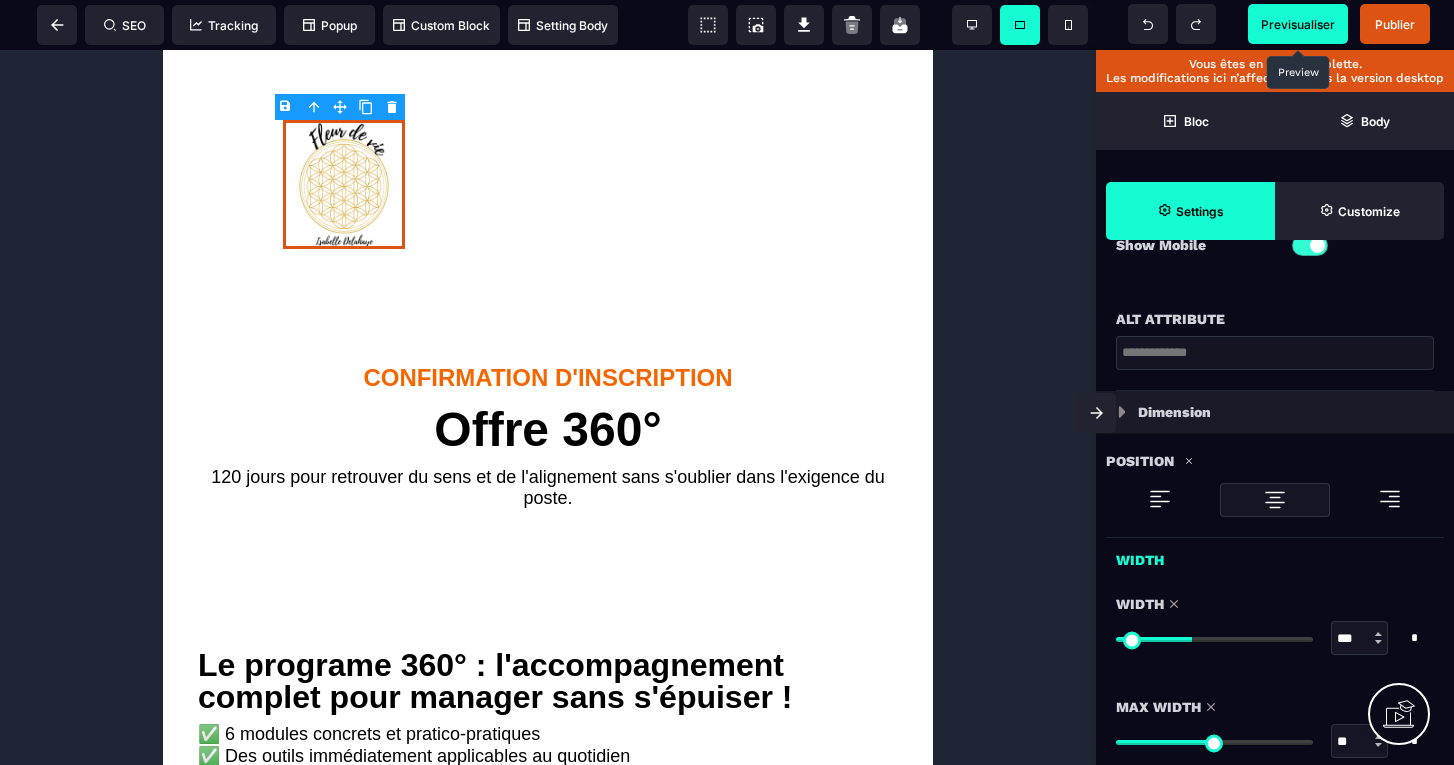 click at bounding box center [1275, 500] 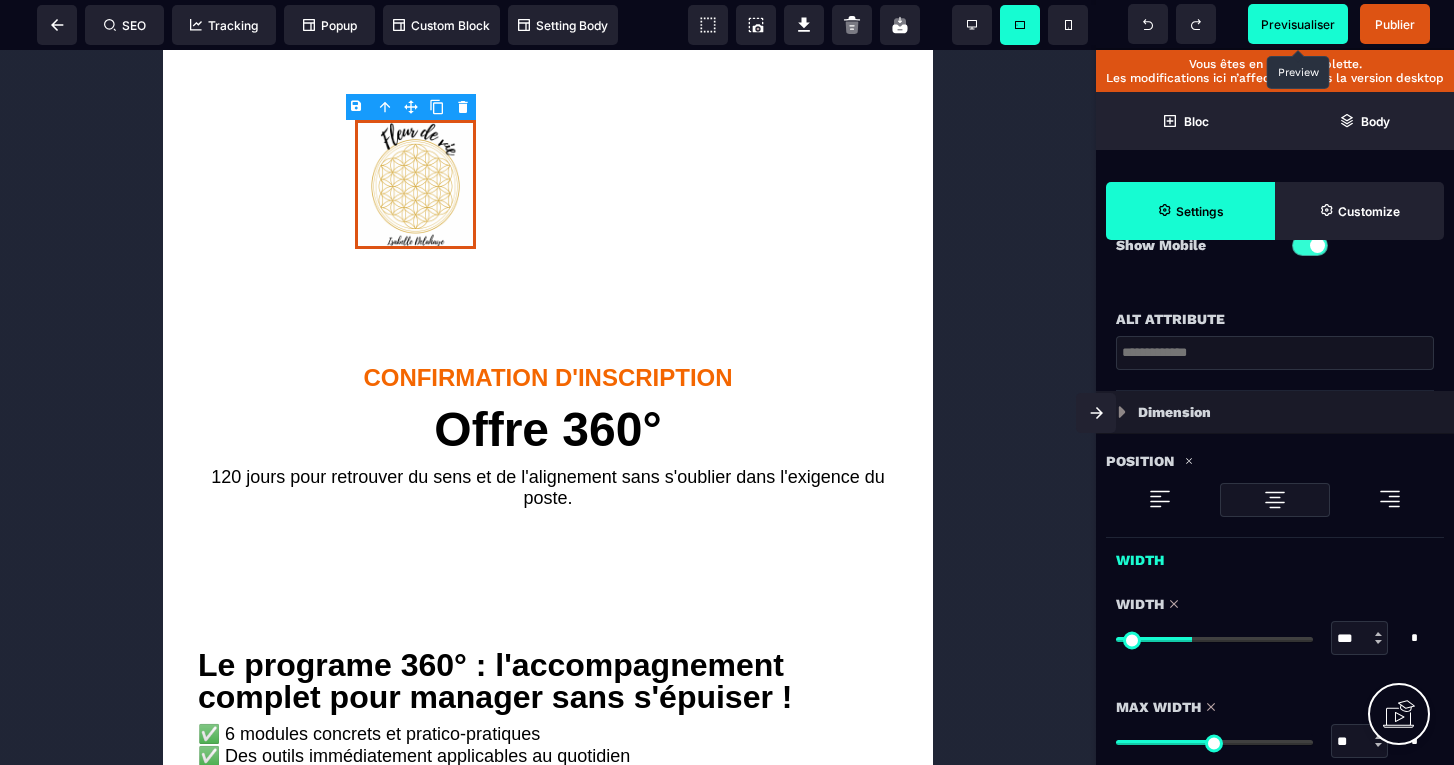 click at bounding box center [1275, 500] 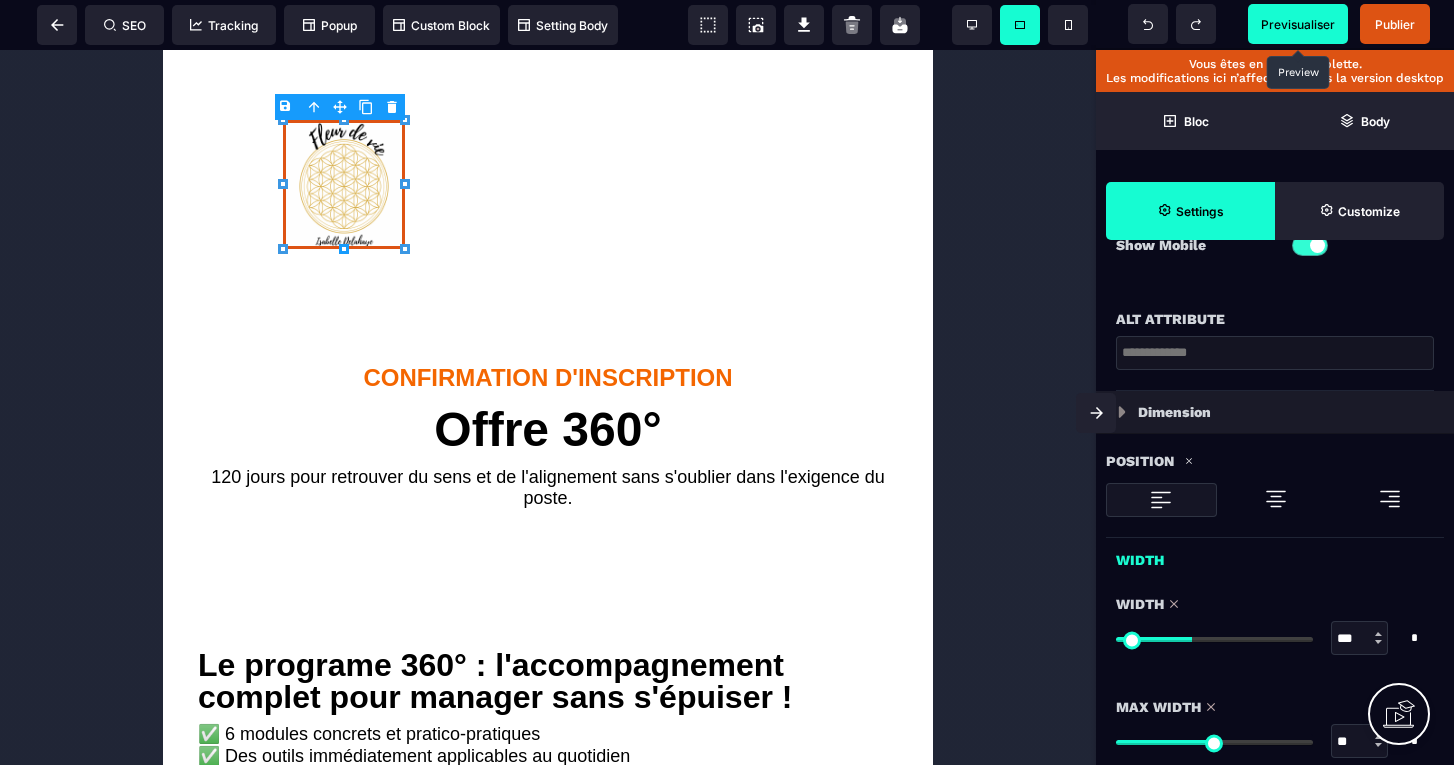 click at bounding box center (1276, 499) 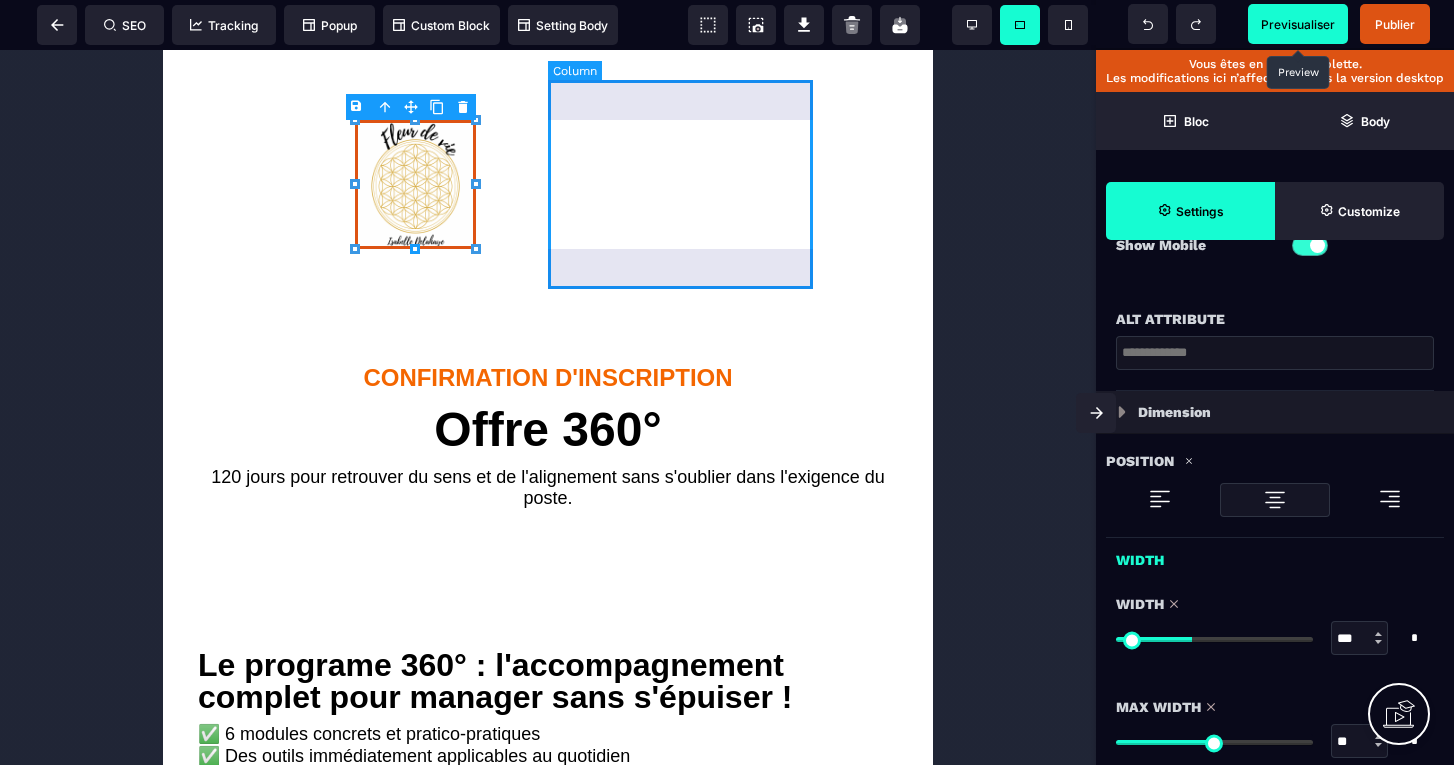 click at bounding box center [680, 184] 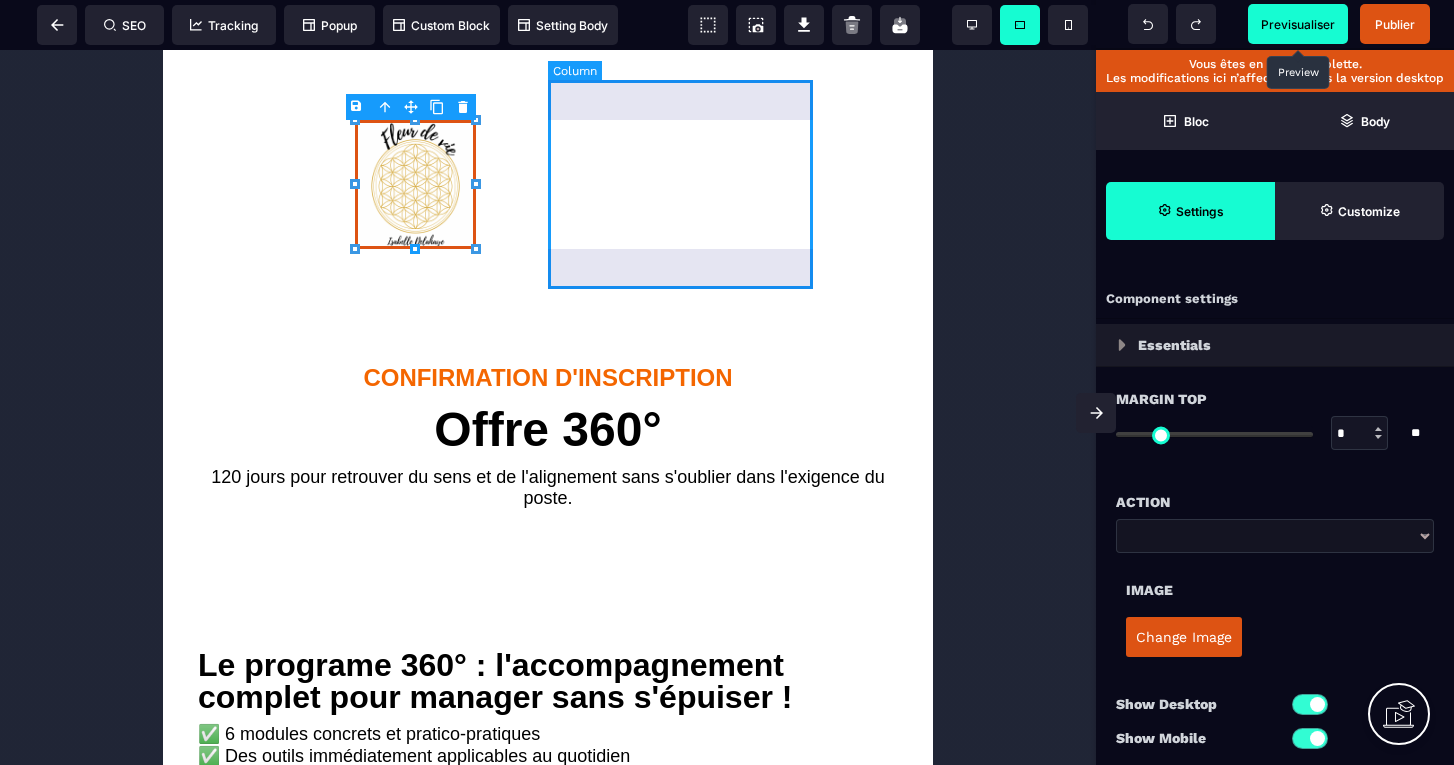 select on "**" 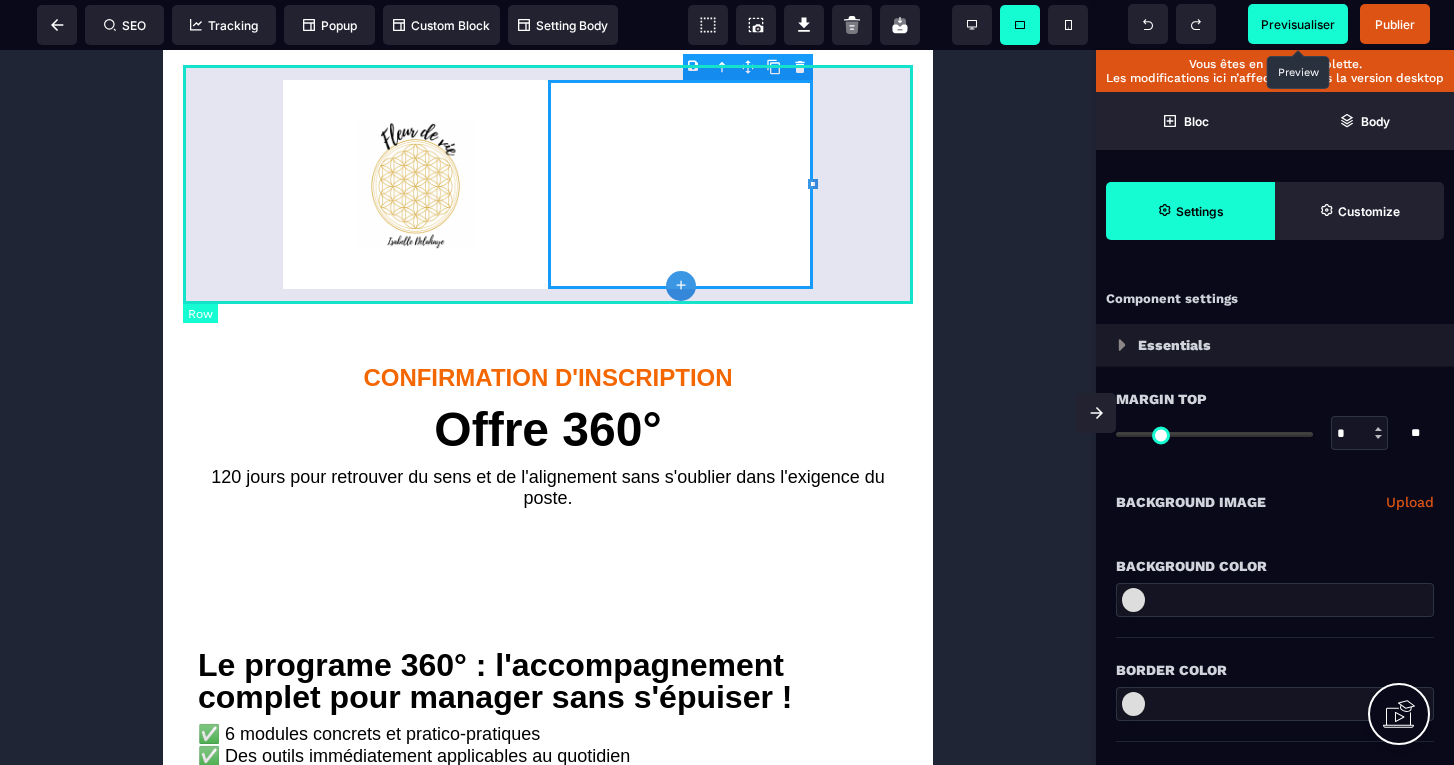 click on "B I U S
A *******
plus
Row
SEO
Big" at bounding box center [727, 382] 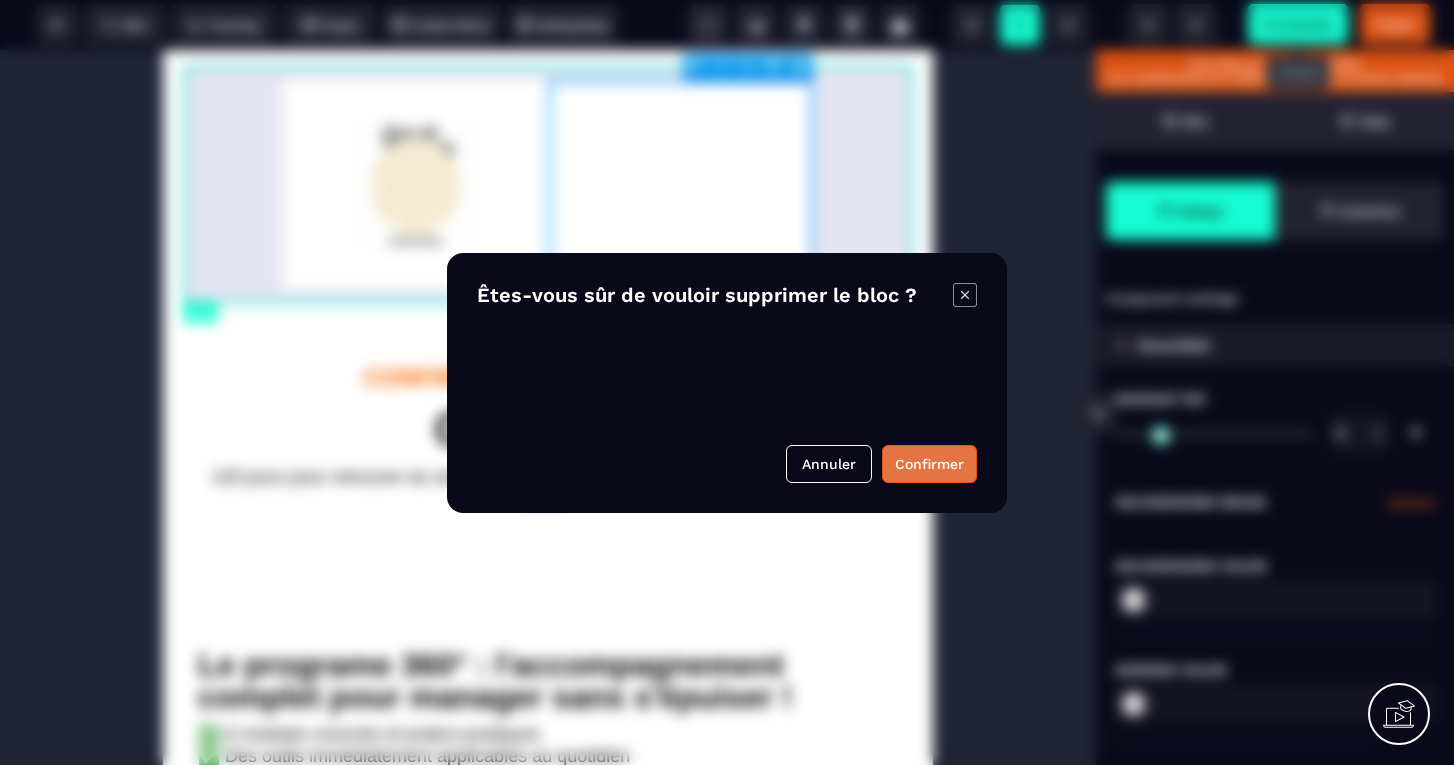 click on "Confirmer" at bounding box center (929, 464) 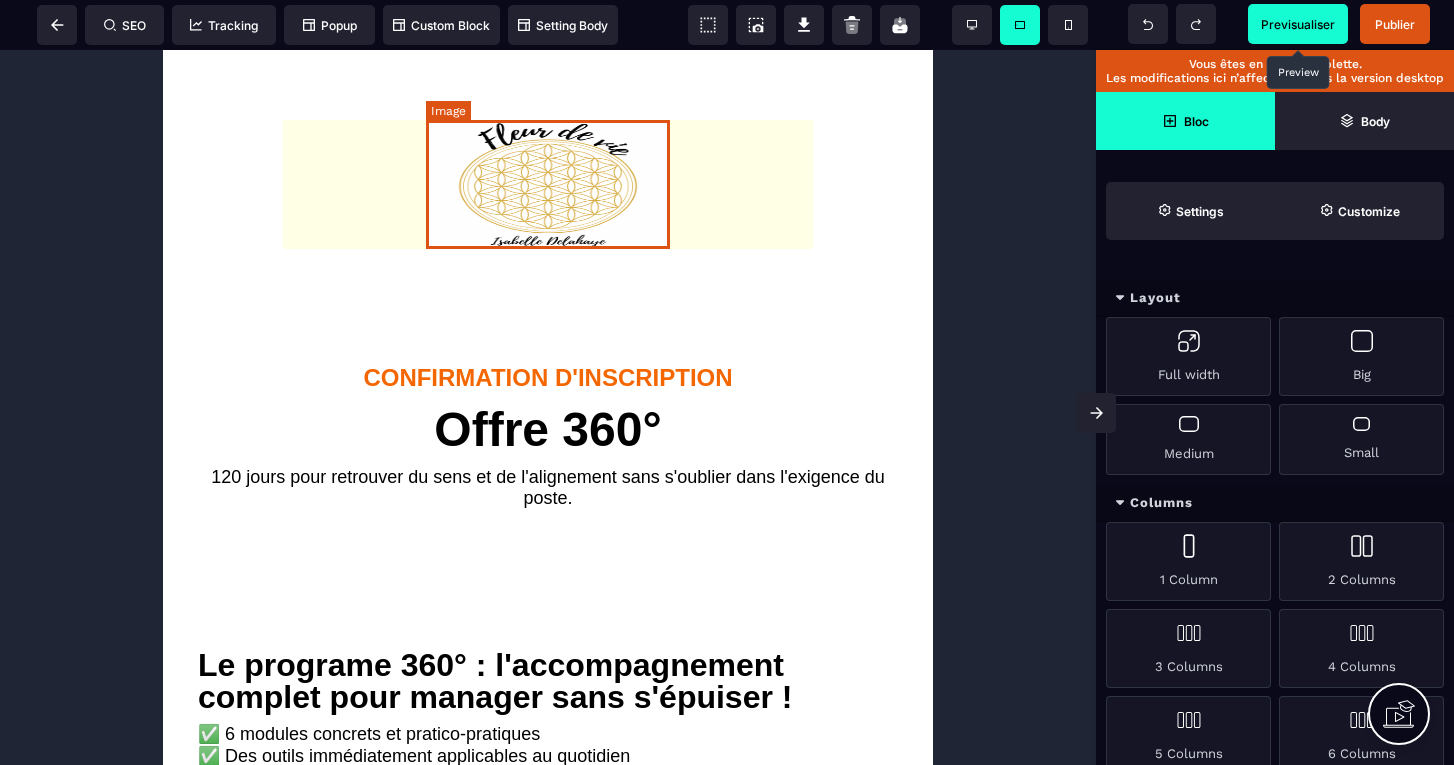 click at bounding box center [548, 184] 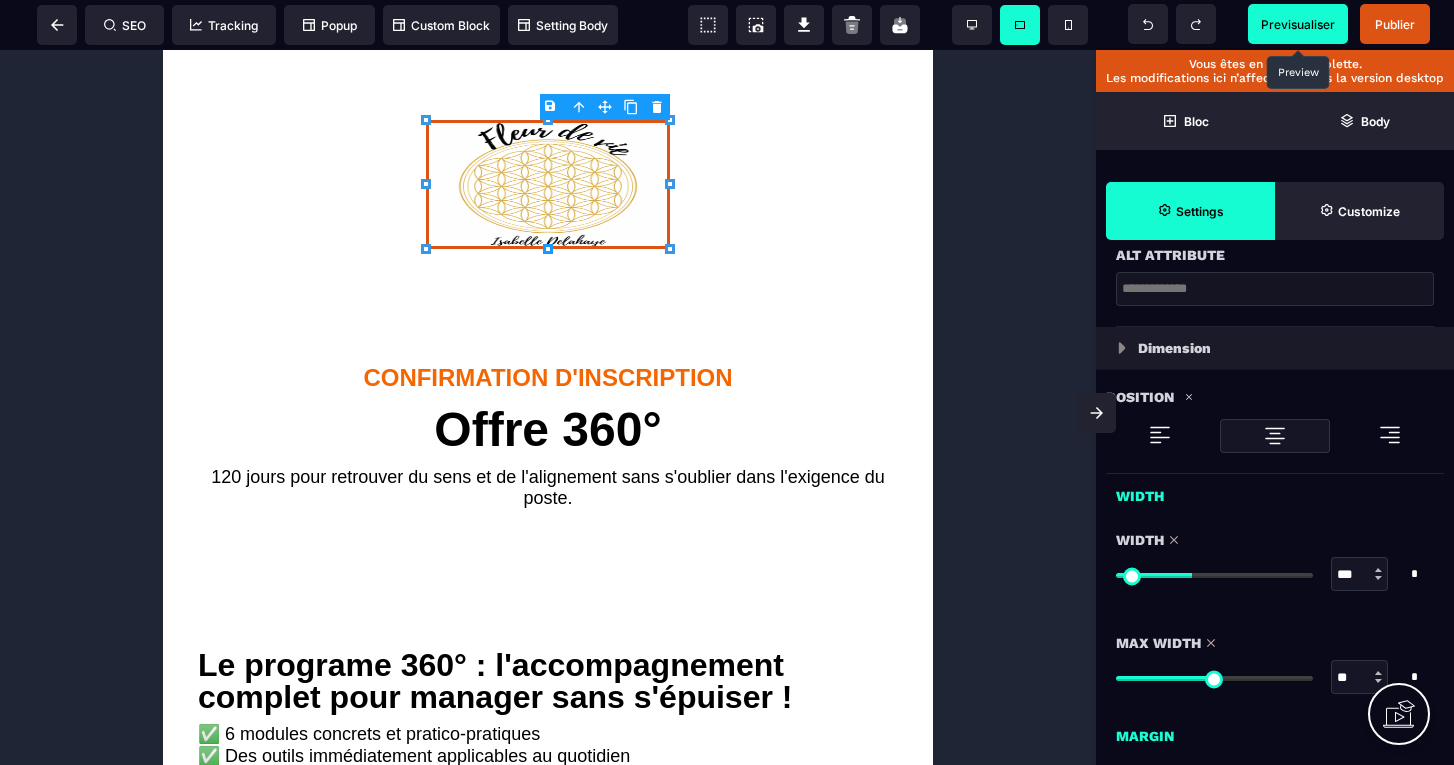 scroll, scrollTop: 580, scrollLeft: 0, axis: vertical 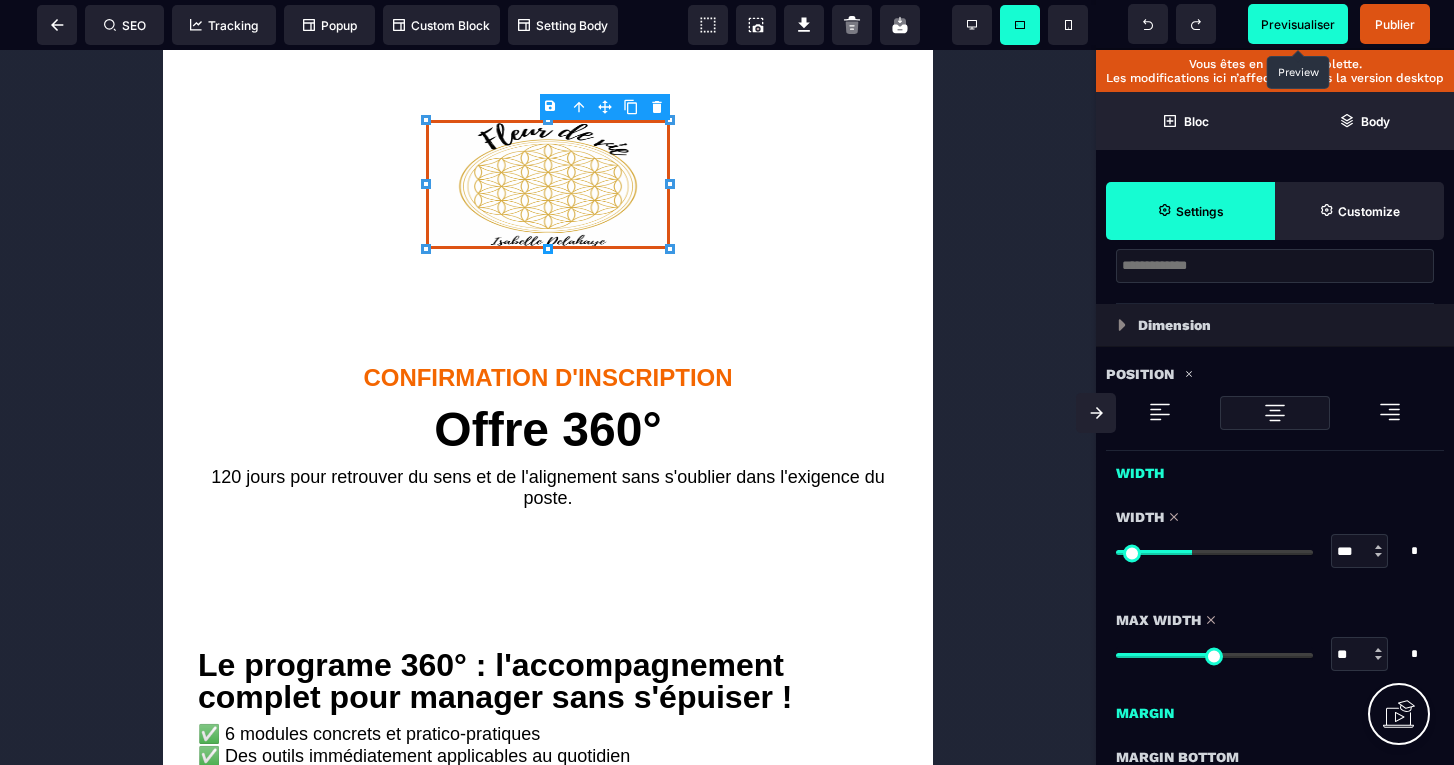 type on "**" 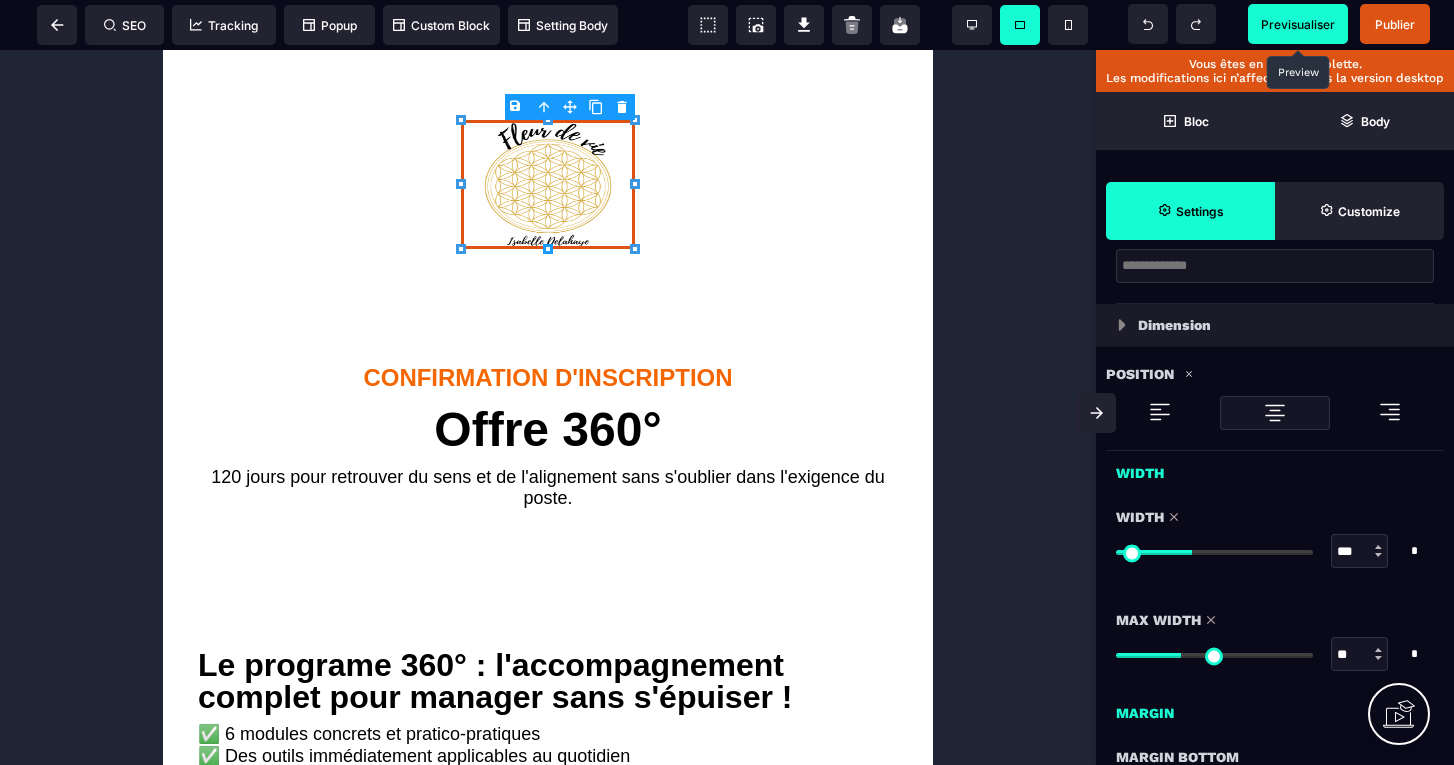 type on "**" 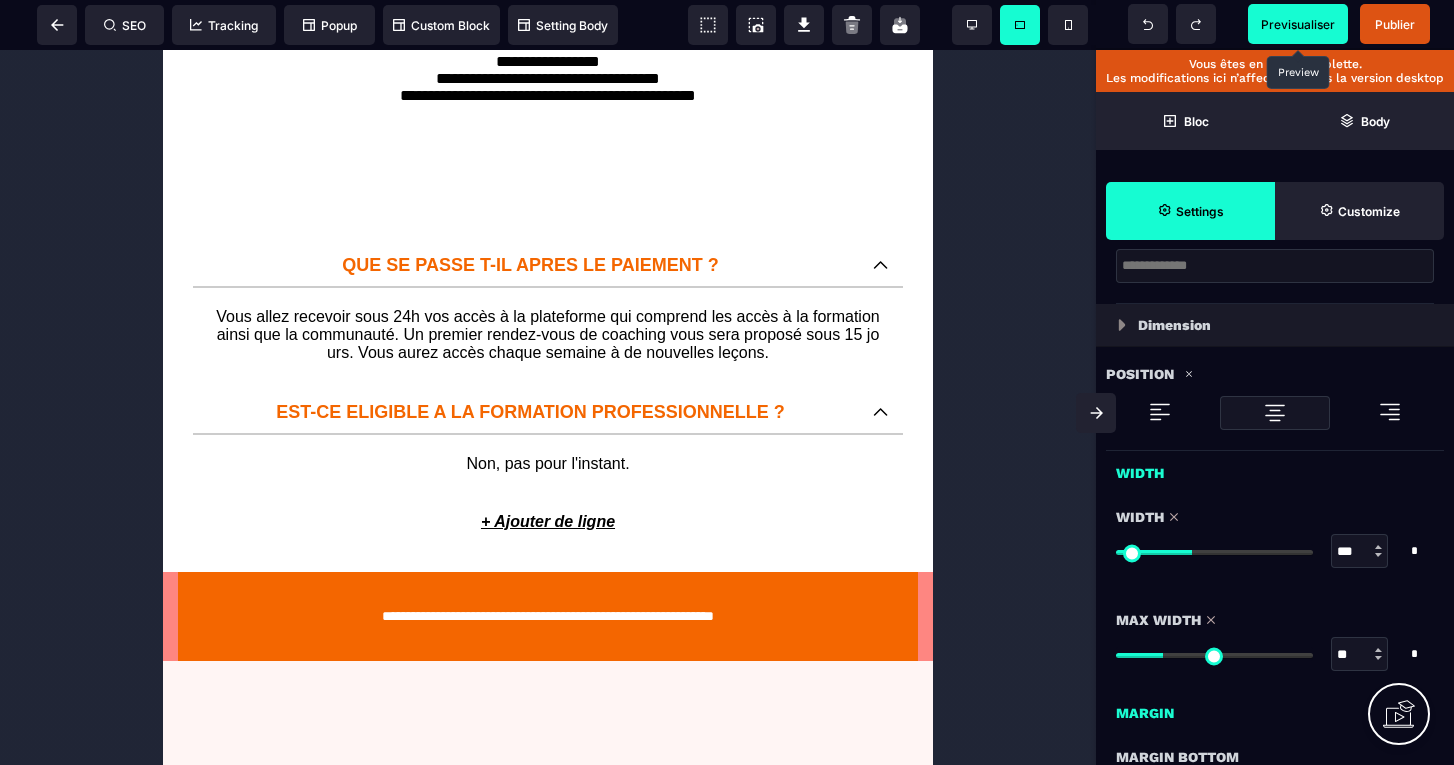 scroll, scrollTop: 2447, scrollLeft: 0, axis: vertical 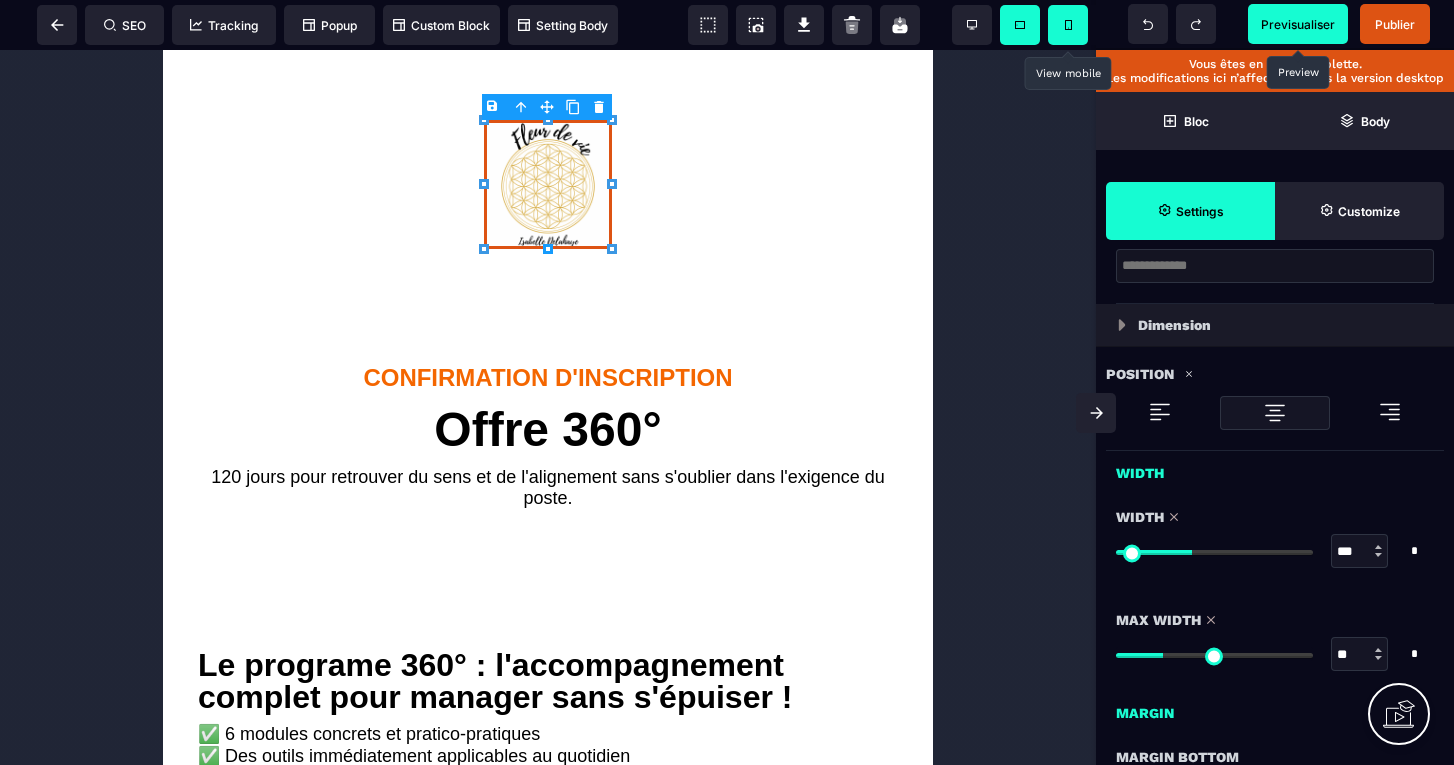 click 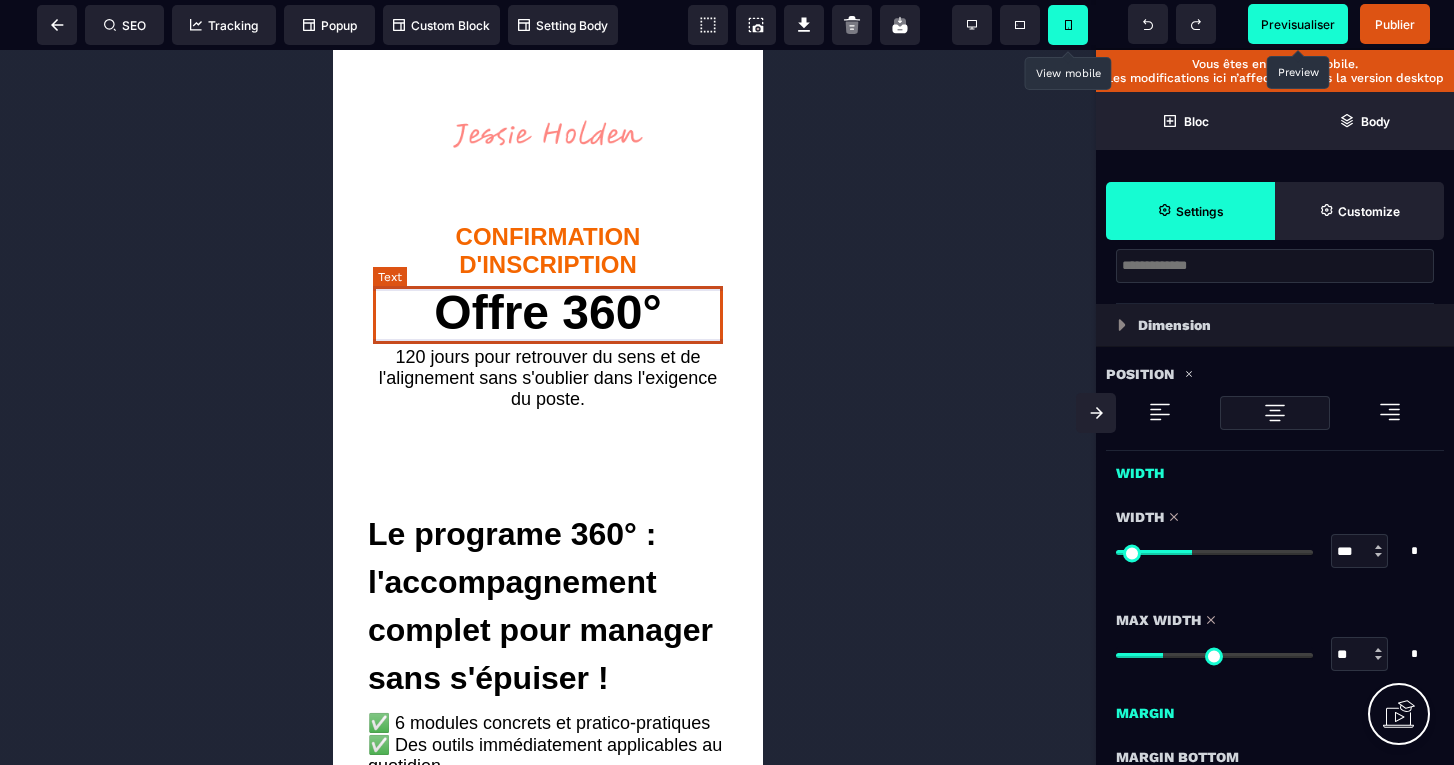 scroll, scrollTop: 0, scrollLeft: 0, axis: both 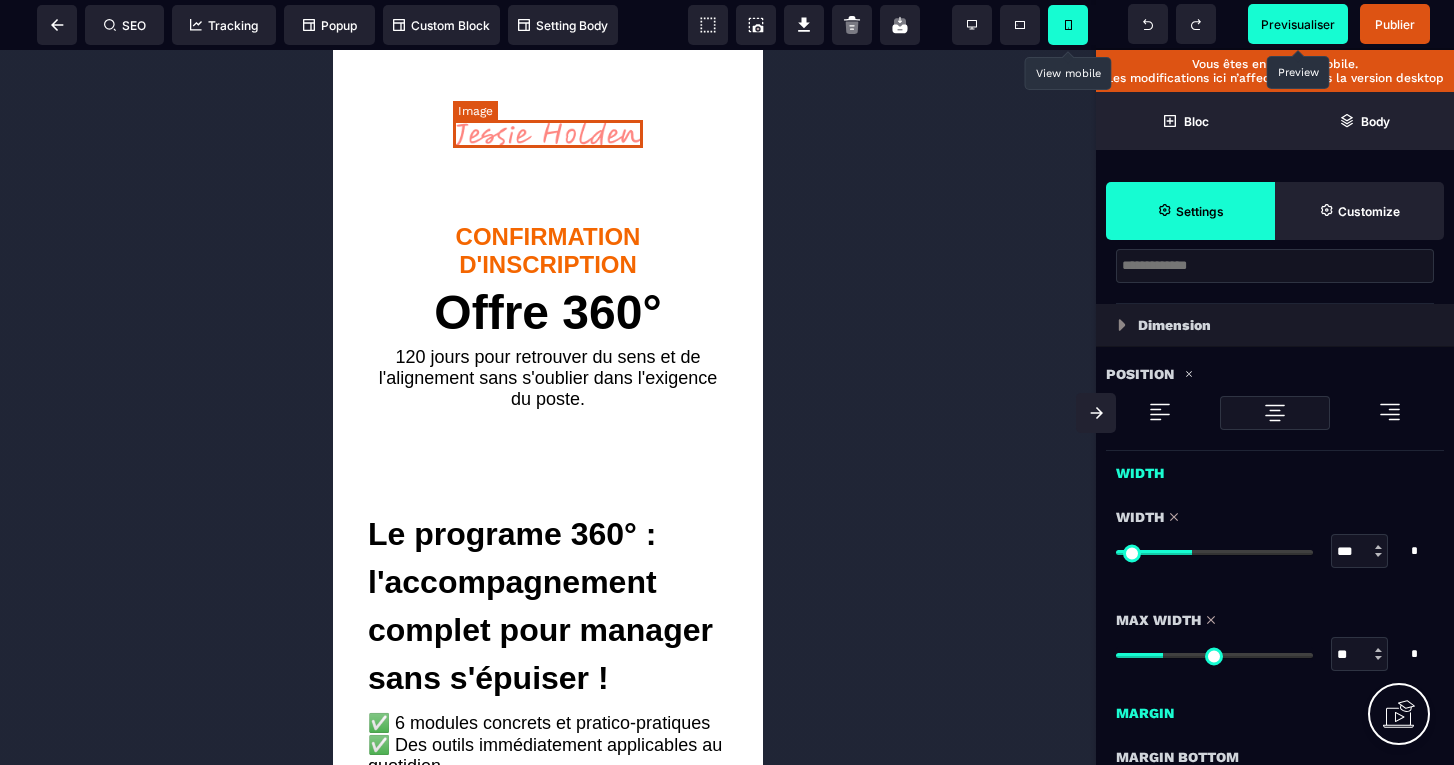 click at bounding box center [548, 134] 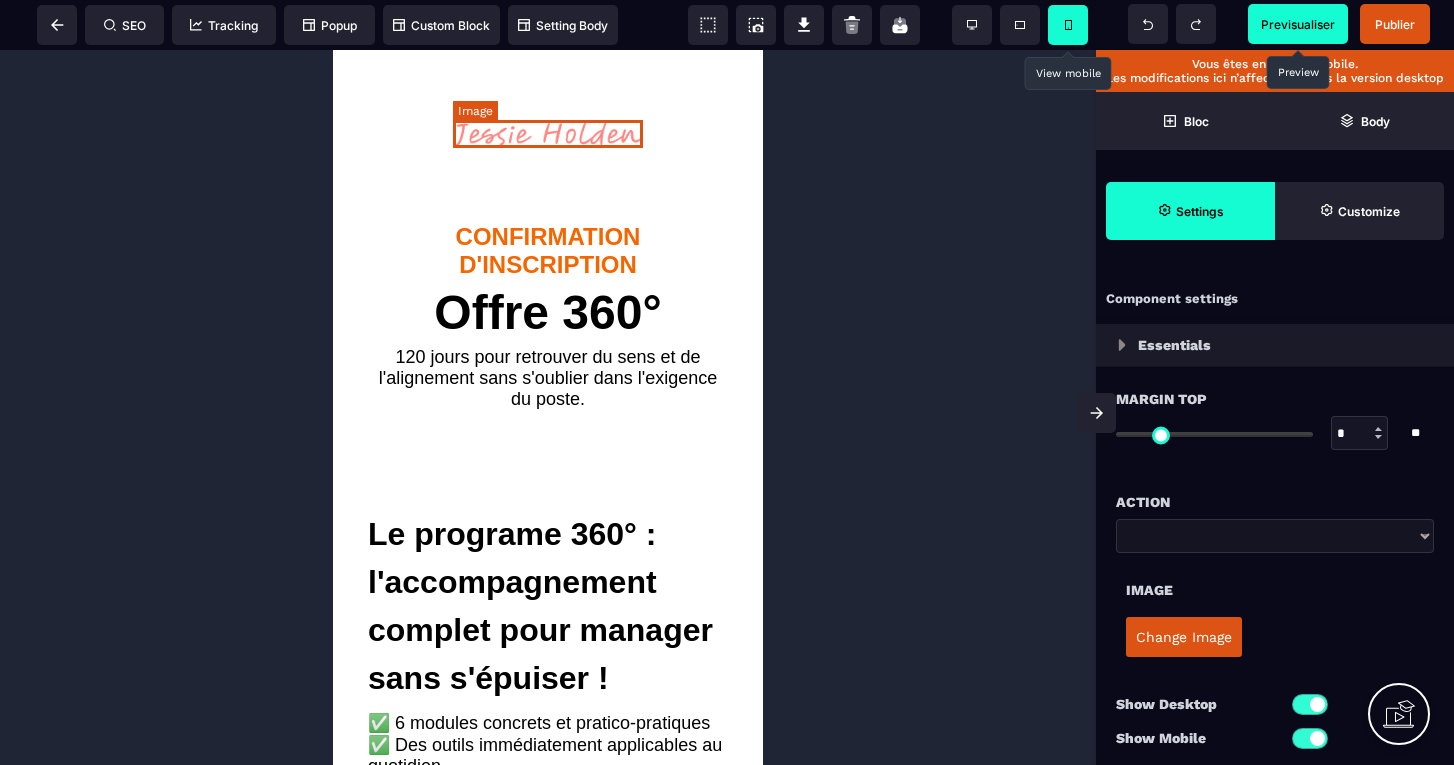 select 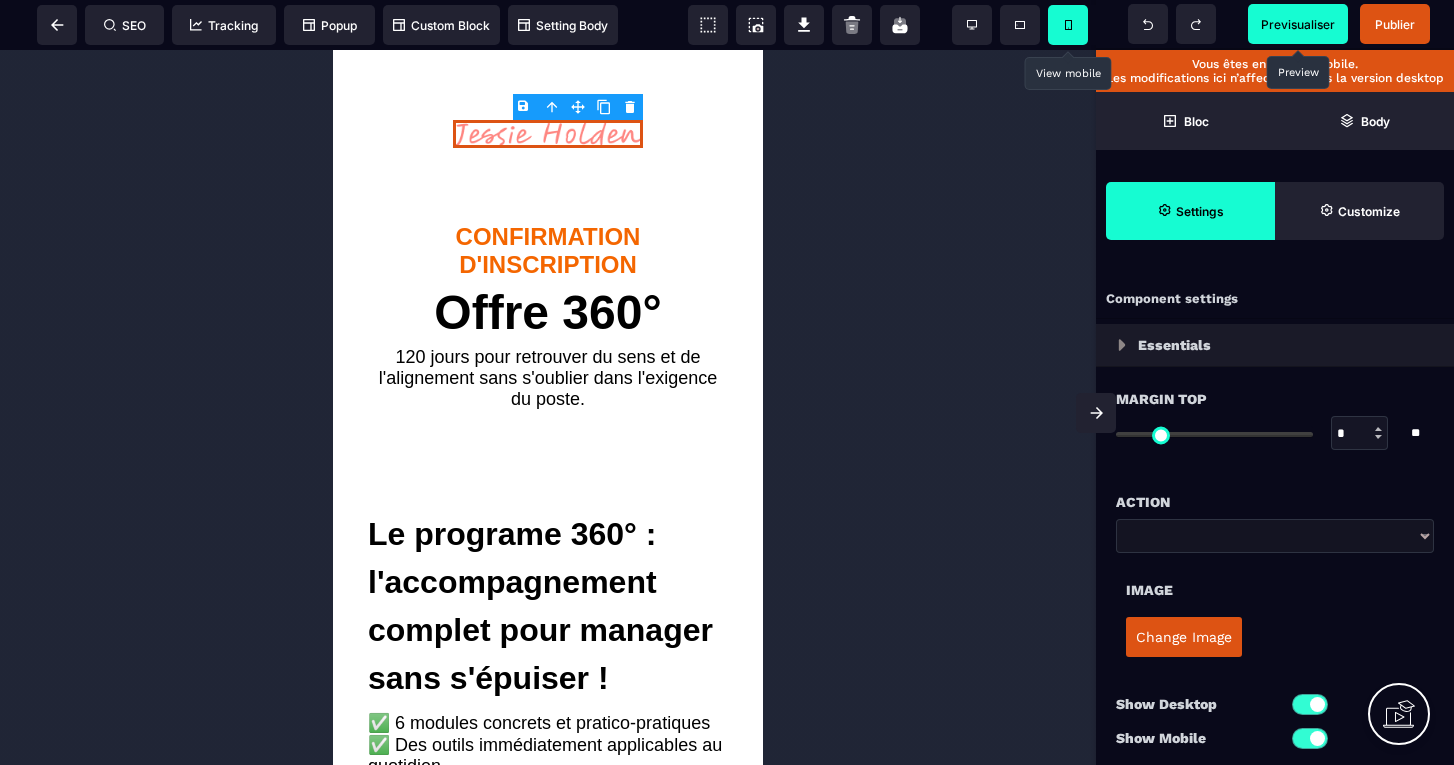 click on "Change Image" at bounding box center [1184, 637] 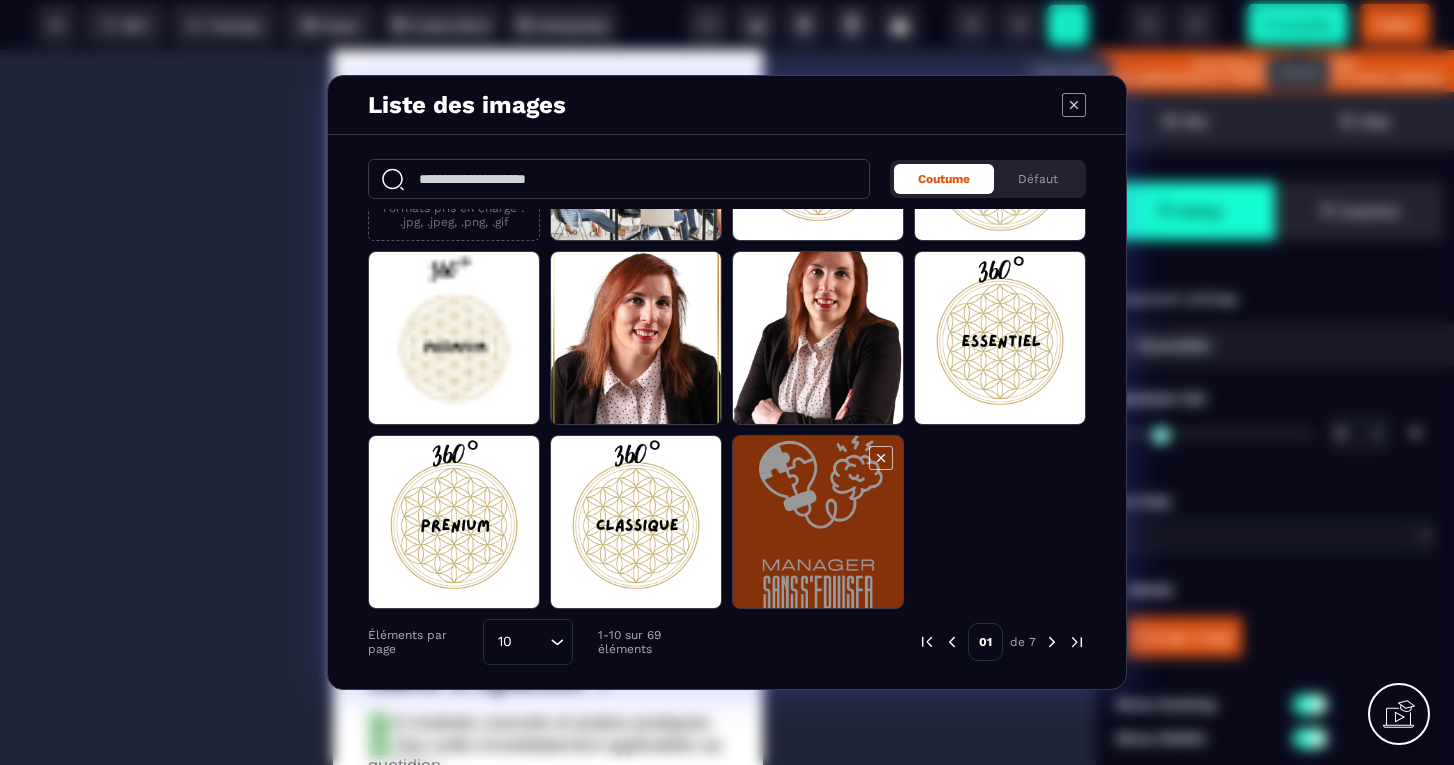 scroll, scrollTop: 142, scrollLeft: 0, axis: vertical 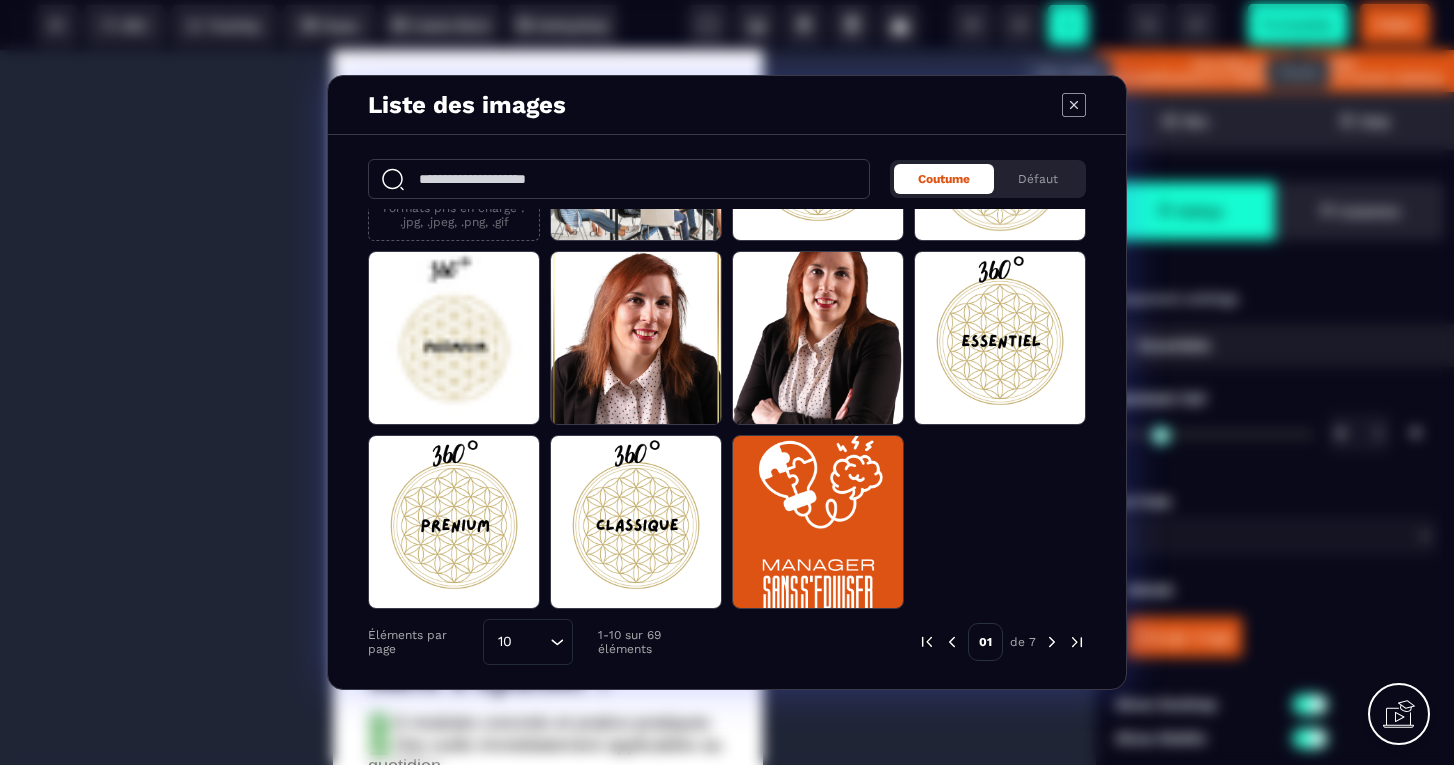 click at bounding box center (1052, 642) 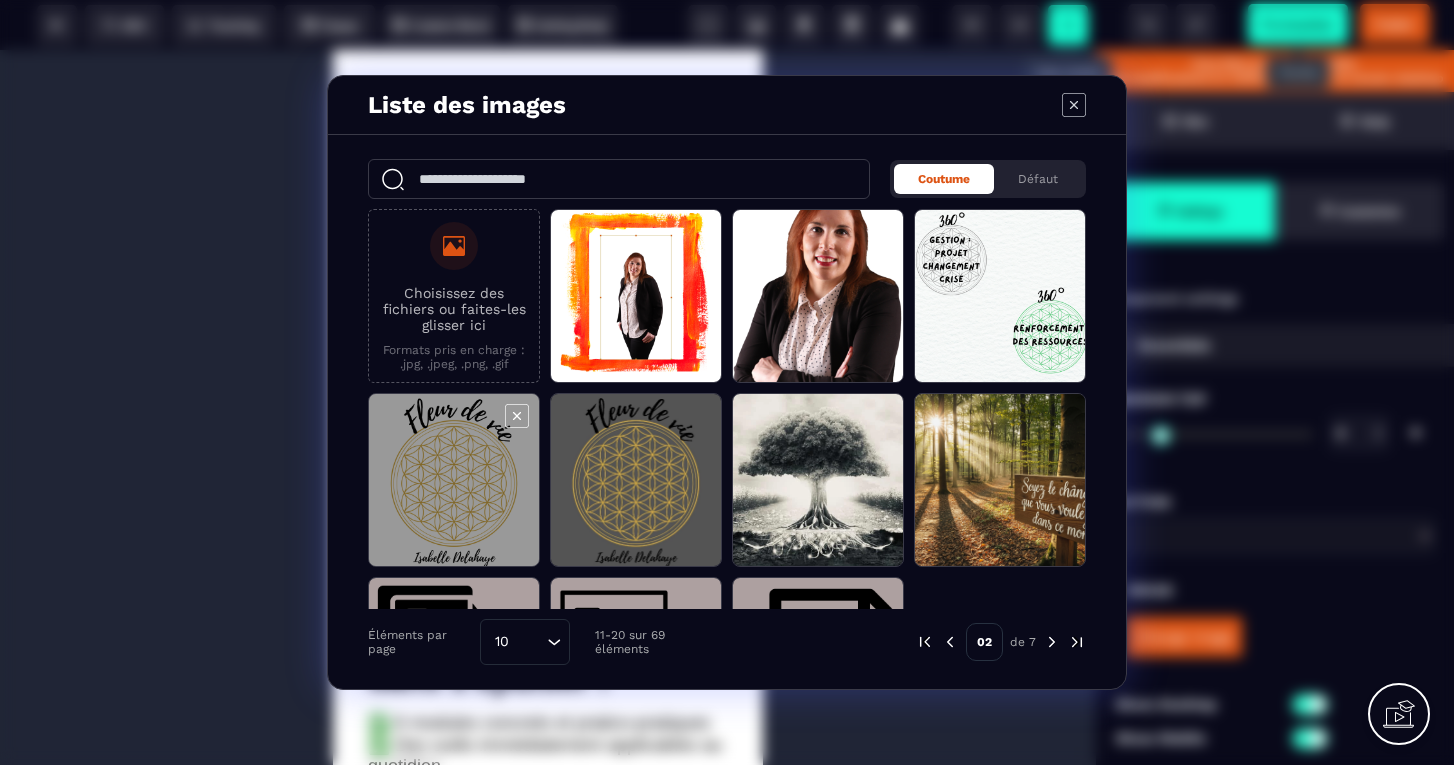 click at bounding box center [454, 481] 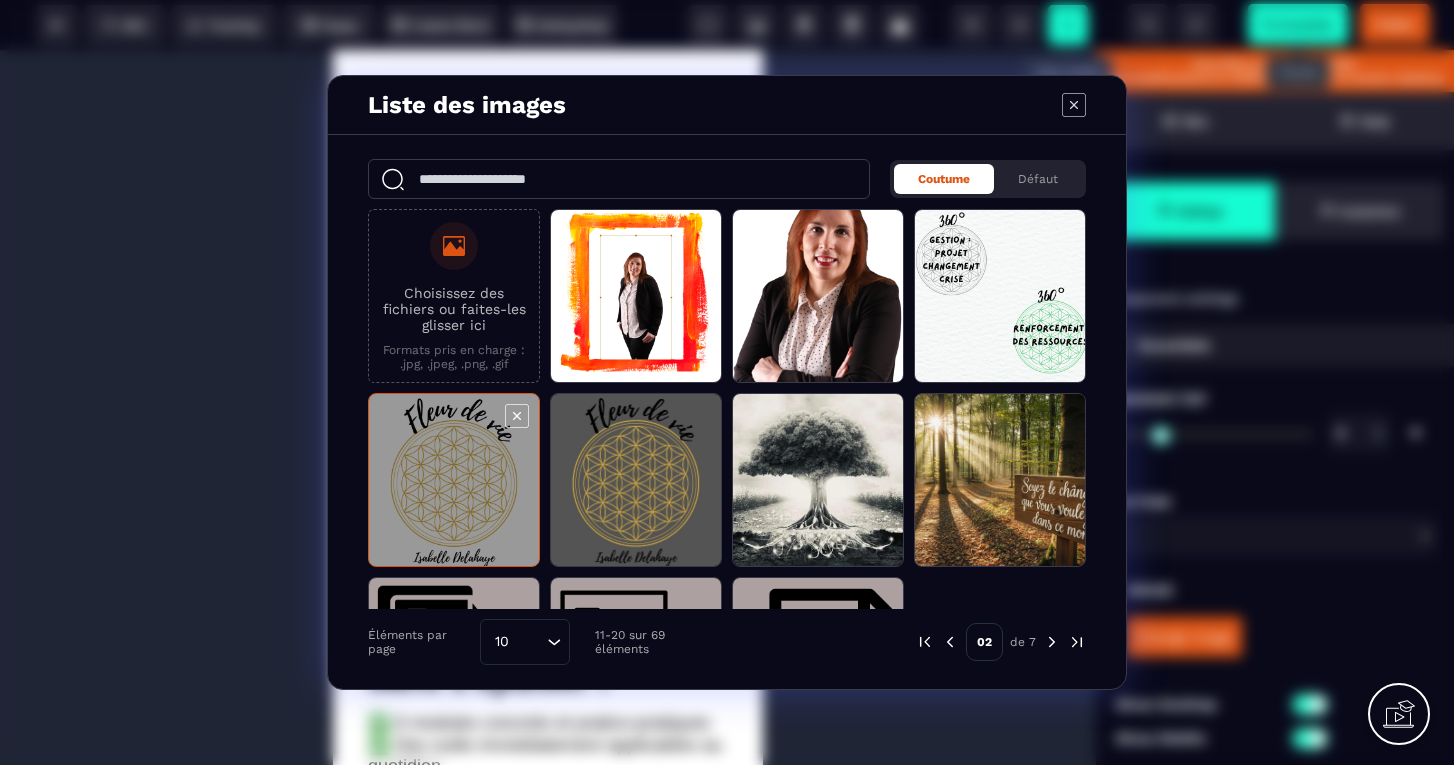 click at bounding box center [454, 481] 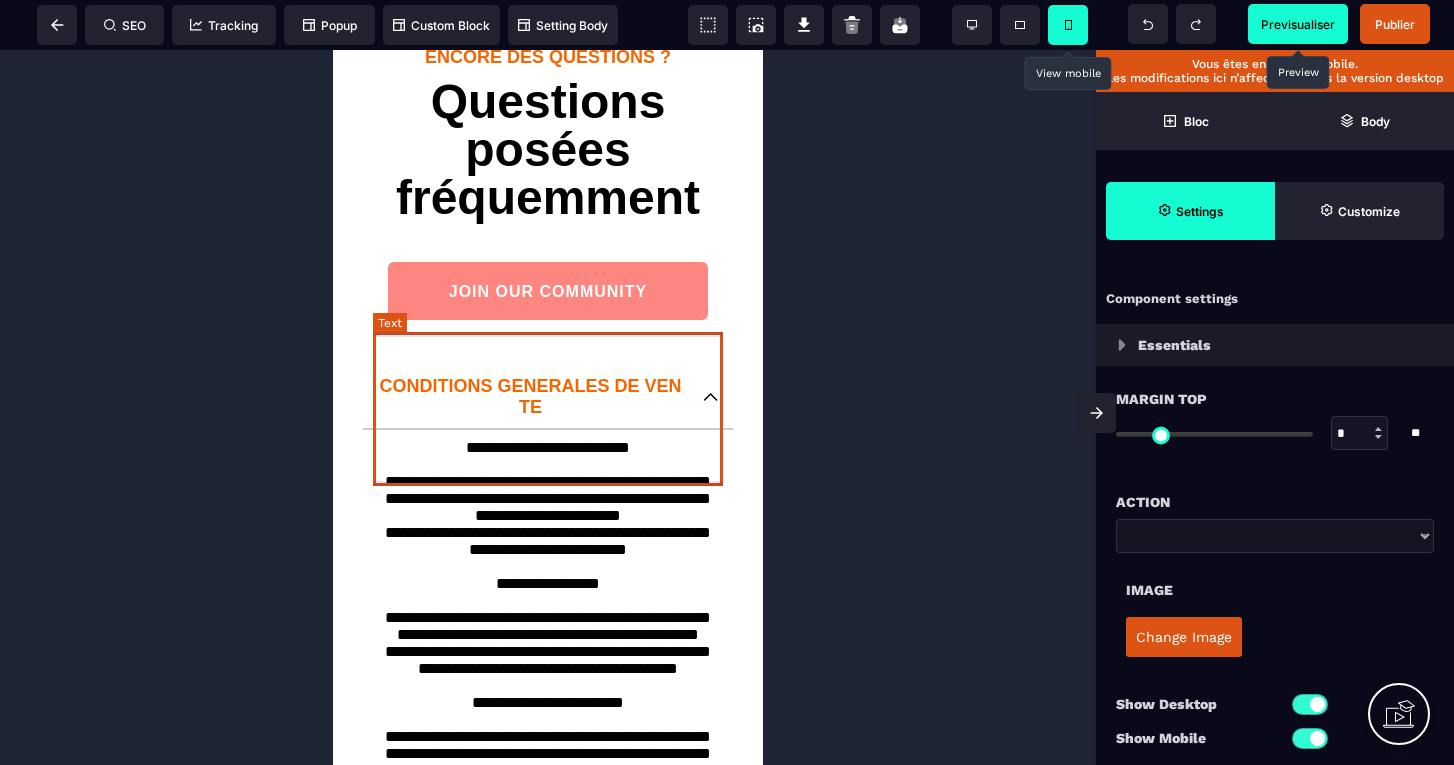 scroll, scrollTop: 2401, scrollLeft: 0, axis: vertical 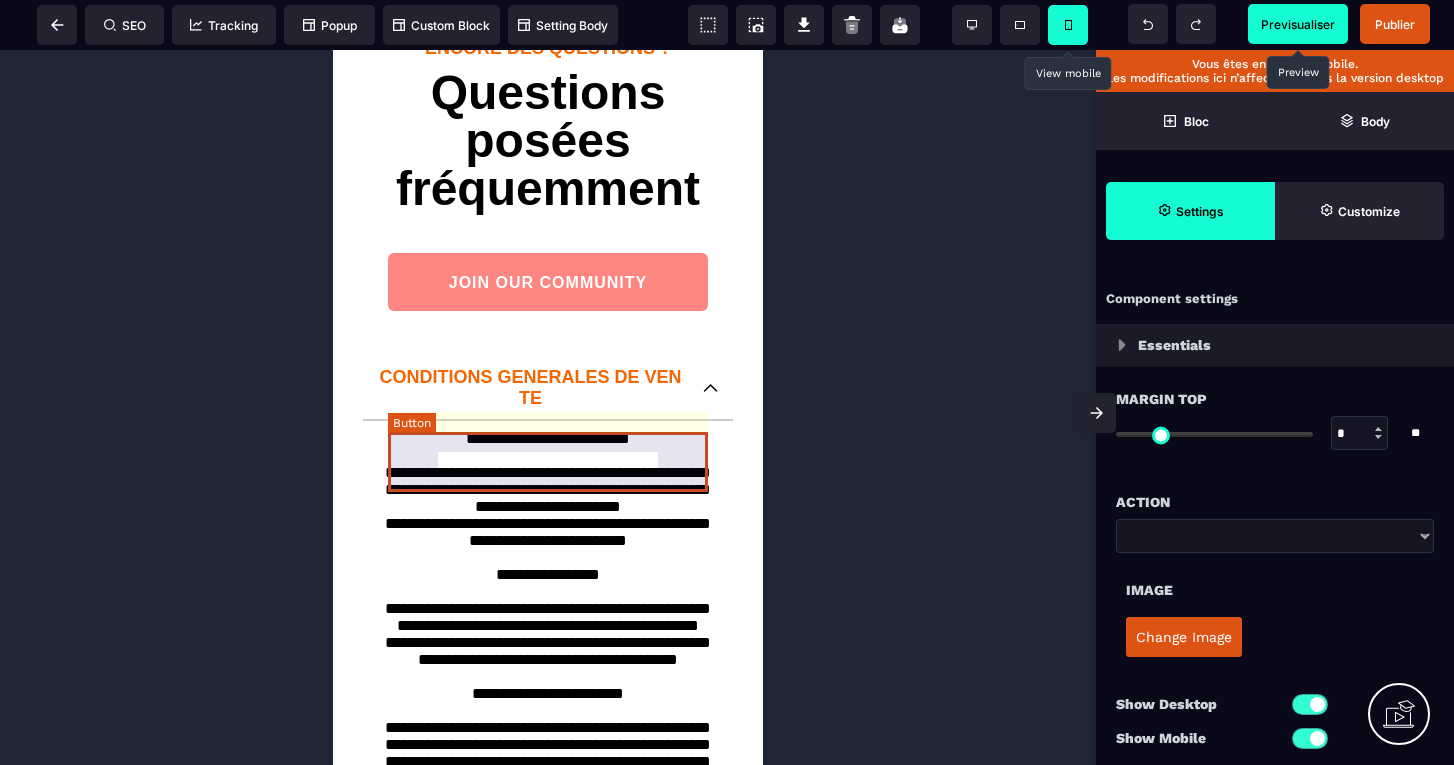 click on "JOIN OUR COMMUNITY" at bounding box center [548, 282] 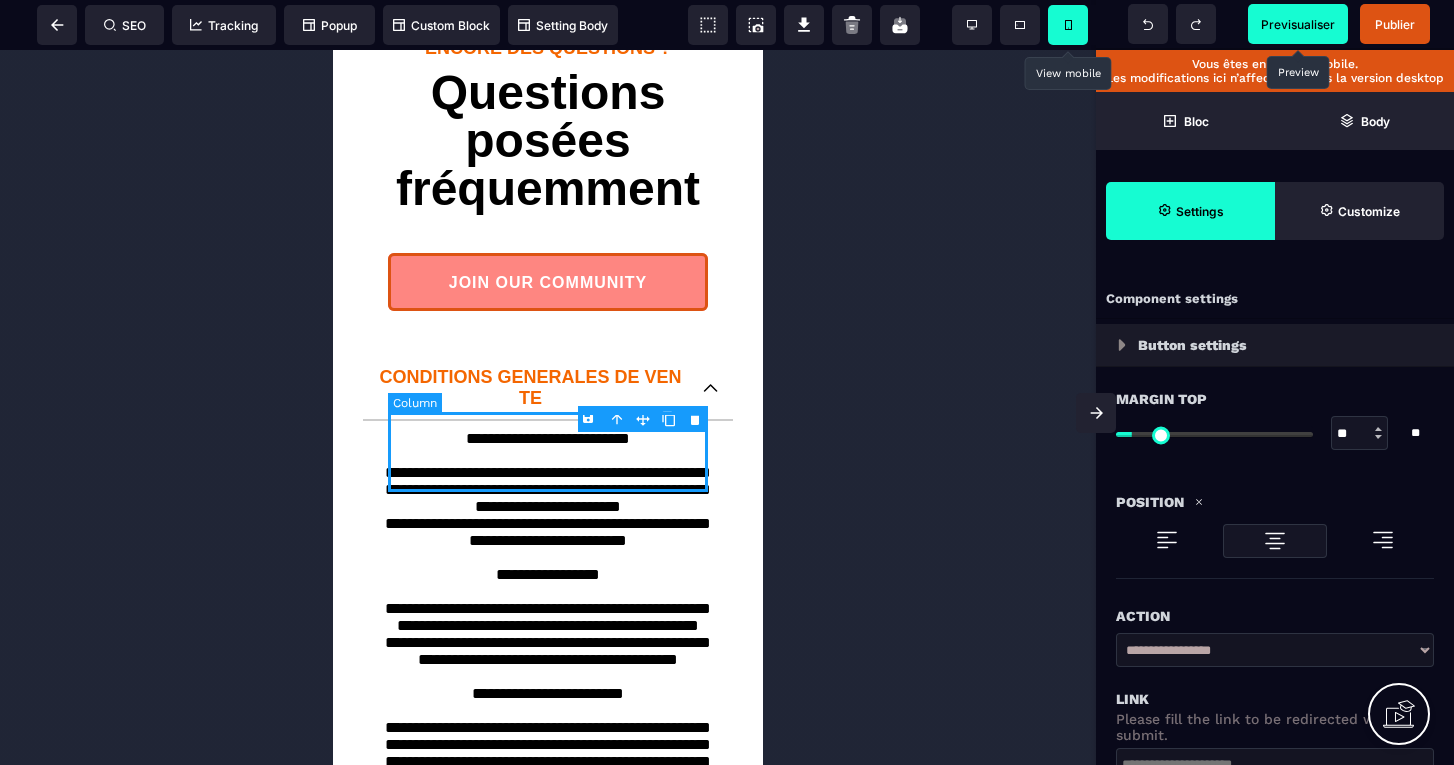 click on "B I U S
A *******
Column
SEO
Tracking" at bounding box center [727, 382] 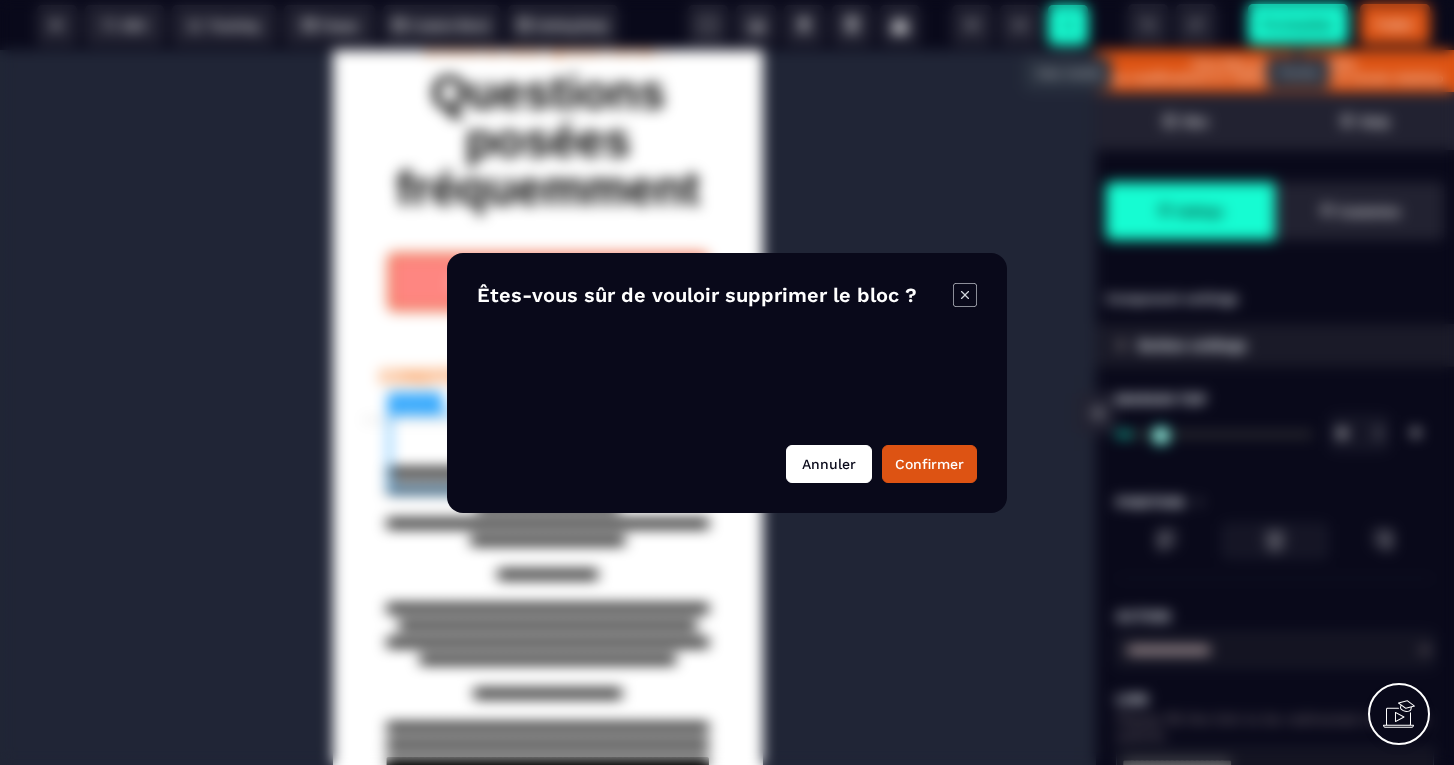 click on "Annuler" at bounding box center (829, 464) 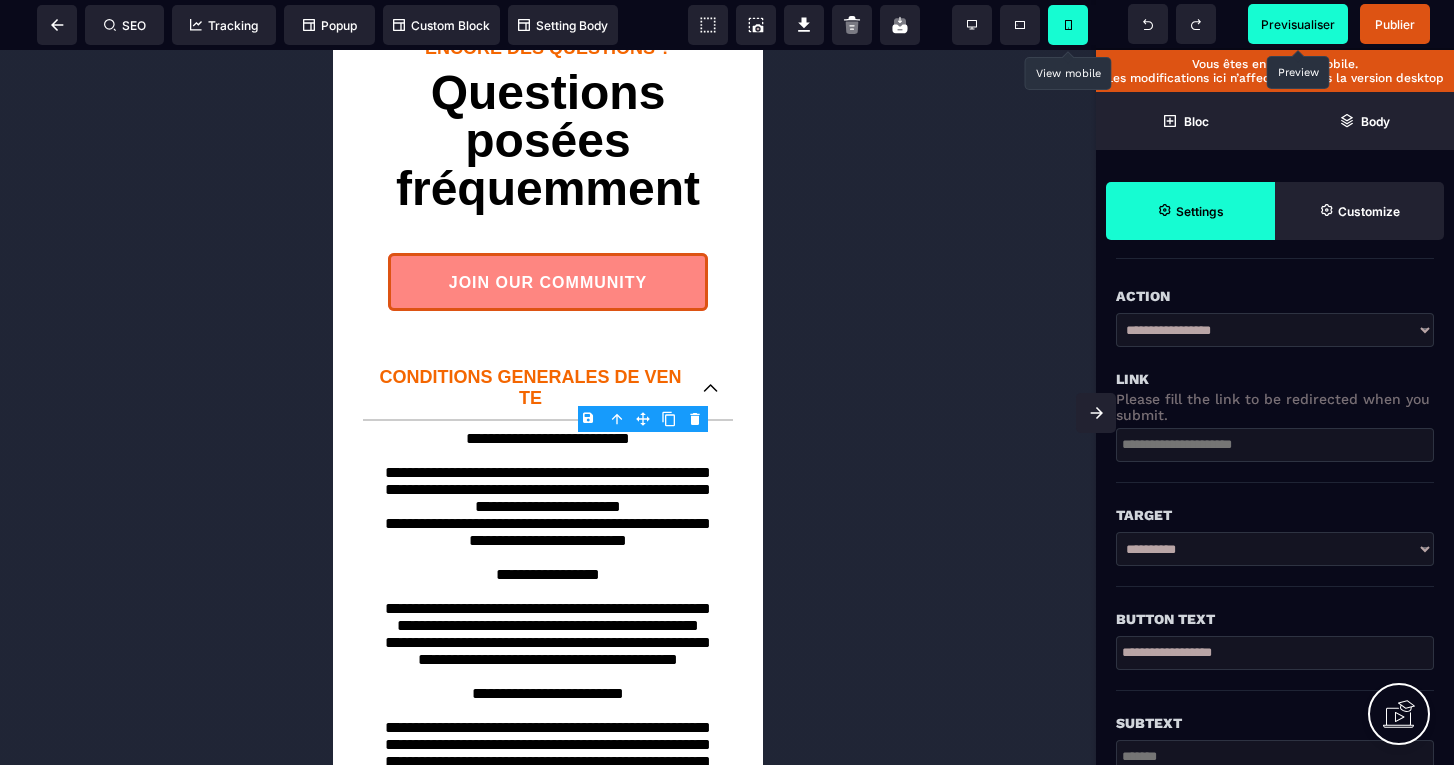 scroll, scrollTop: 322, scrollLeft: 0, axis: vertical 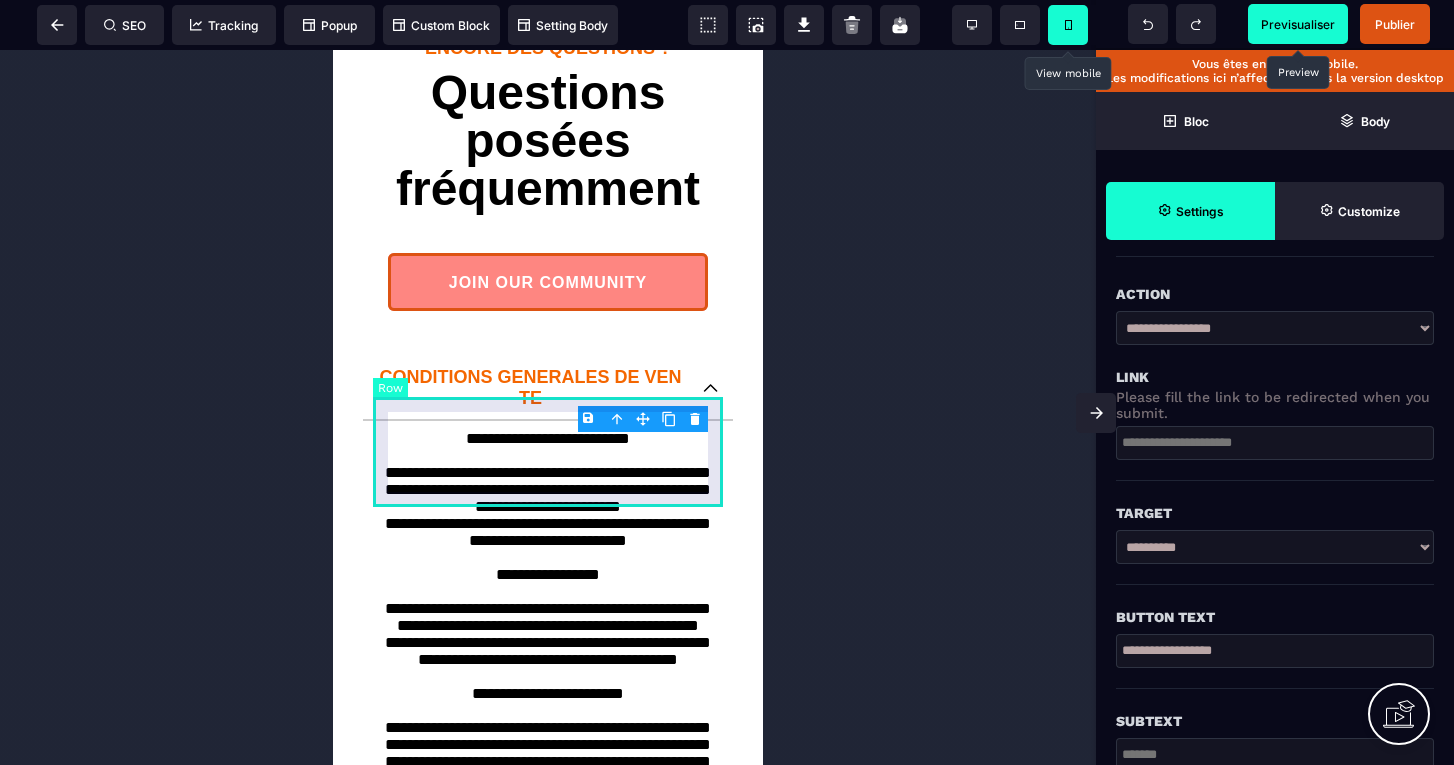 click on "B I U S
A *******
Row
SEO
Tracking
Popup" at bounding box center [727, 382] 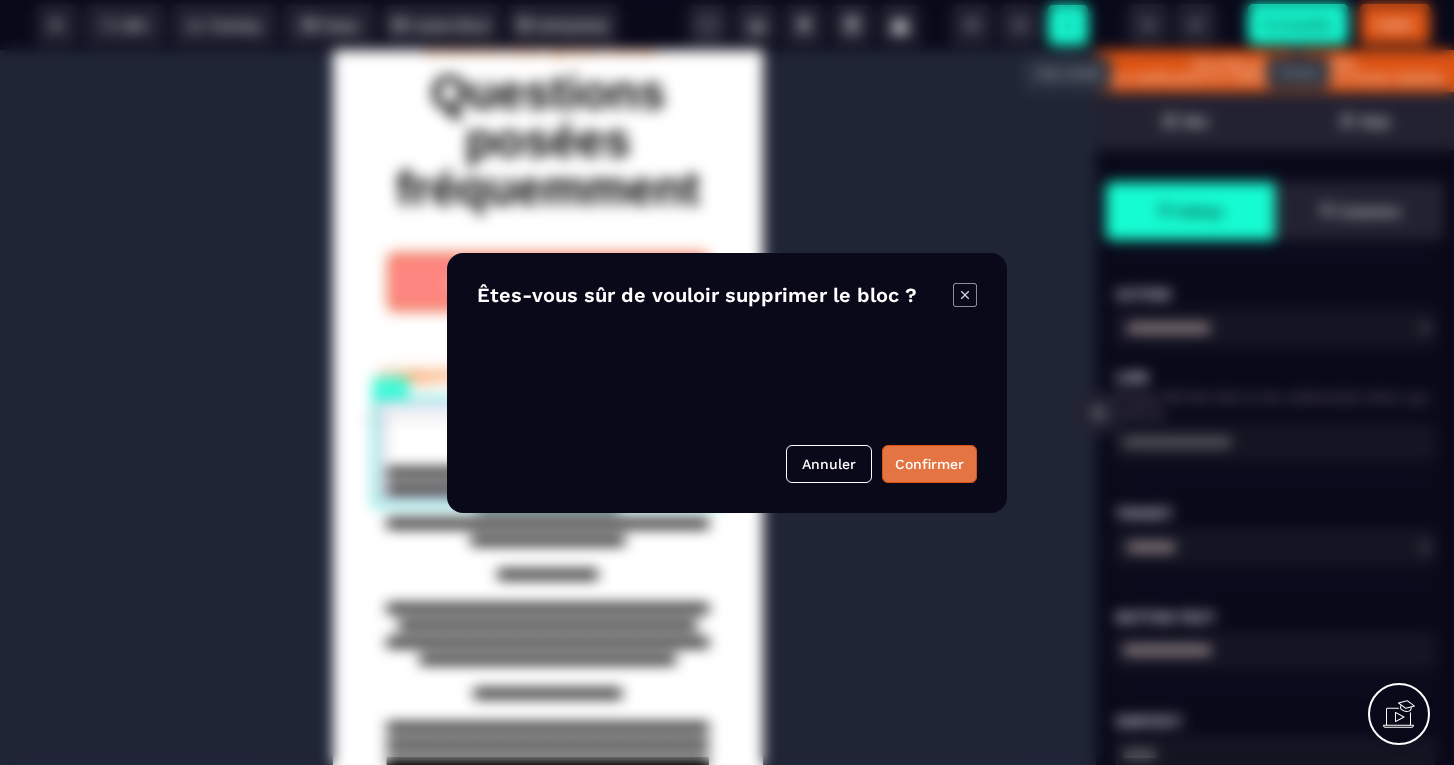 click on "Confirmer" at bounding box center [929, 464] 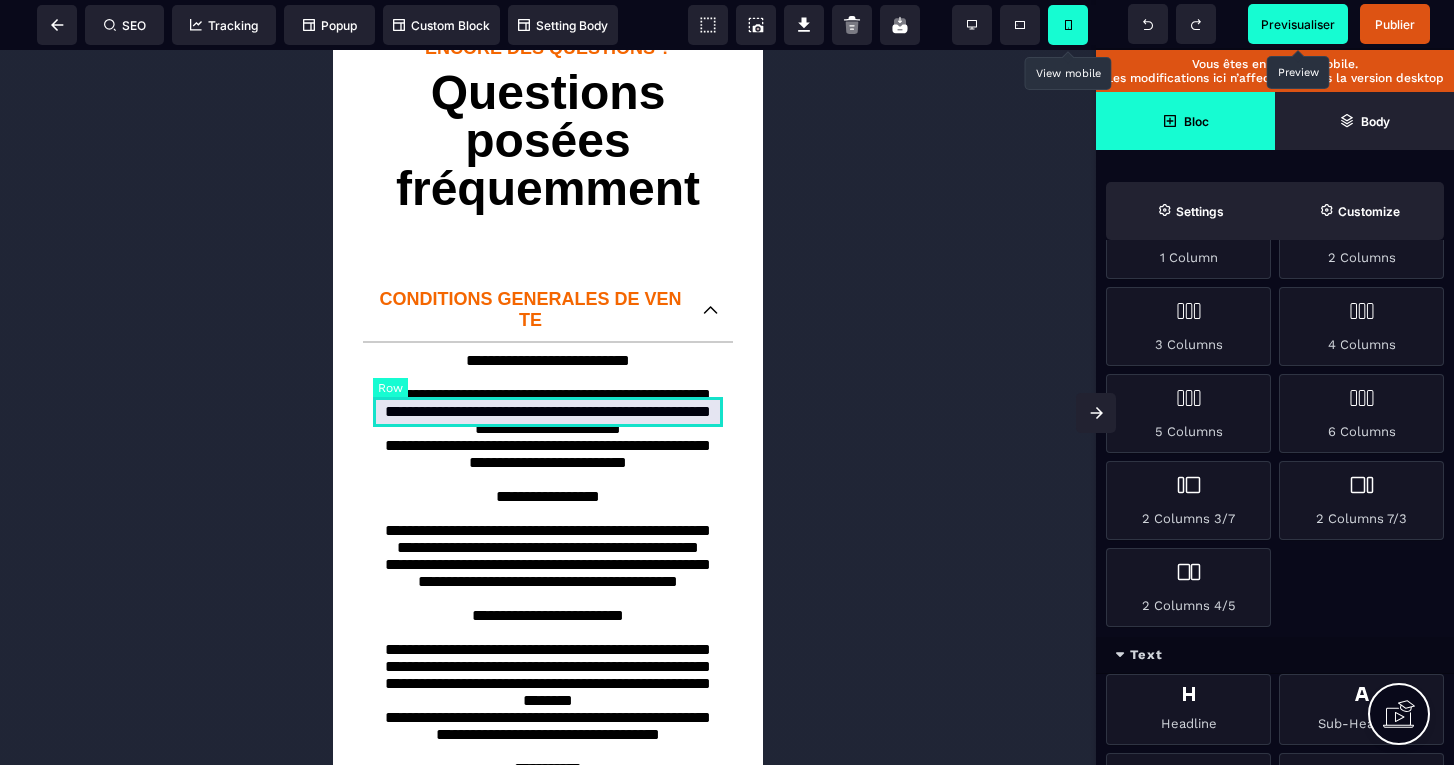 click at bounding box center [548, 233] 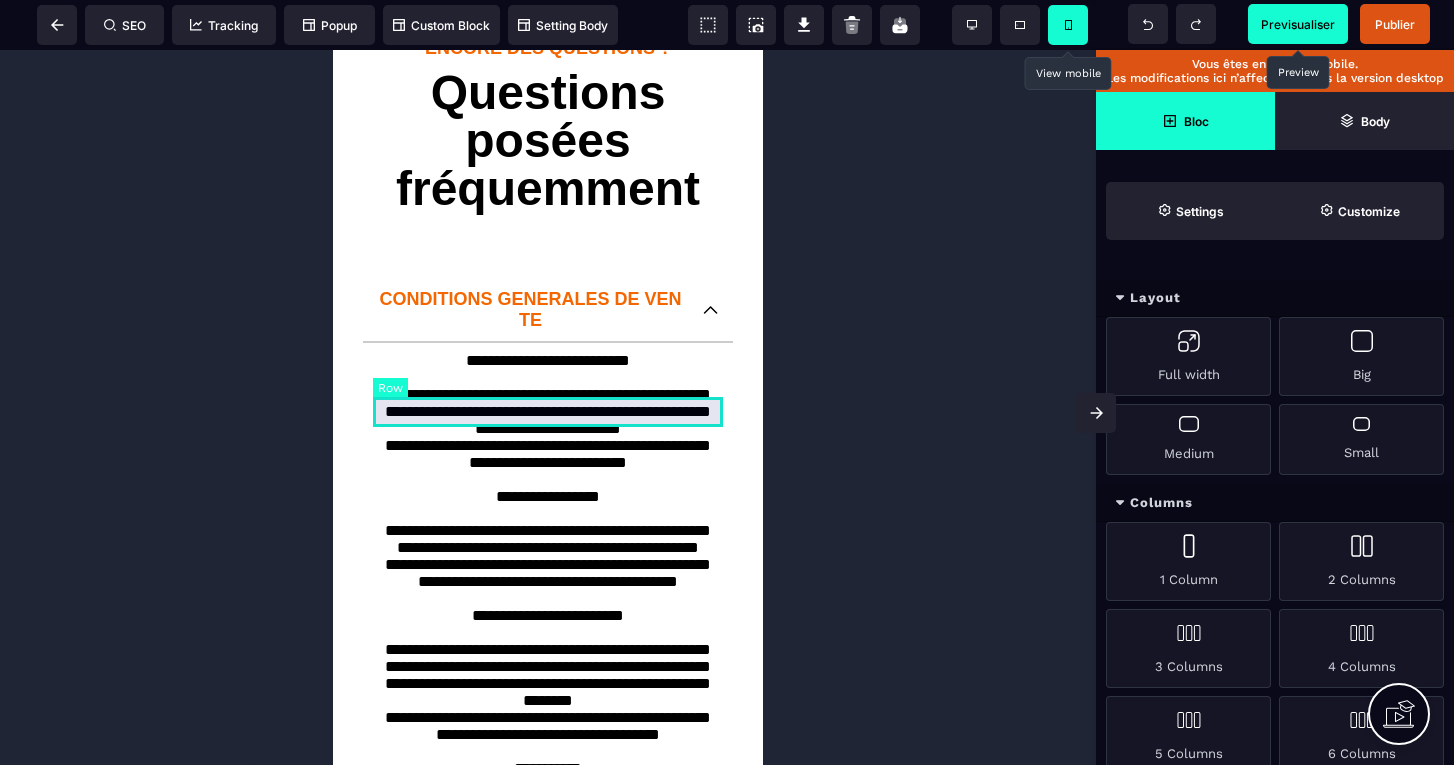 select on "*" 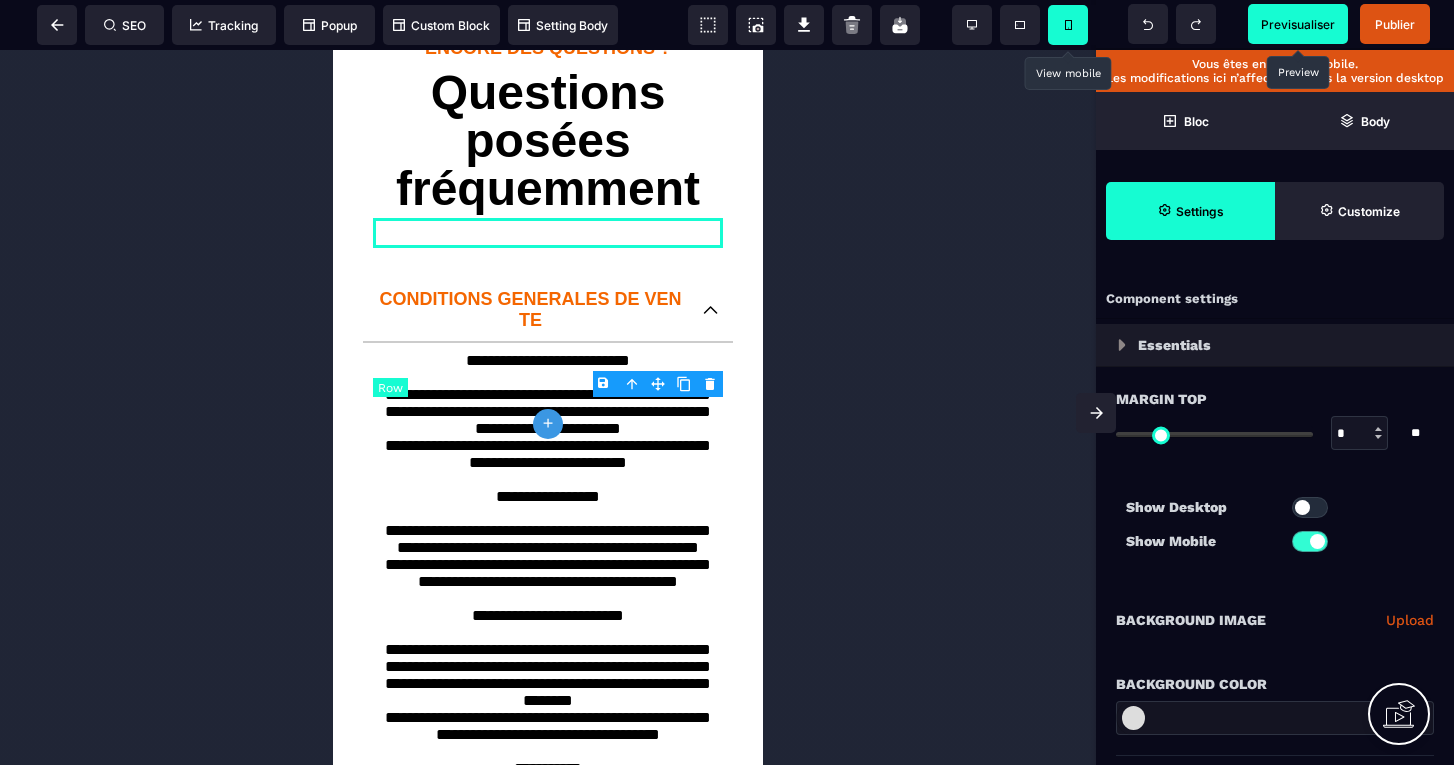 type on "*" 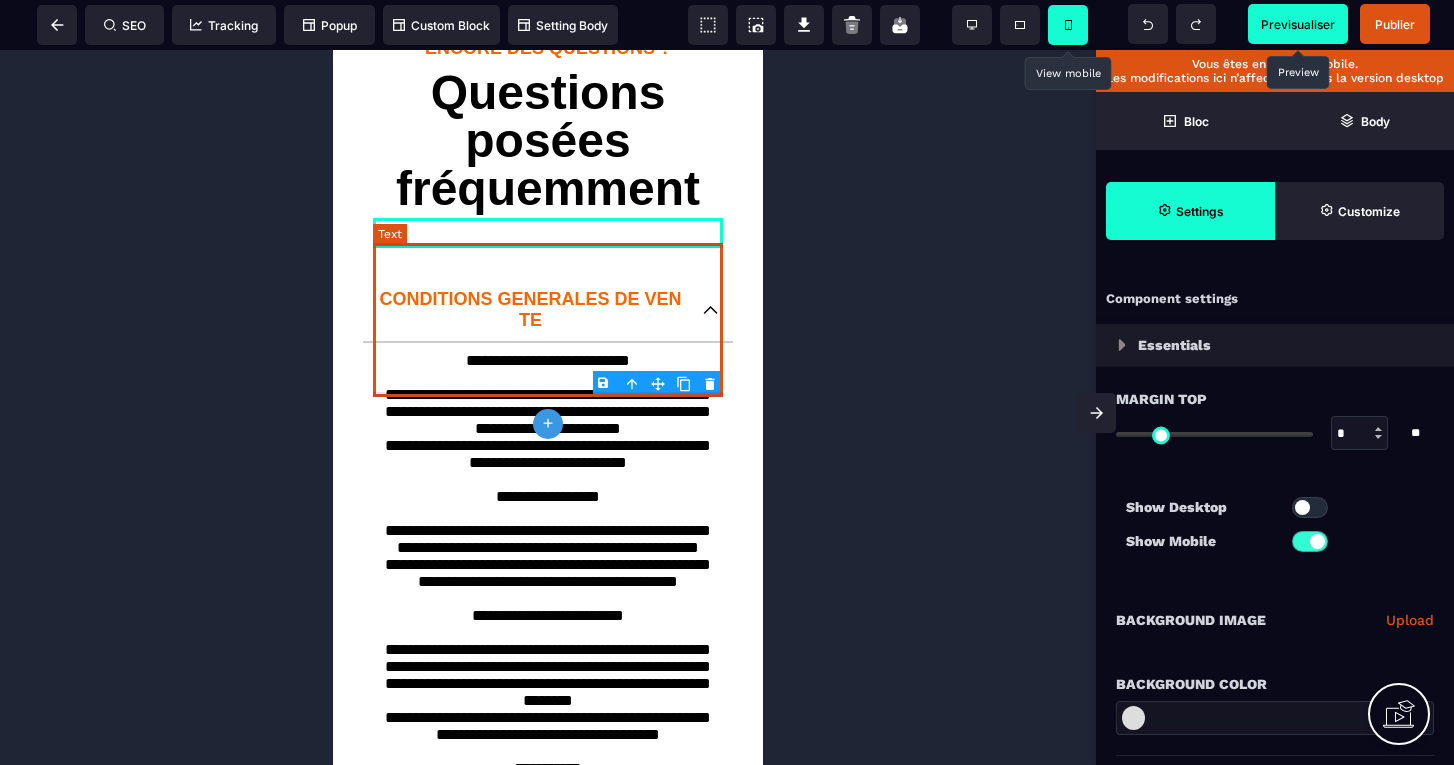 click on "B I U S
A *******
plus
Text
SEO" at bounding box center [727, 382] 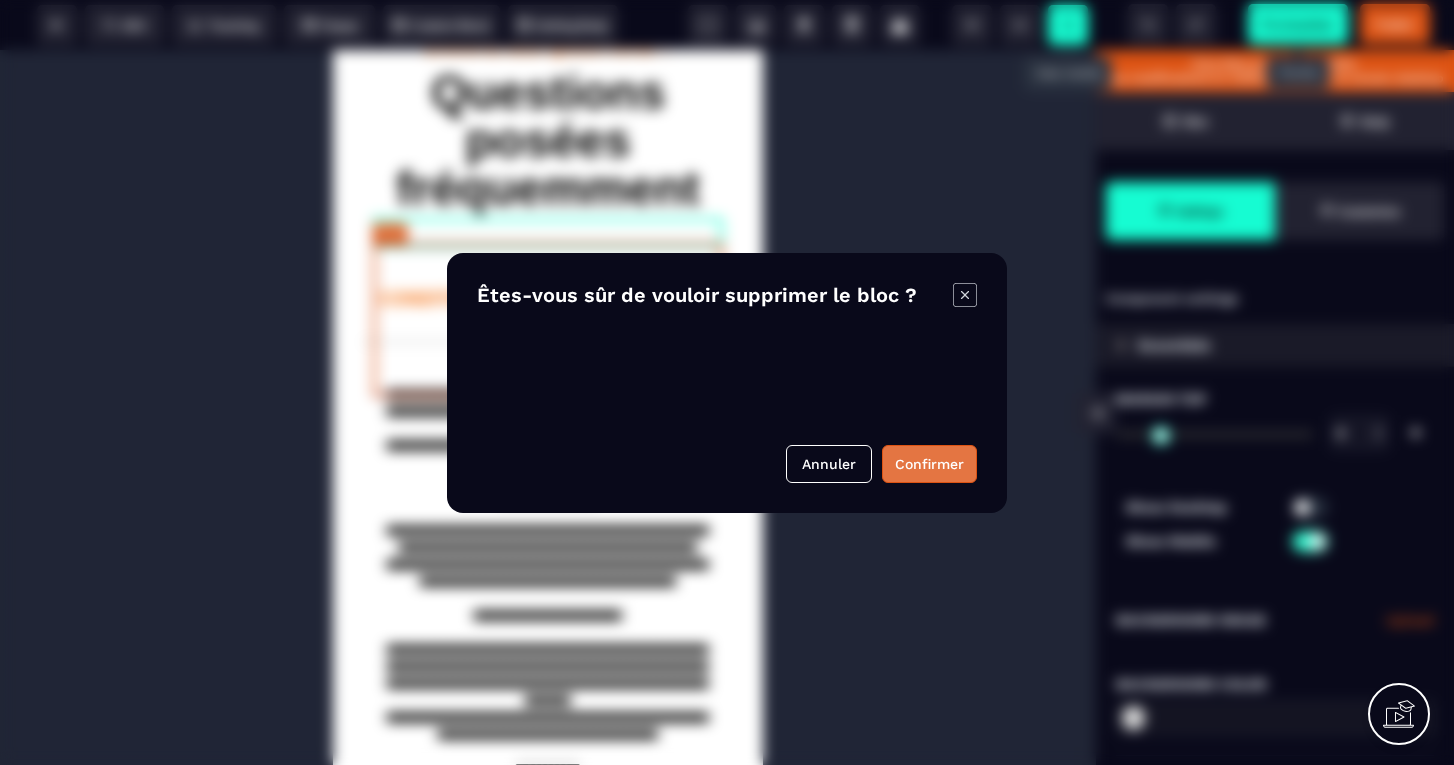 click on "Confirmer" at bounding box center (929, 464) 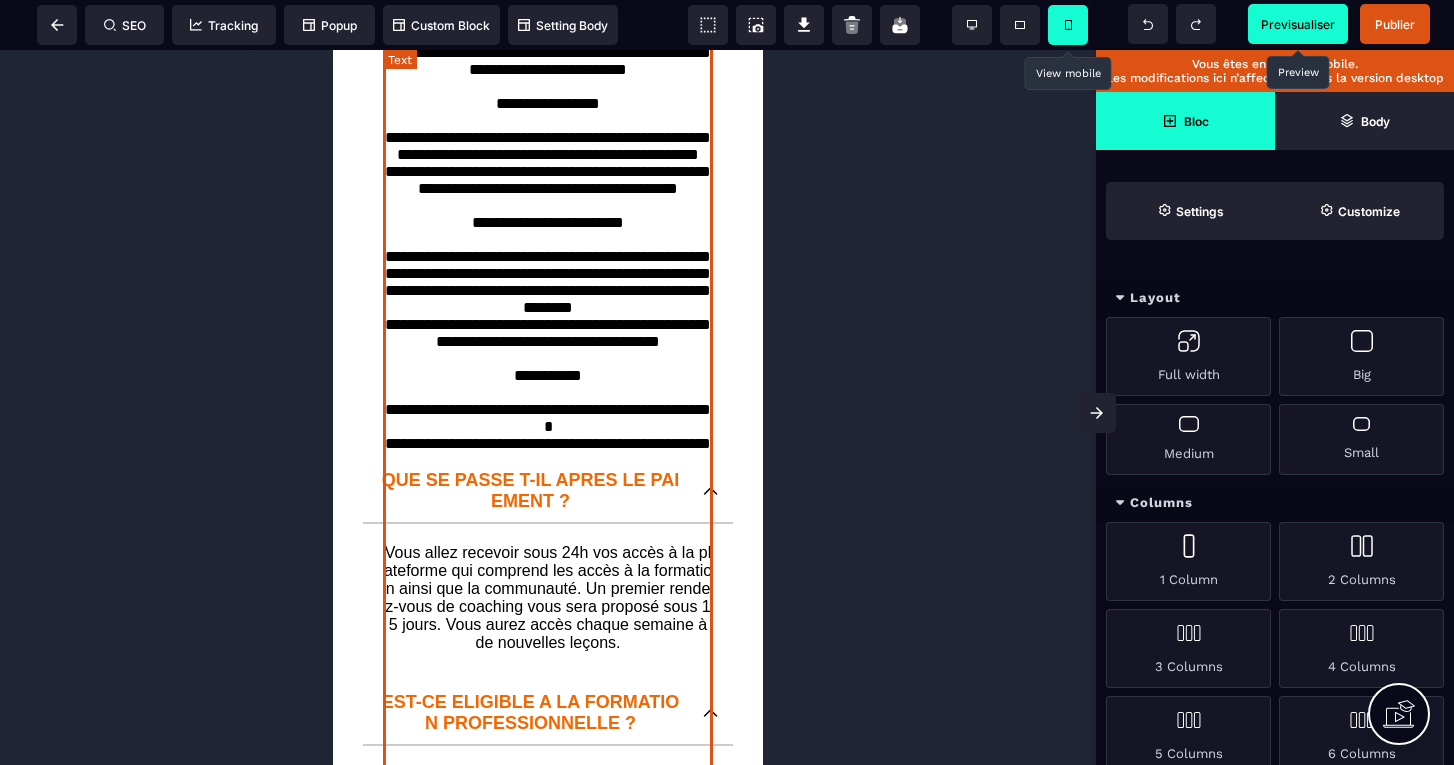 scroll, scrollTop: 2427, scrollLeft: 0, axis: vertical 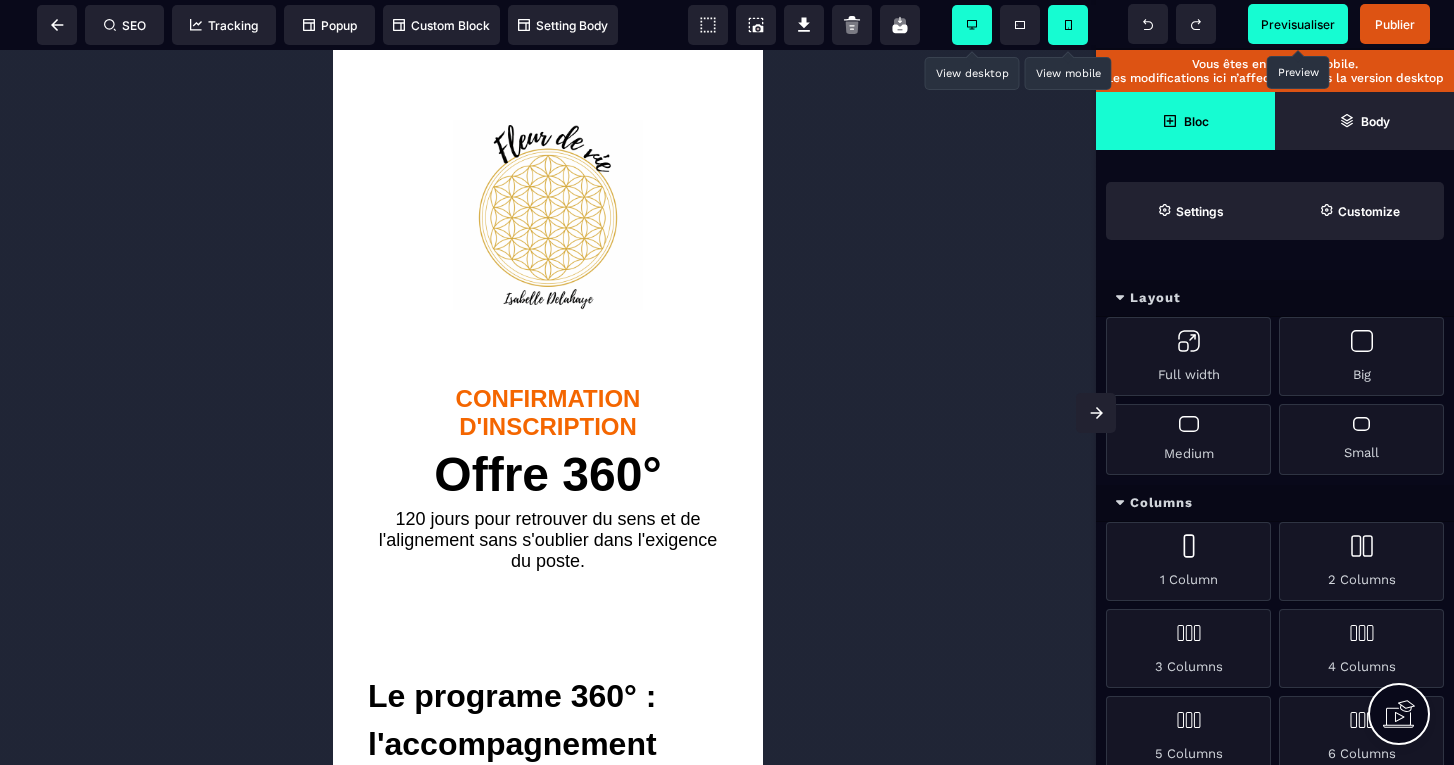 click 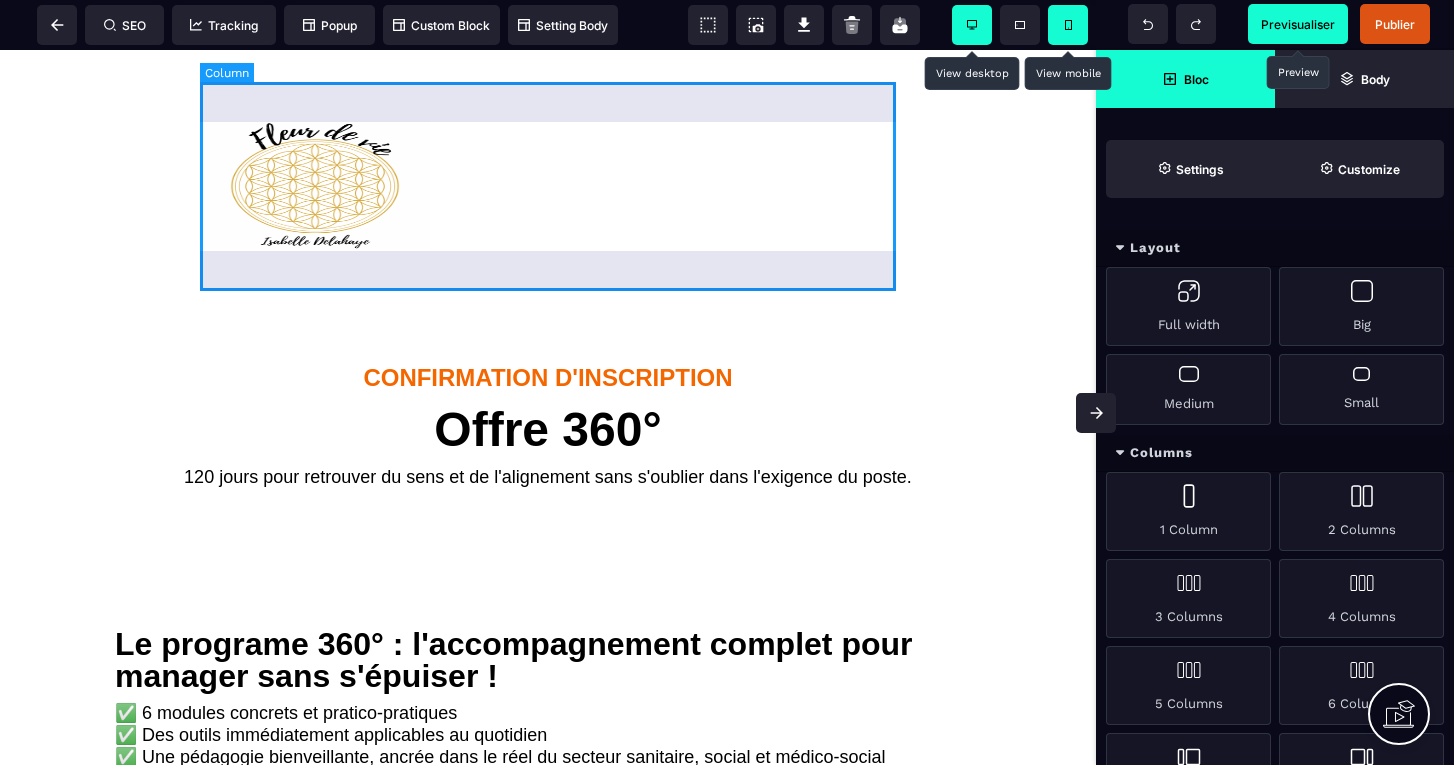 scroll, scrollTop: 0, scrollLeft: 0, axis: both 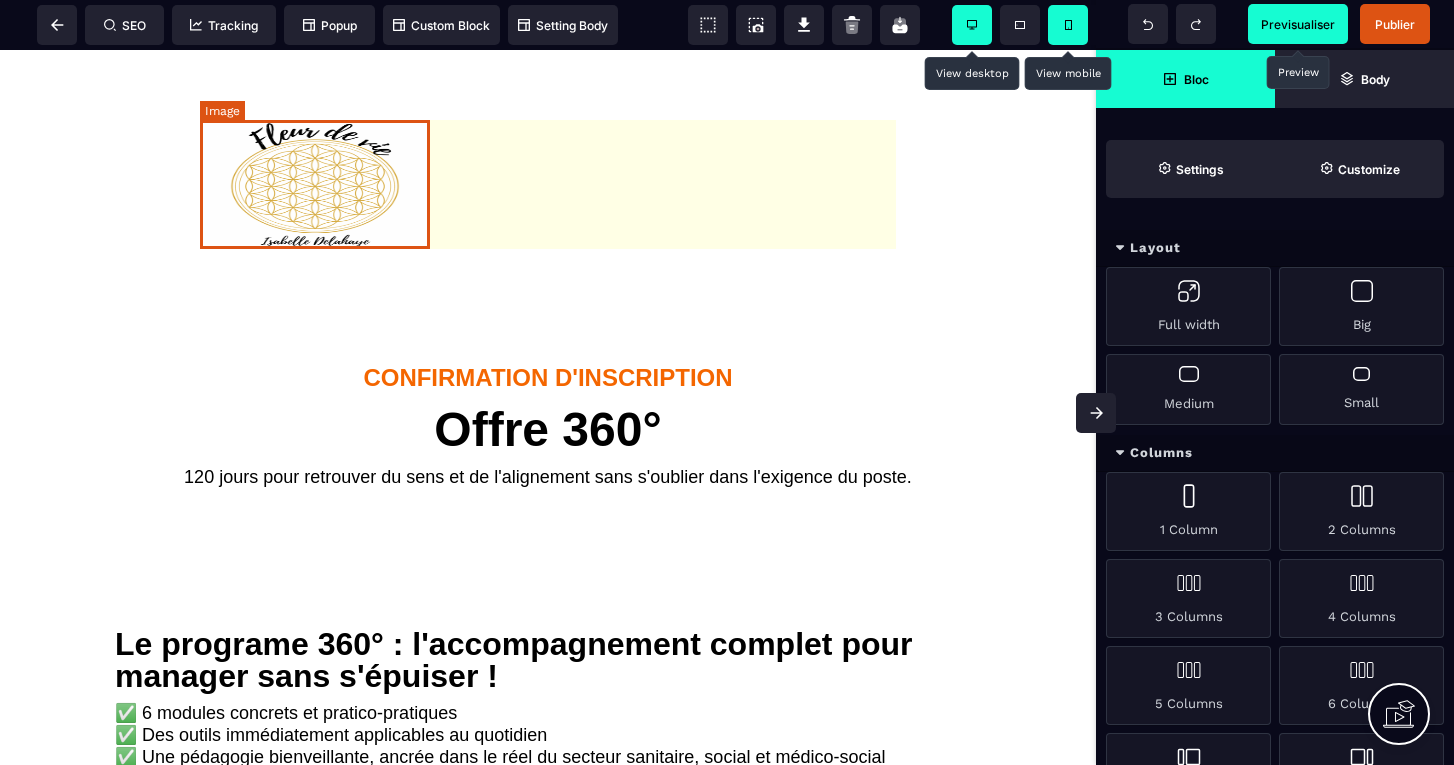 click at bounding box center (315, 184) 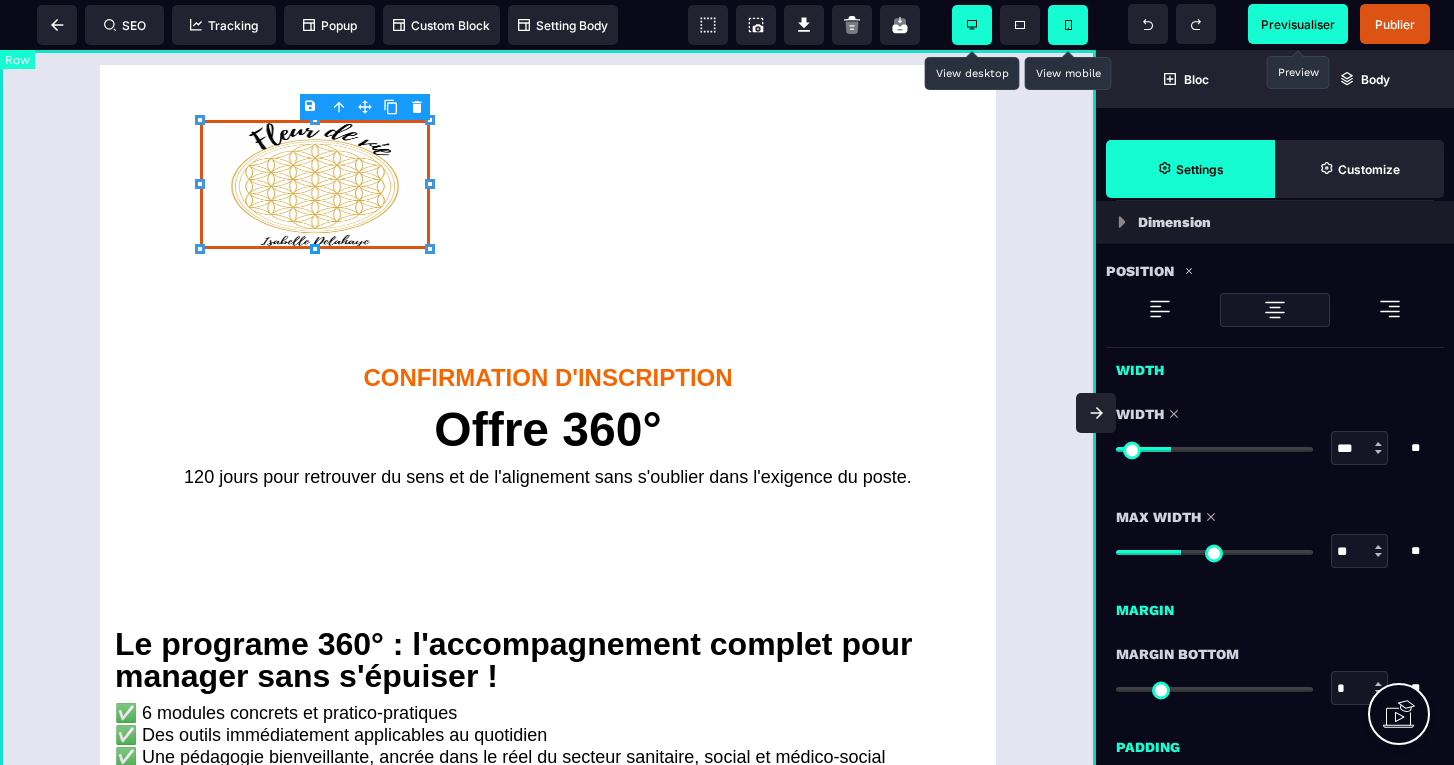 scroll, scrollTop: 635, scrollLeft: 0, axis: vertical 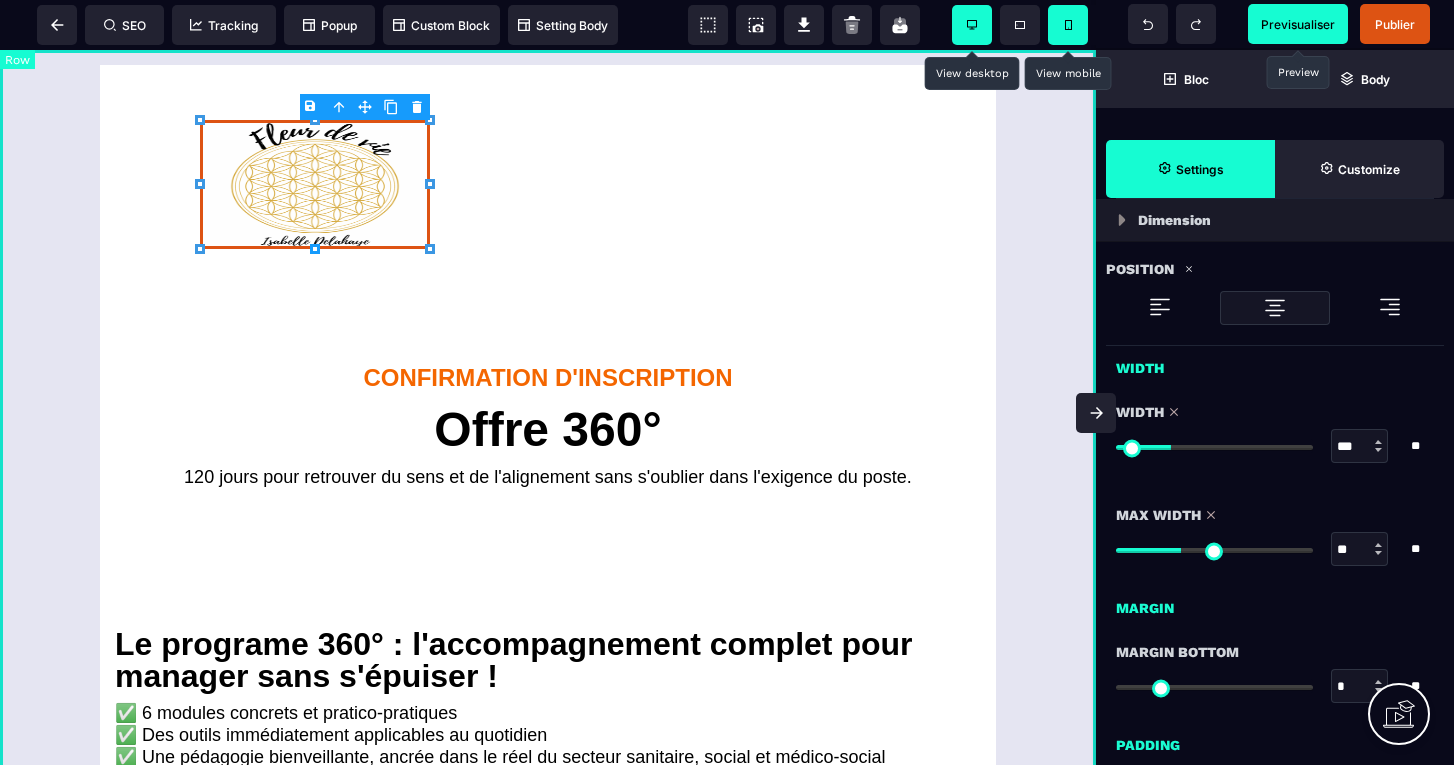 type on "**" 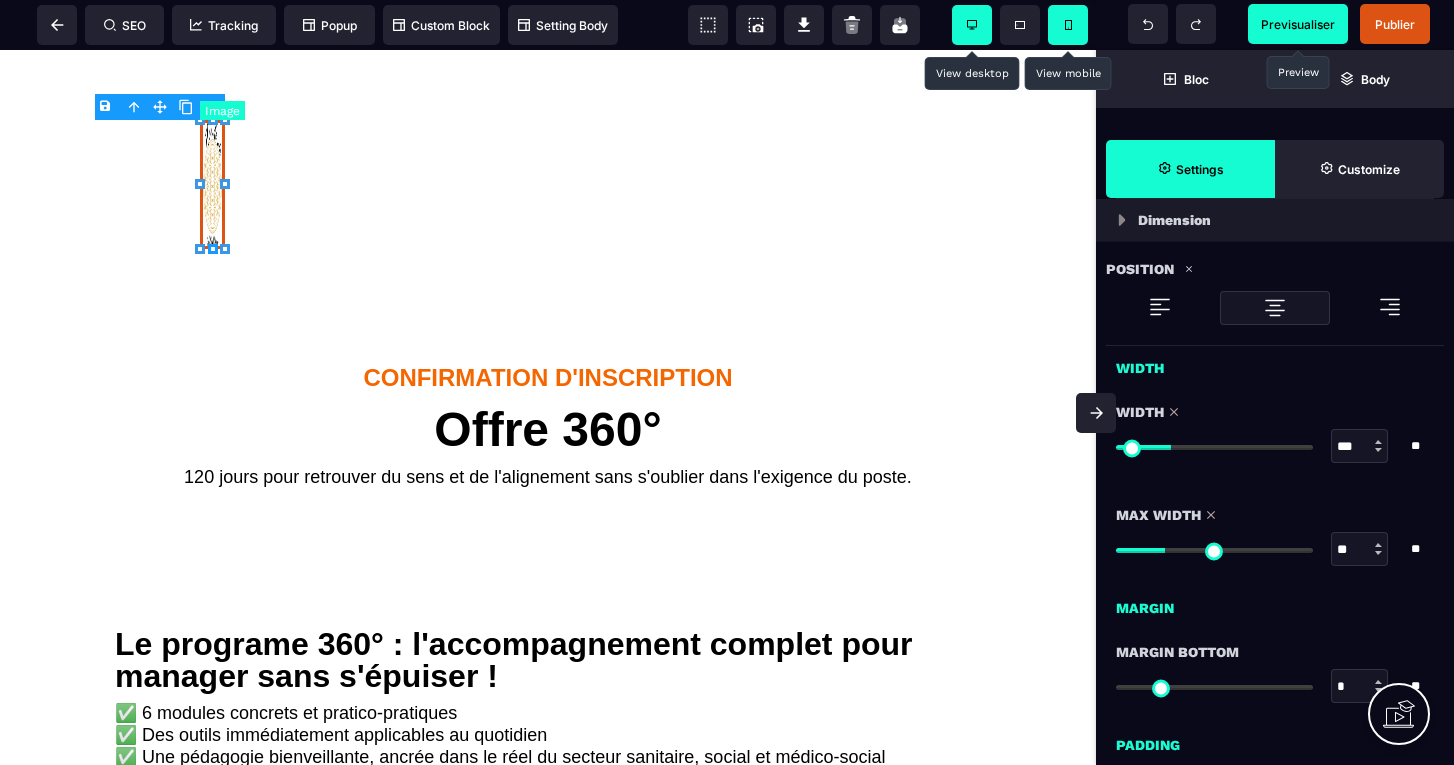 type on "**" 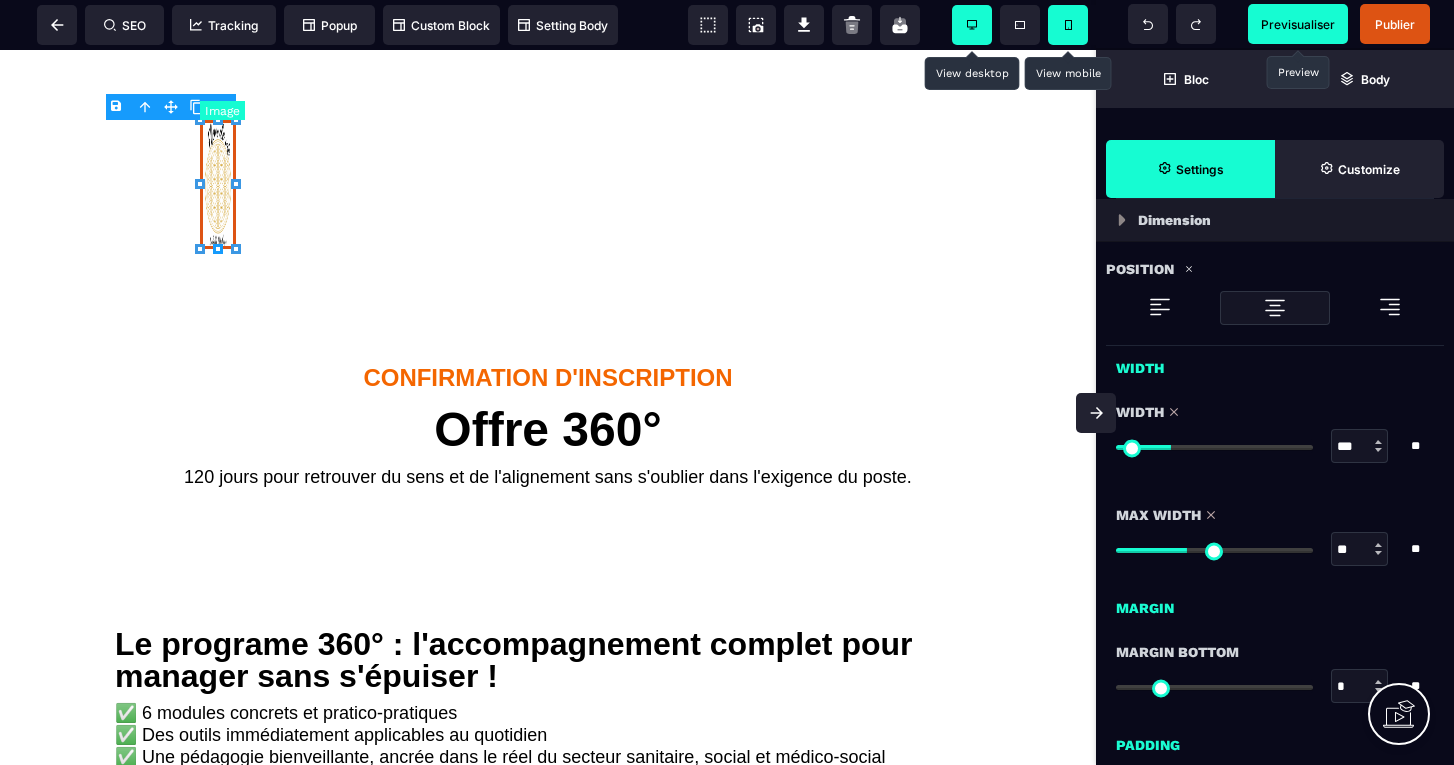 type on "**" 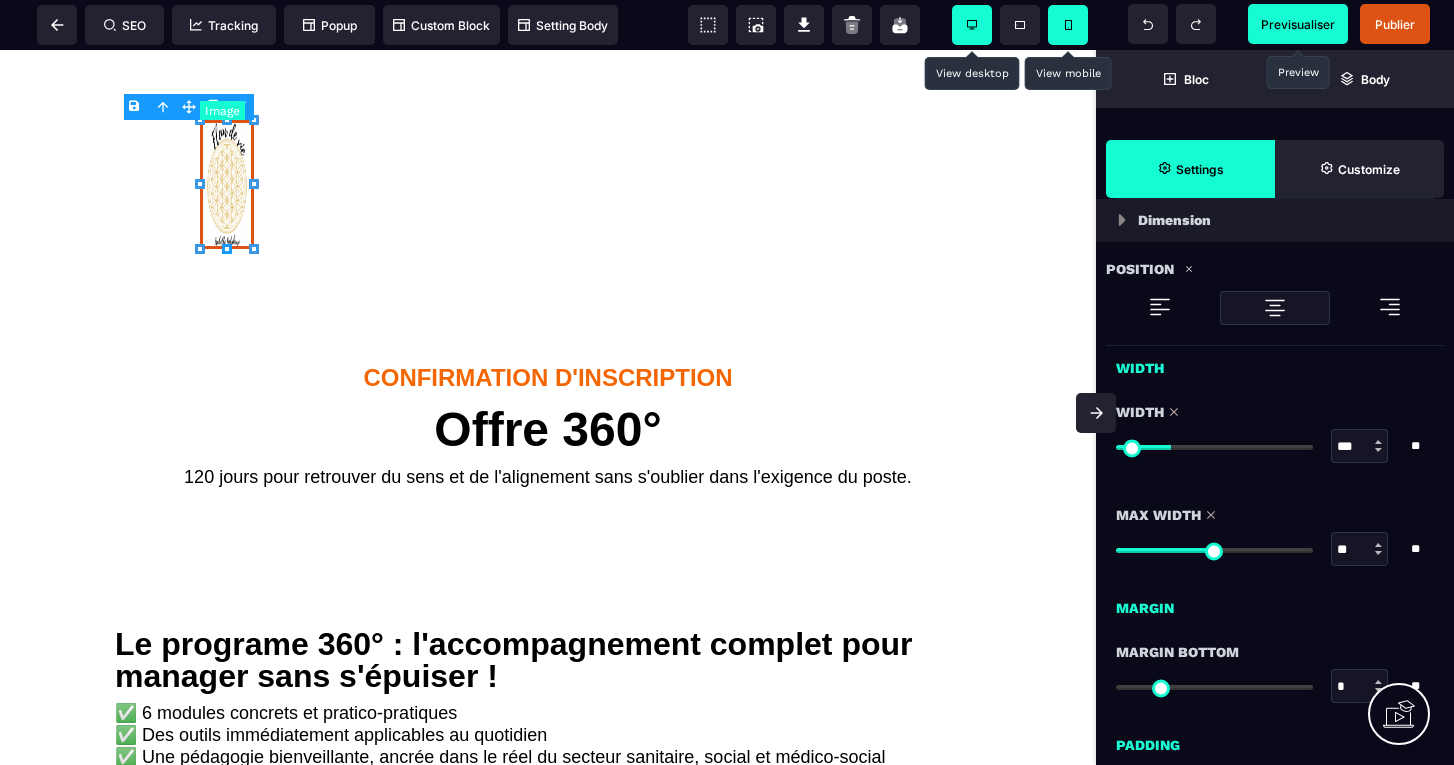 click at bounding box center (1214, 550) 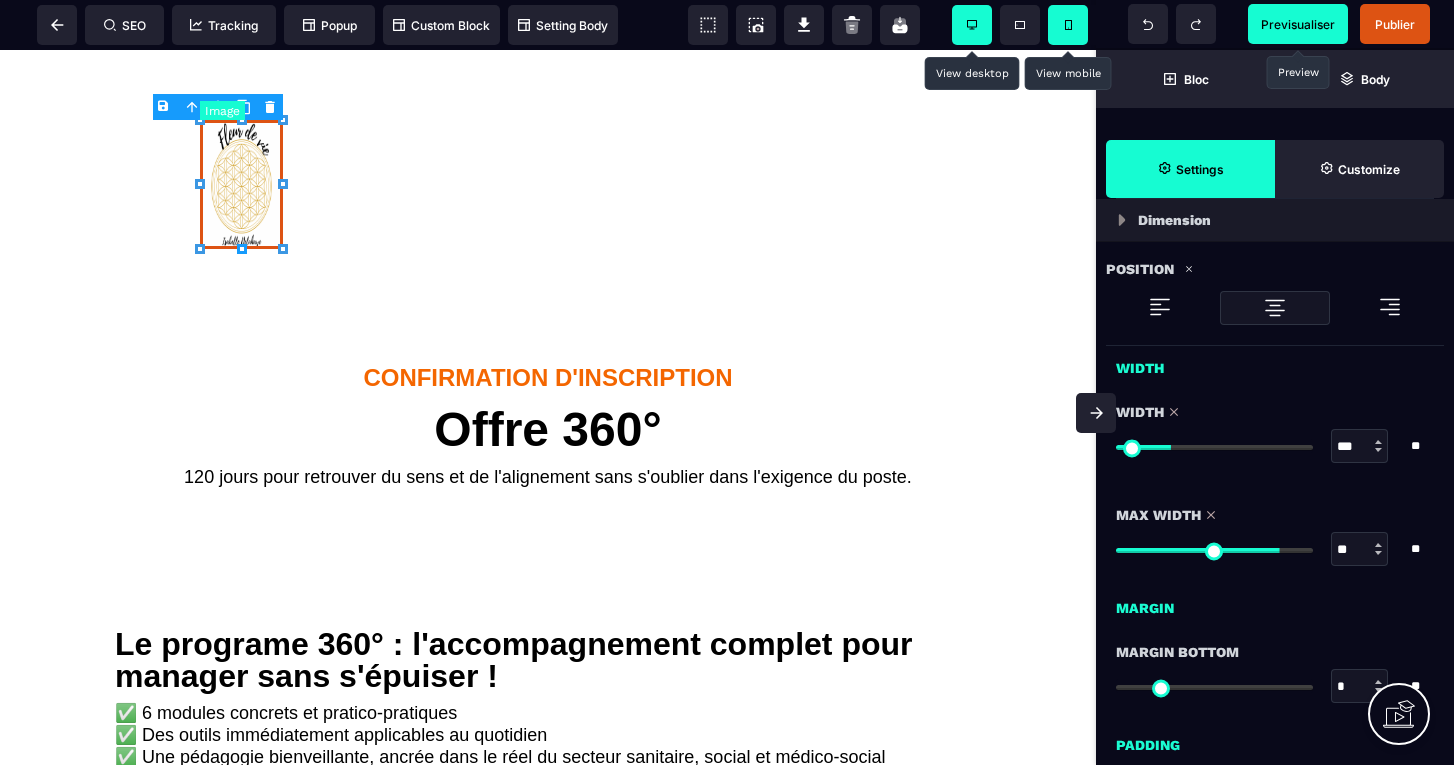 type on "**" 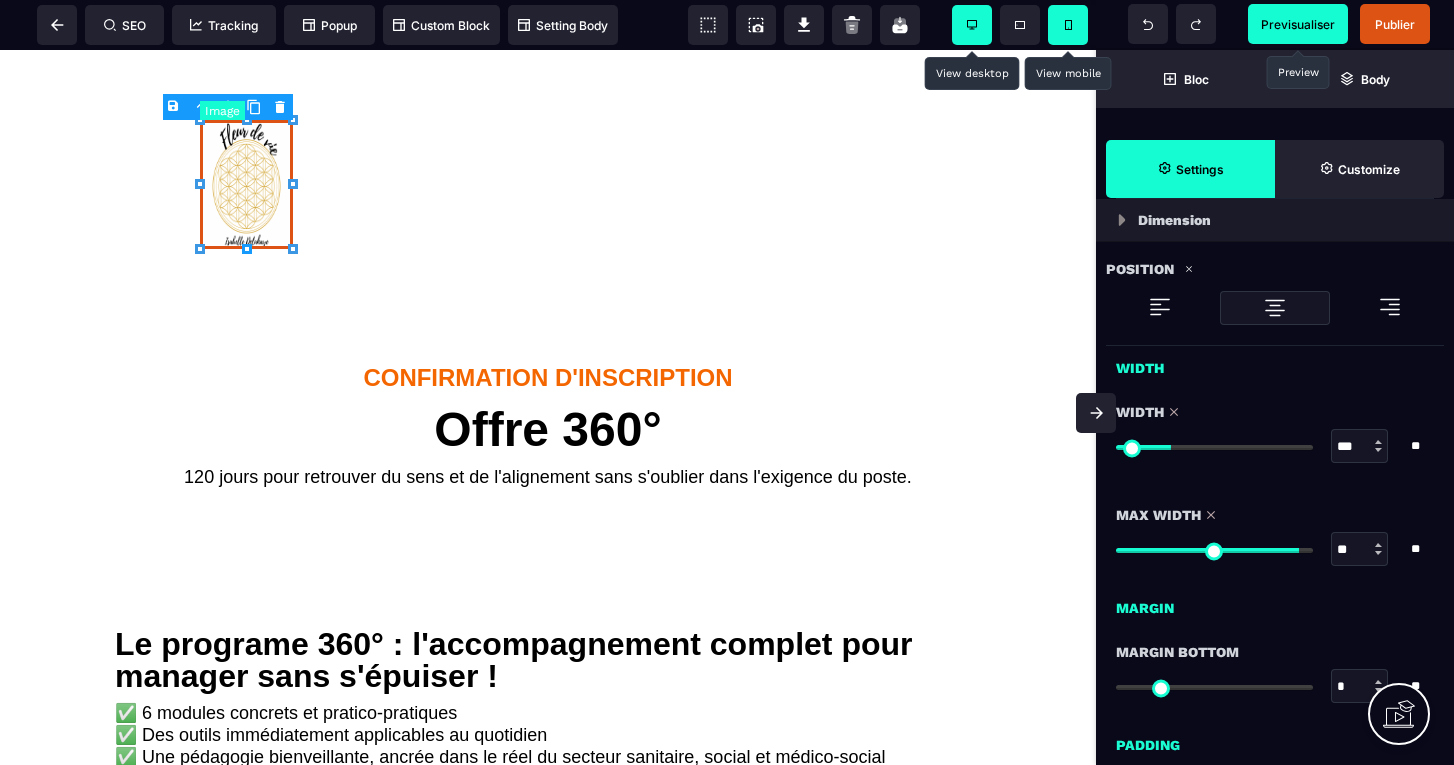 type on "***" 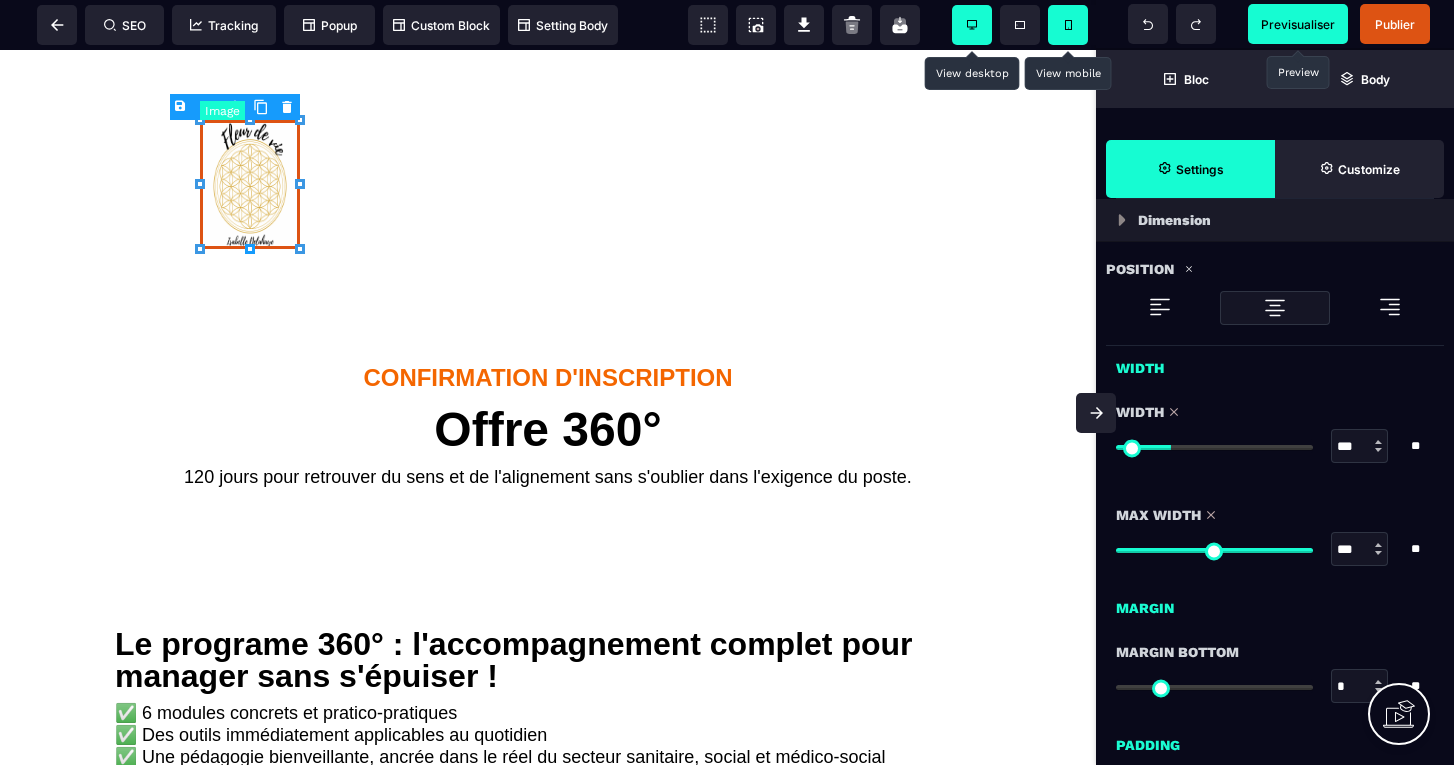 click at bounding box center [1214, 550] 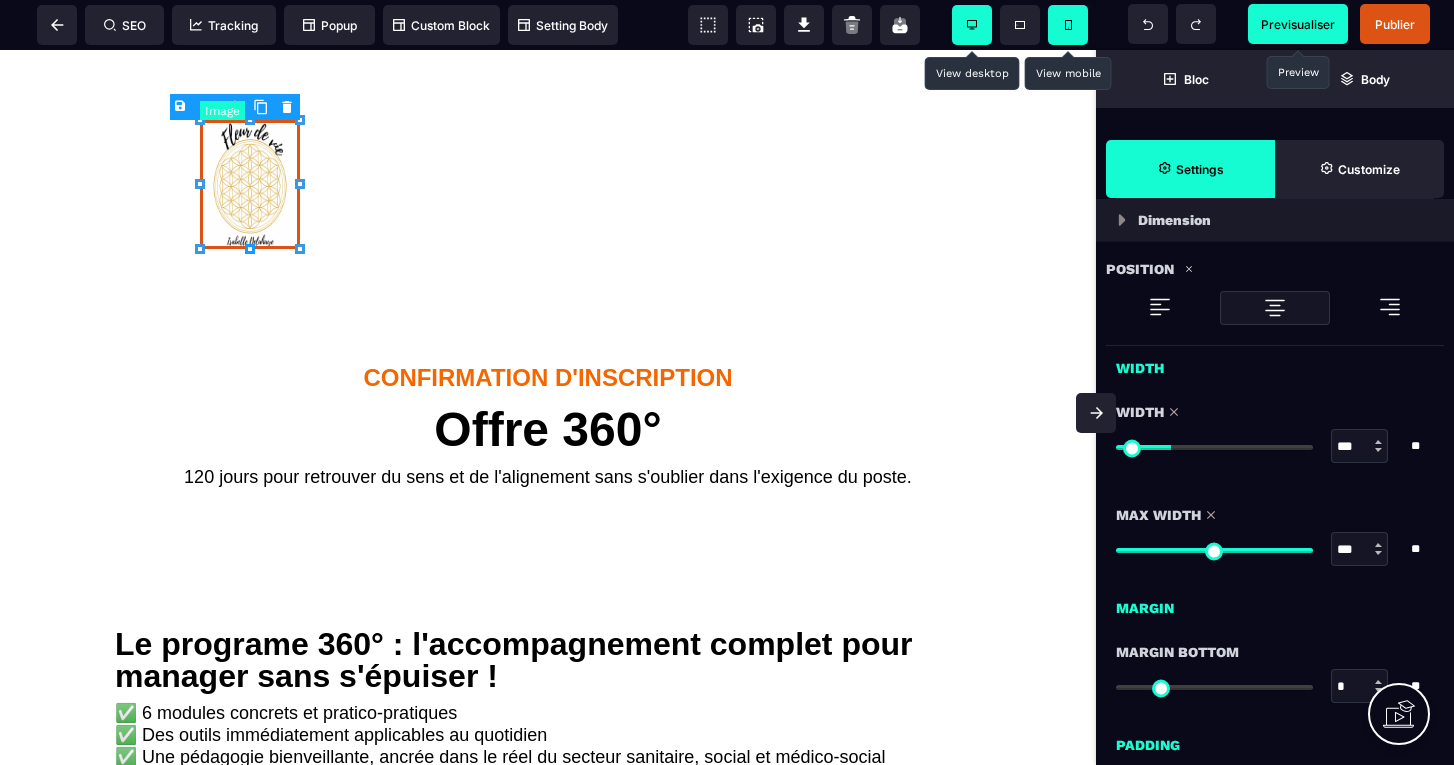 type on "**" 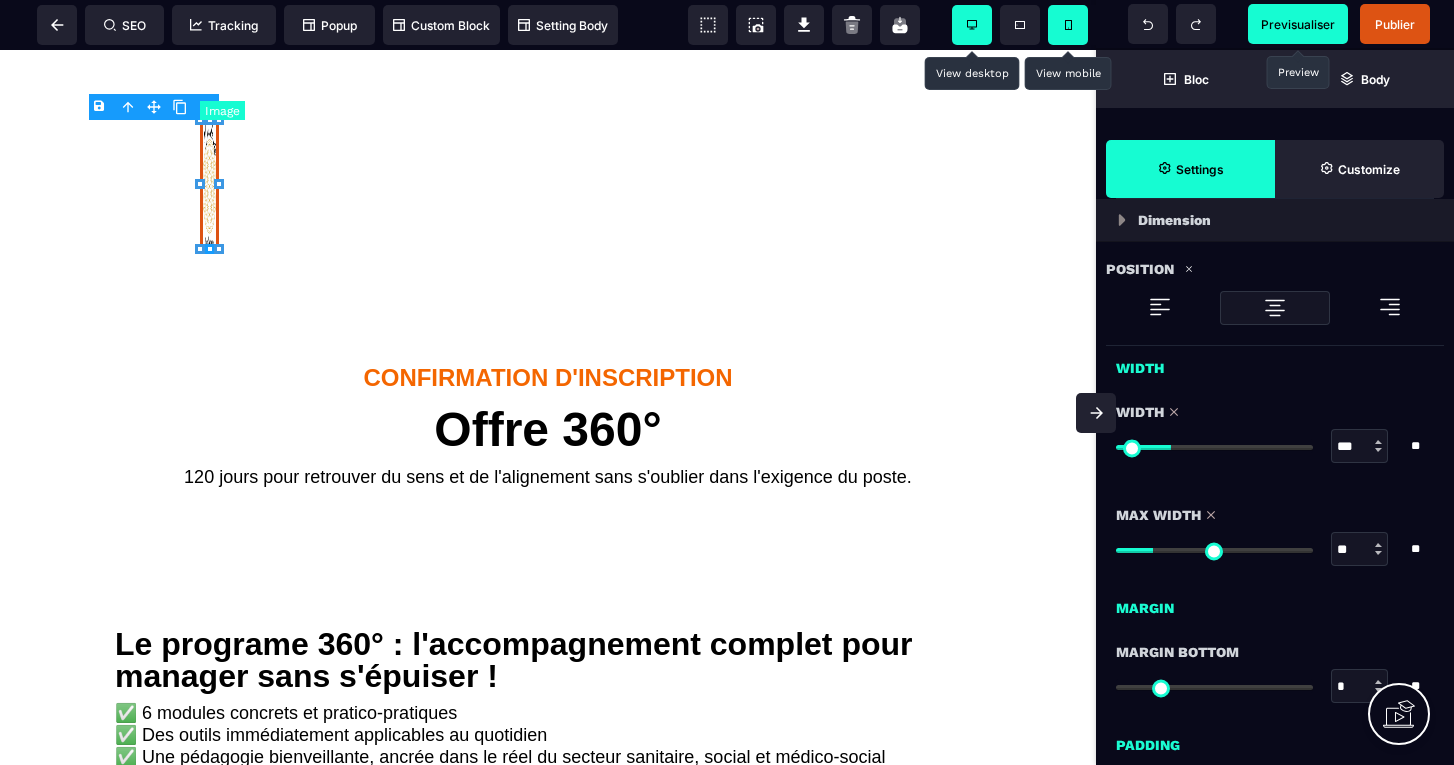 click at bounding box center (1214, 550) 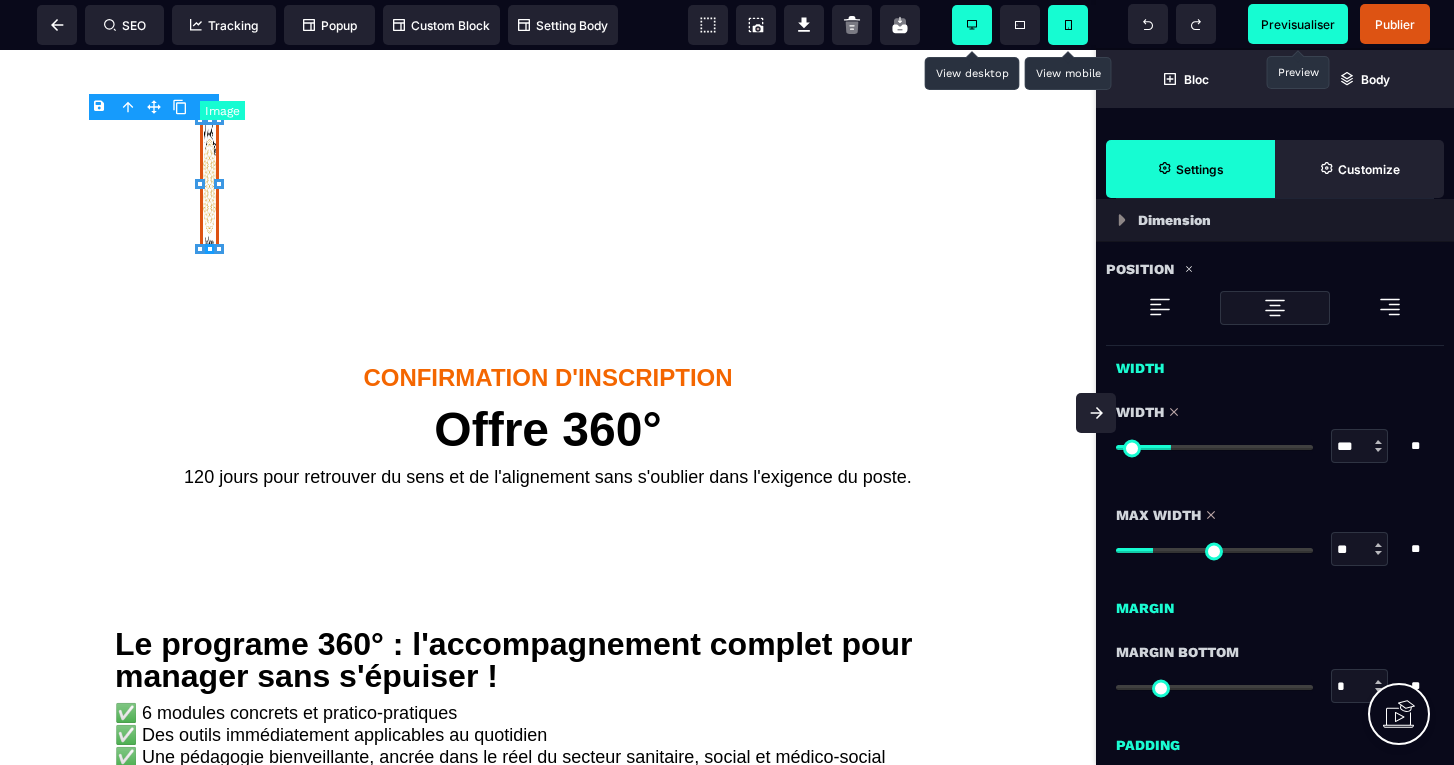 type on "**" 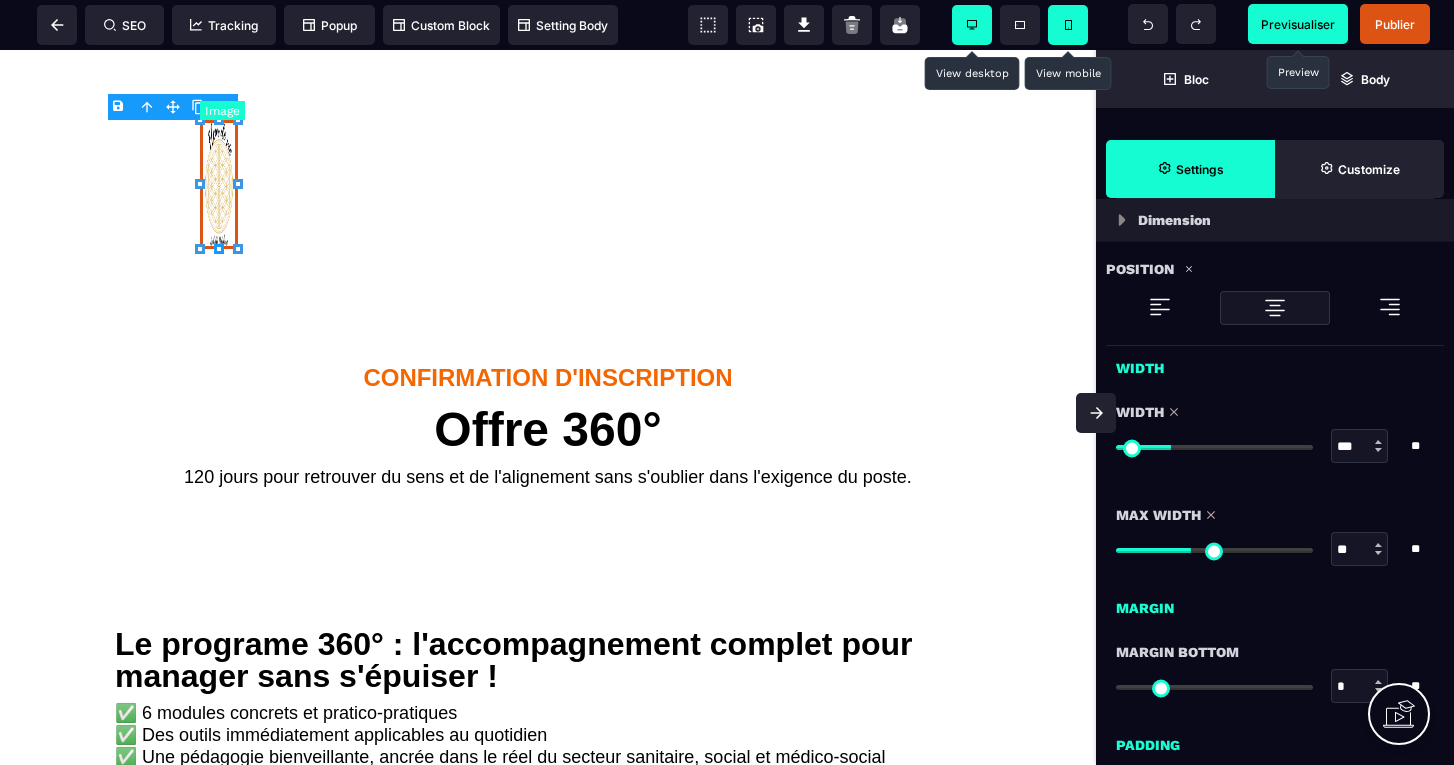 type on "***" 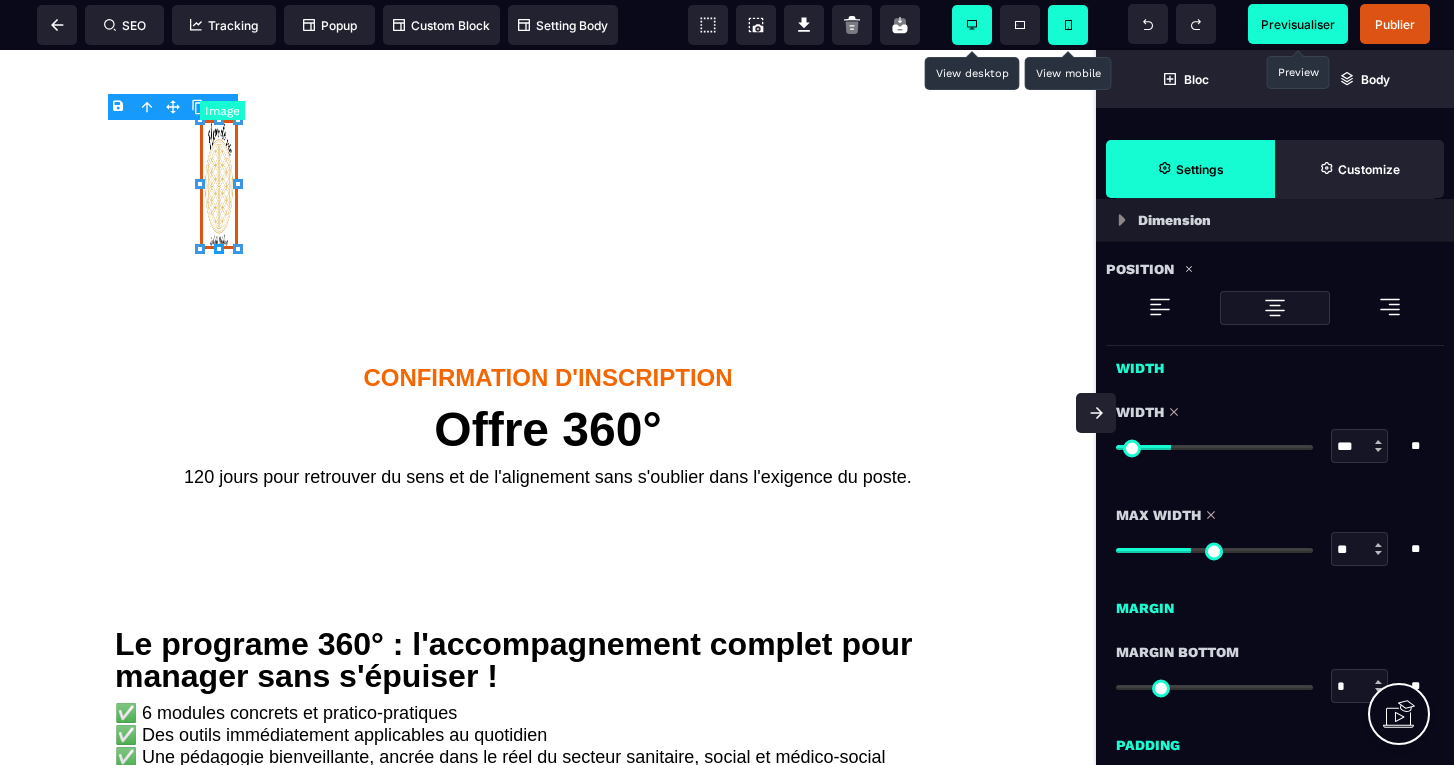 click at bounding box center (1214, 447) 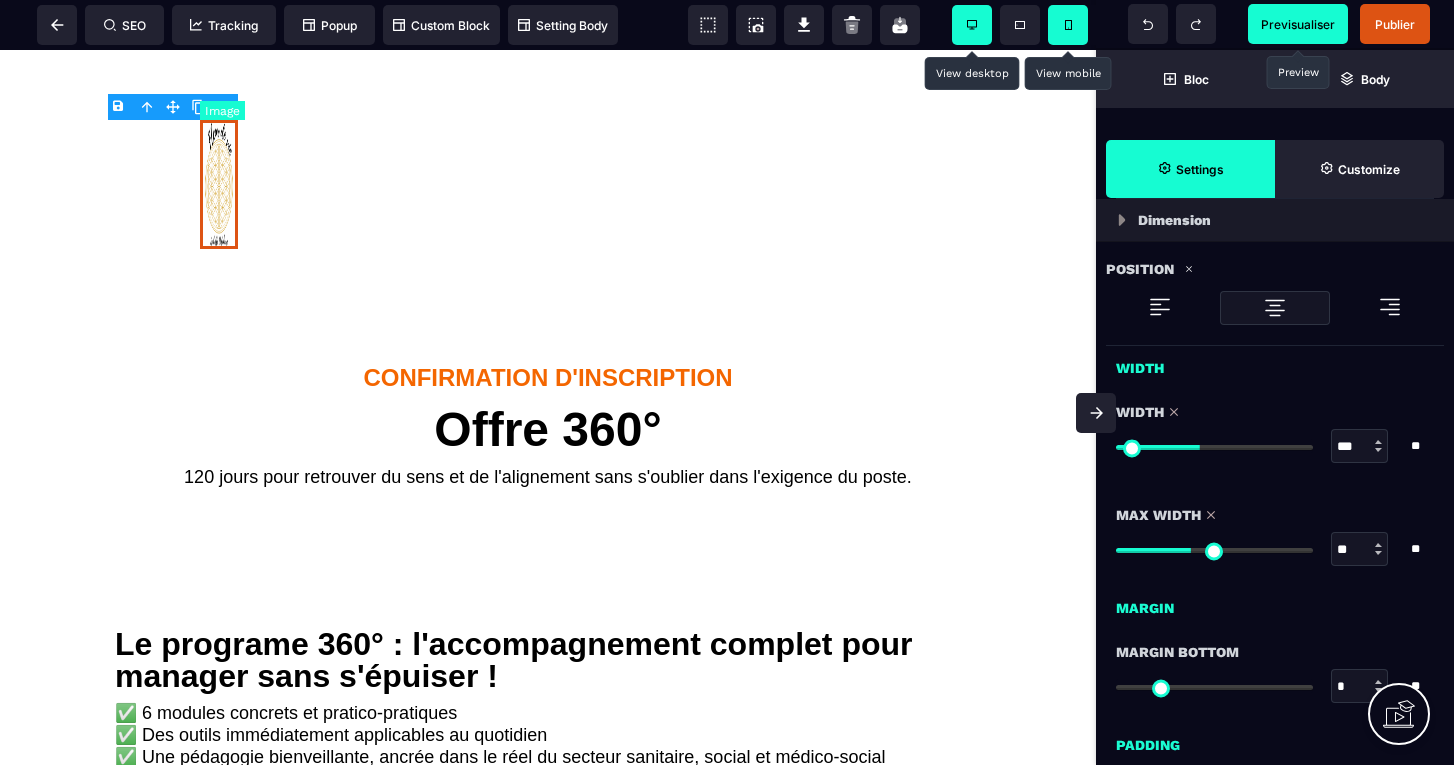 click at bounding box center (1214, 446) 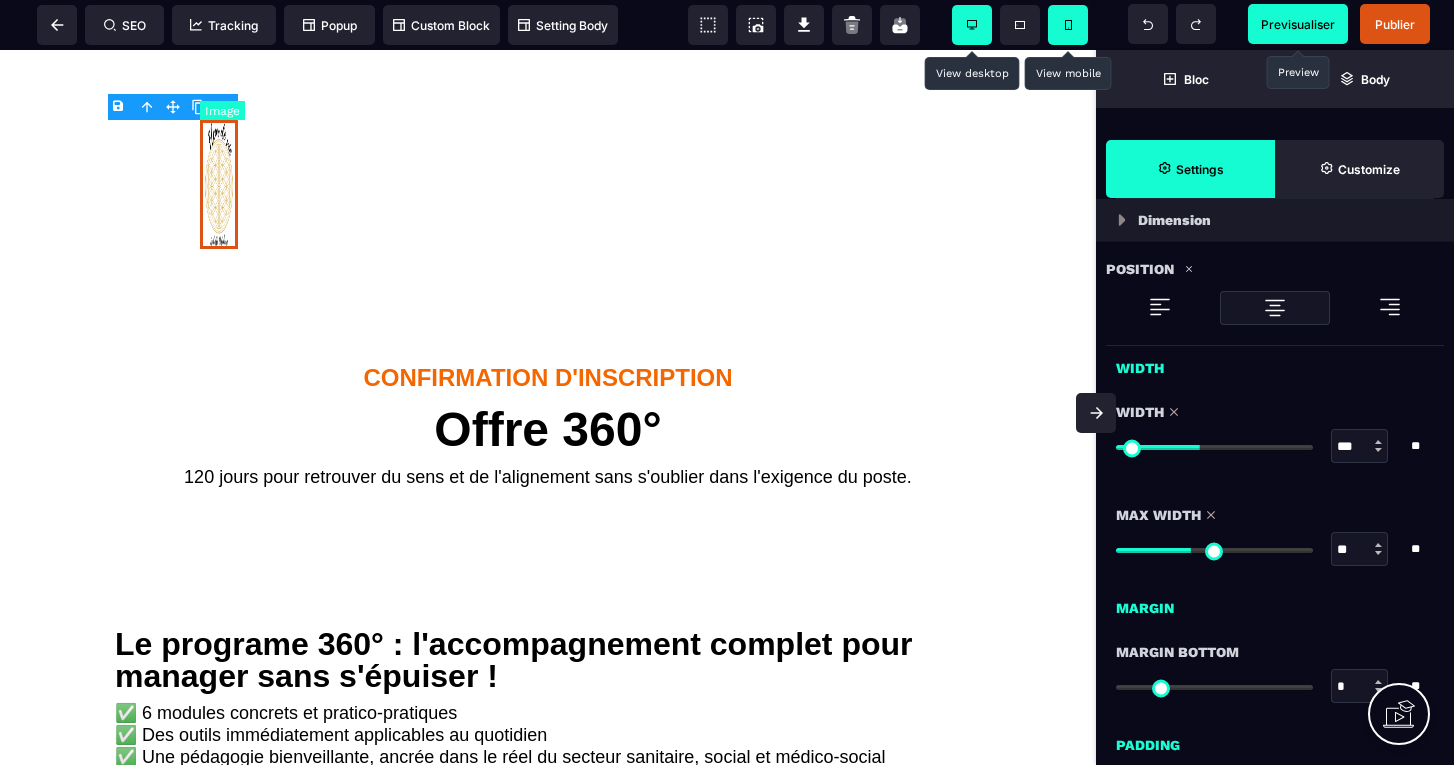 type on "***" 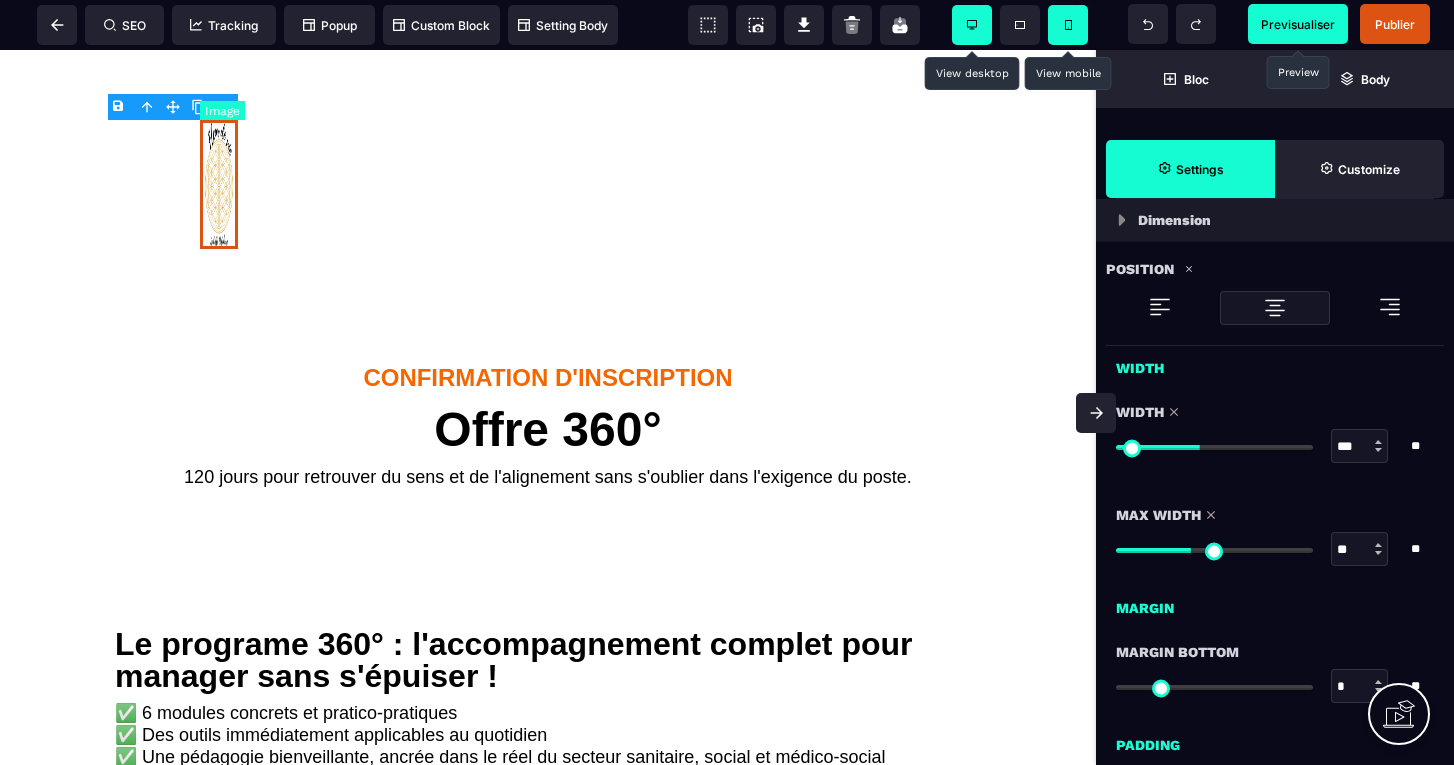 type on "***" 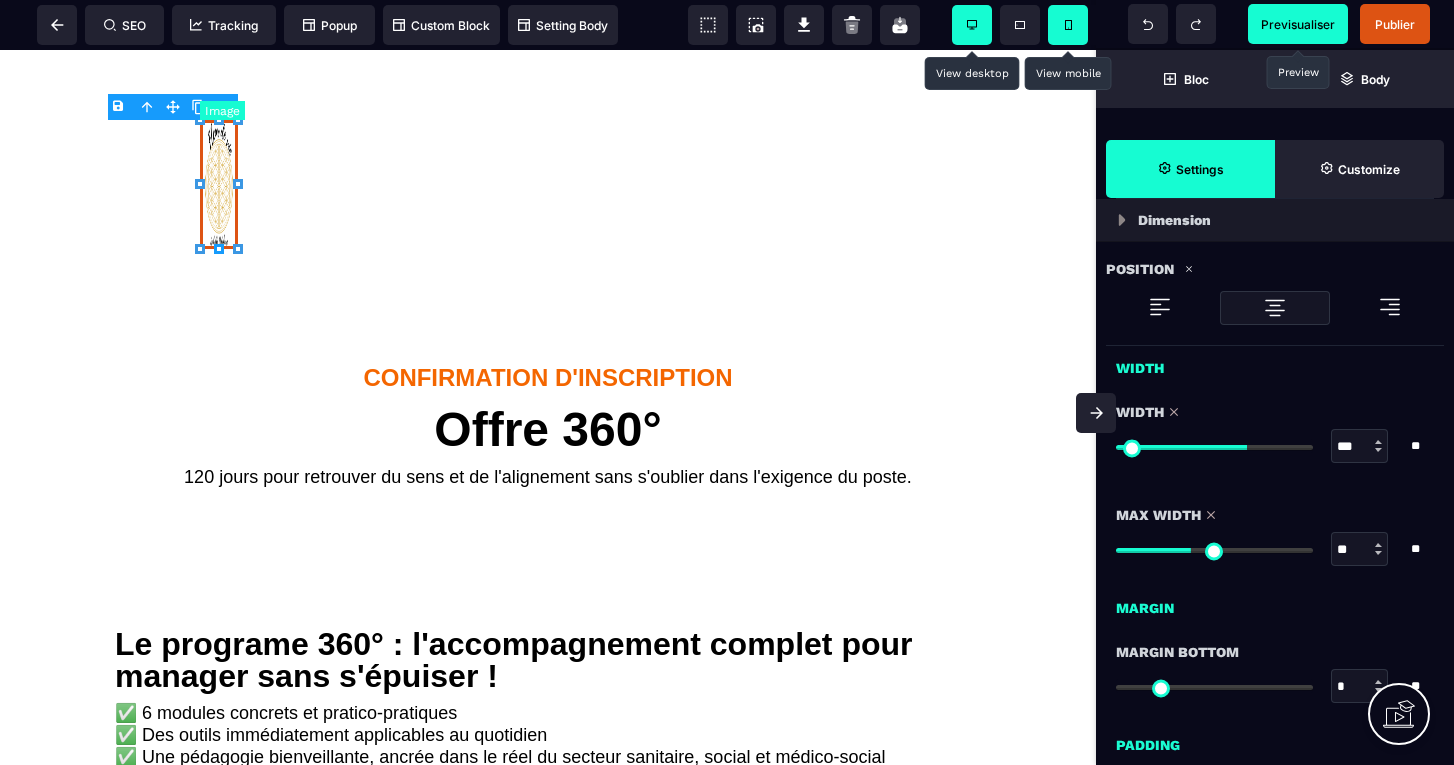 type on "**" 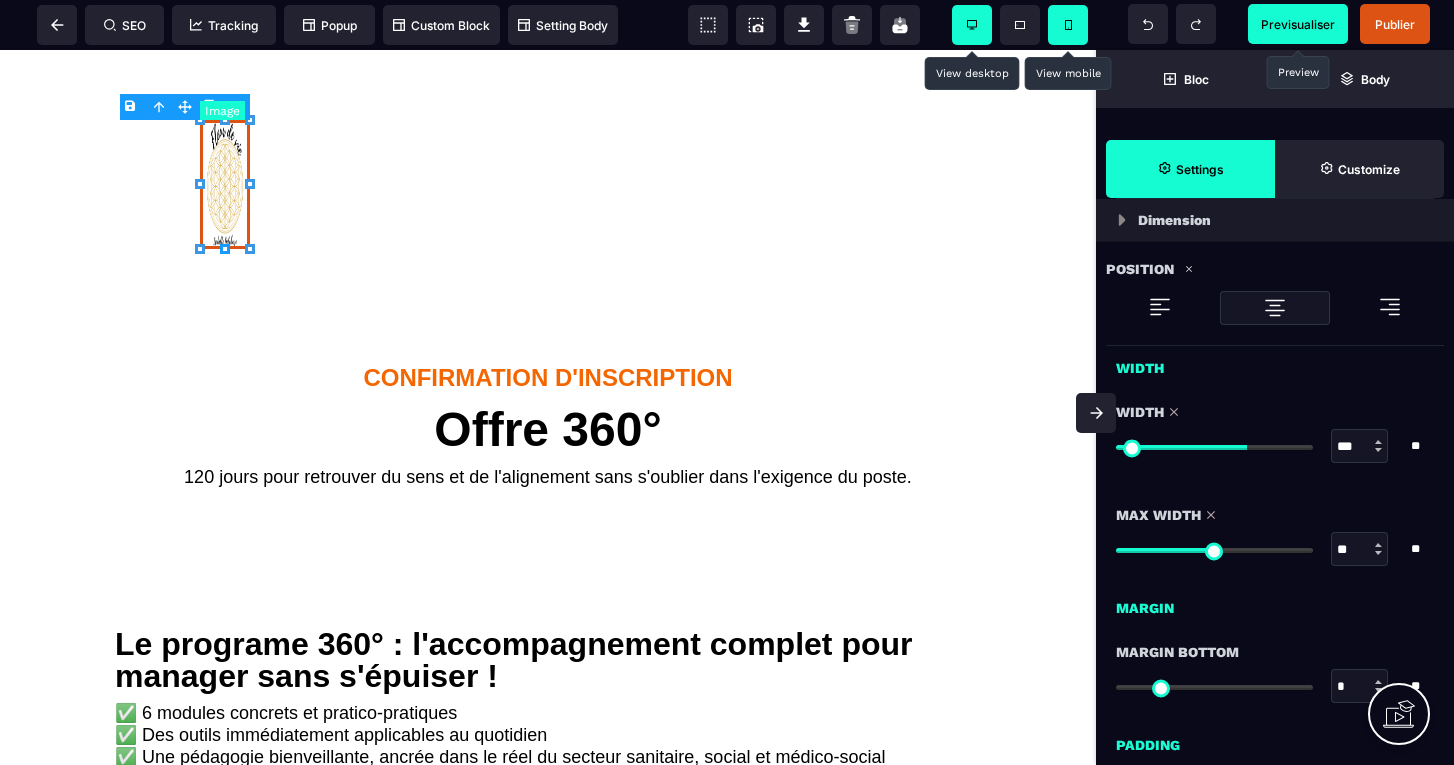 click at bounding box center (1214, 550) 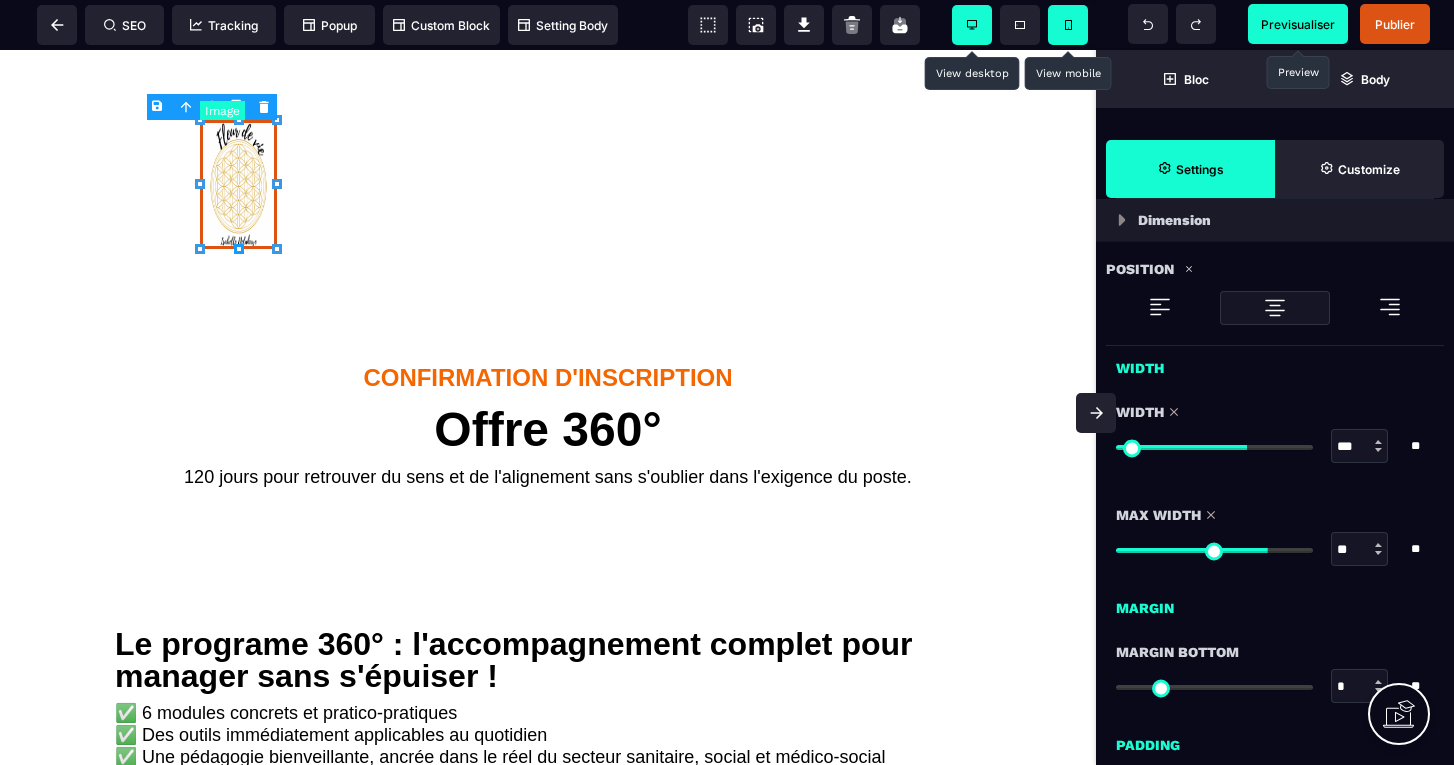 type on "**" 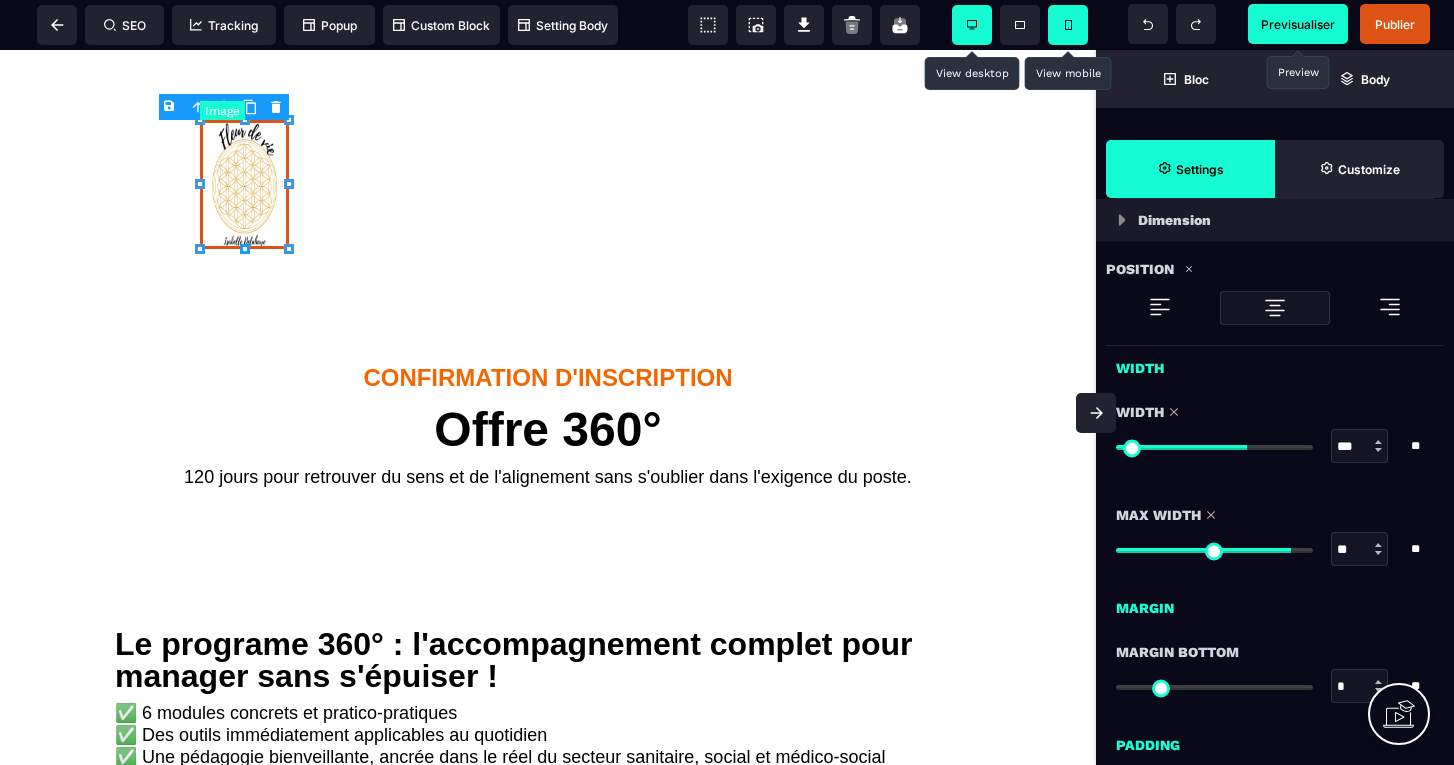 type on "***" 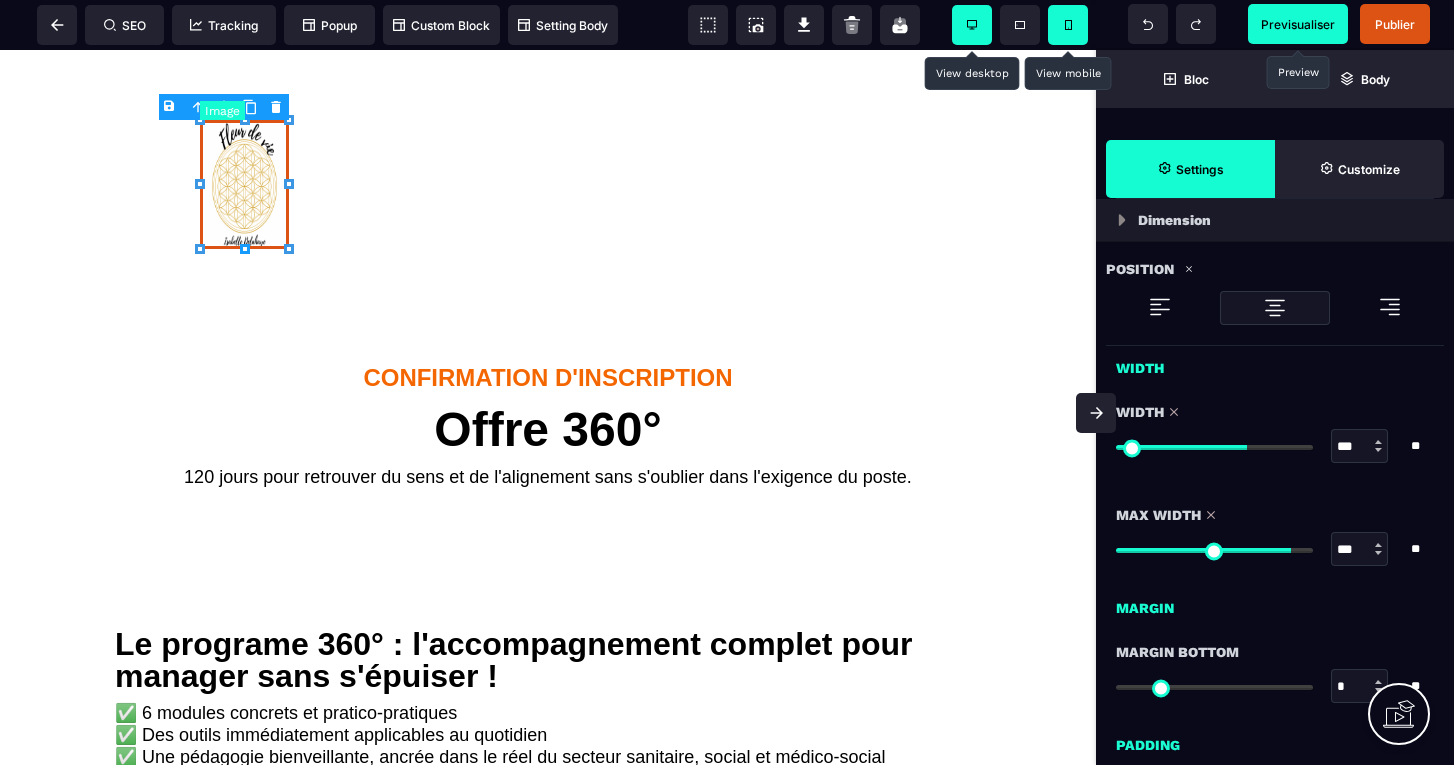 type on "***" 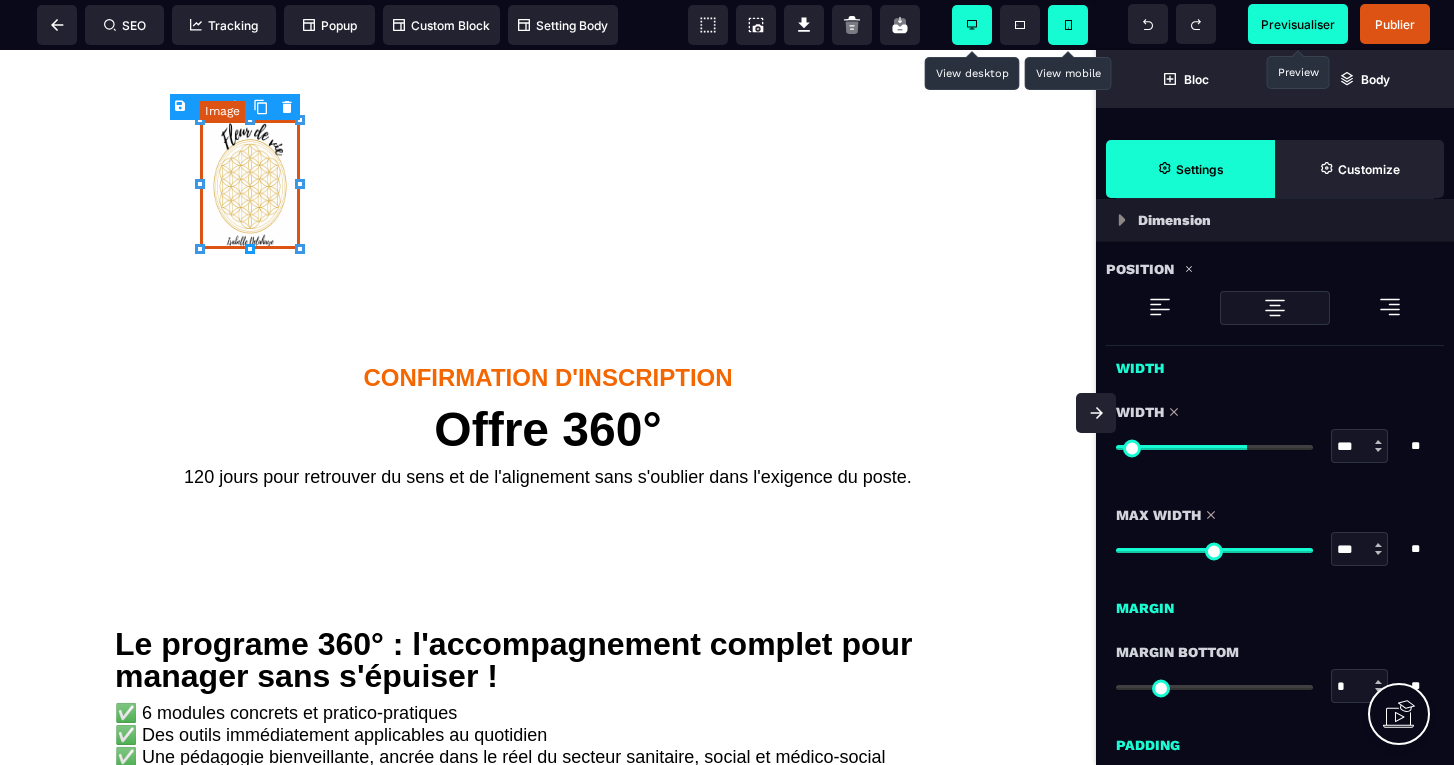 click at bounding box center (250, 184) 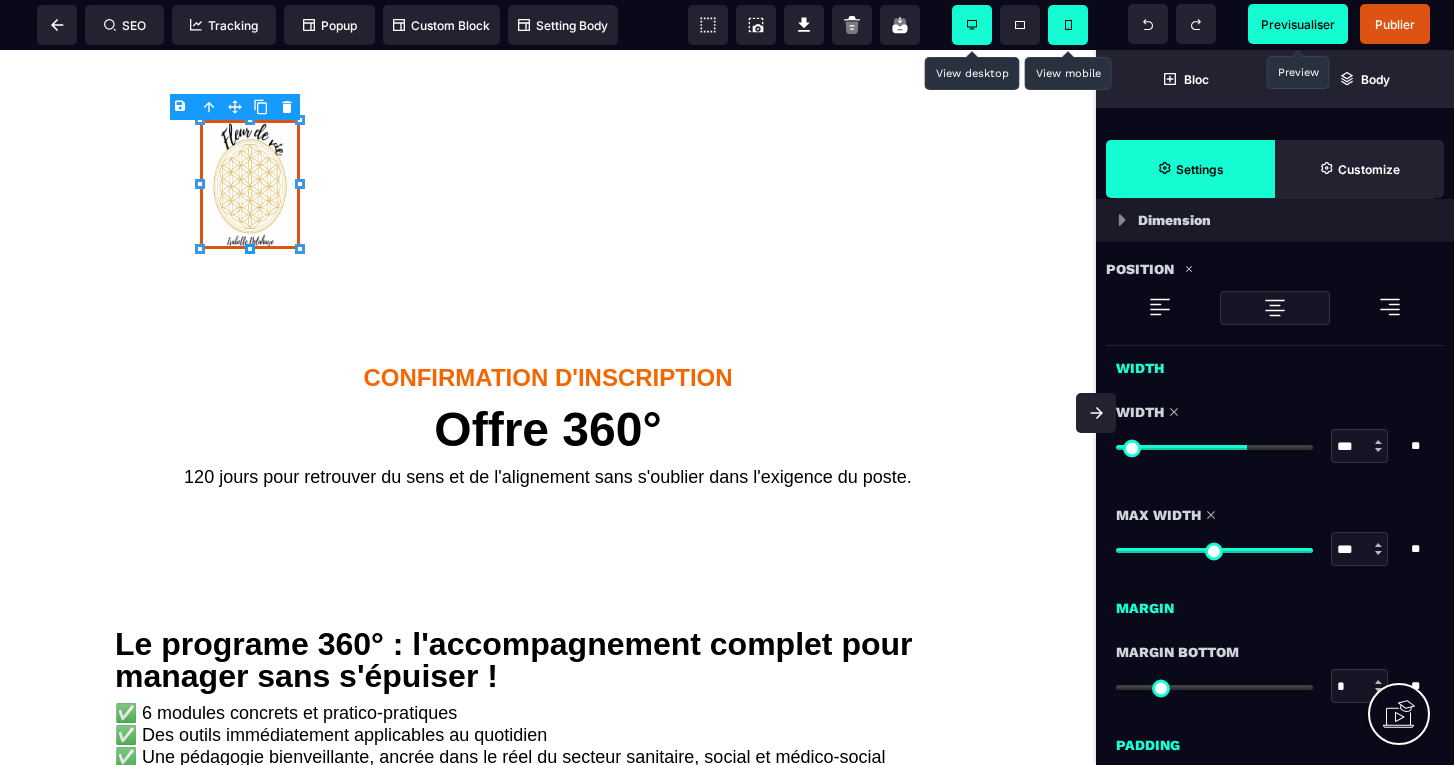 click at bounding box center (1275, 308) 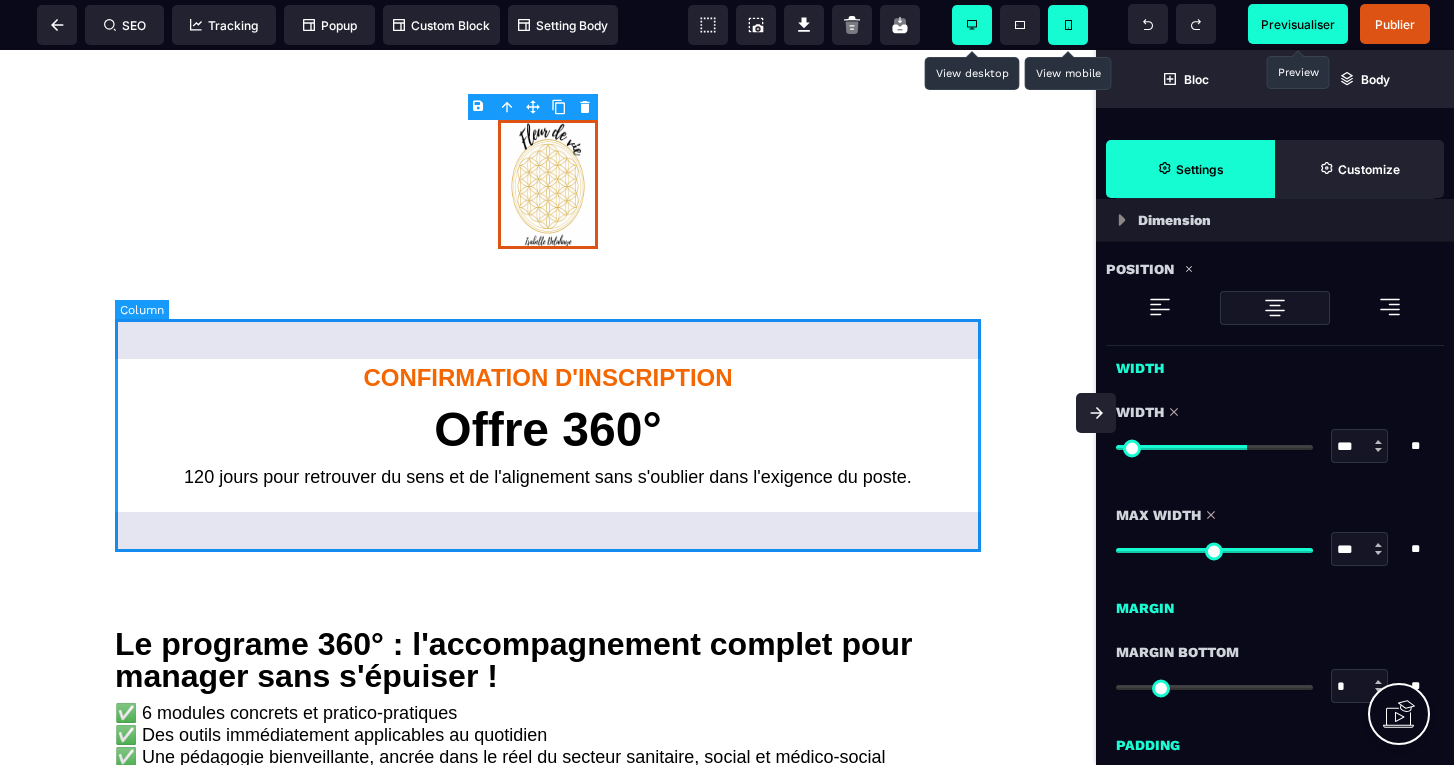 click on "CONFIRMATION D'INSCRIPTION Offre 360°  120 jours pour retrouver du sens et de l'alignement sans s'oublier dans l'exigence du poste." at bounding box center (548, 426) 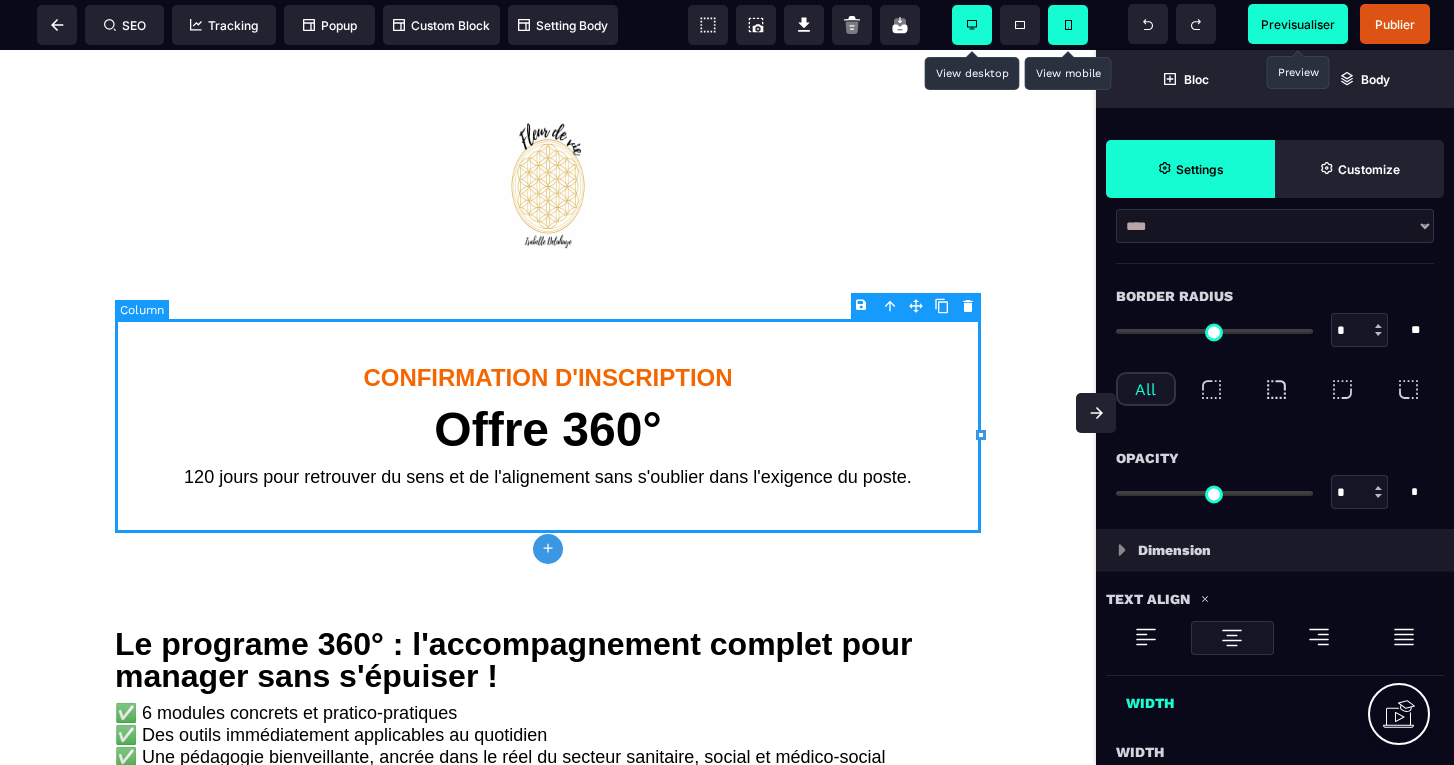 scroll, scrollTop: 0, scrollLeft: 0, axis: both 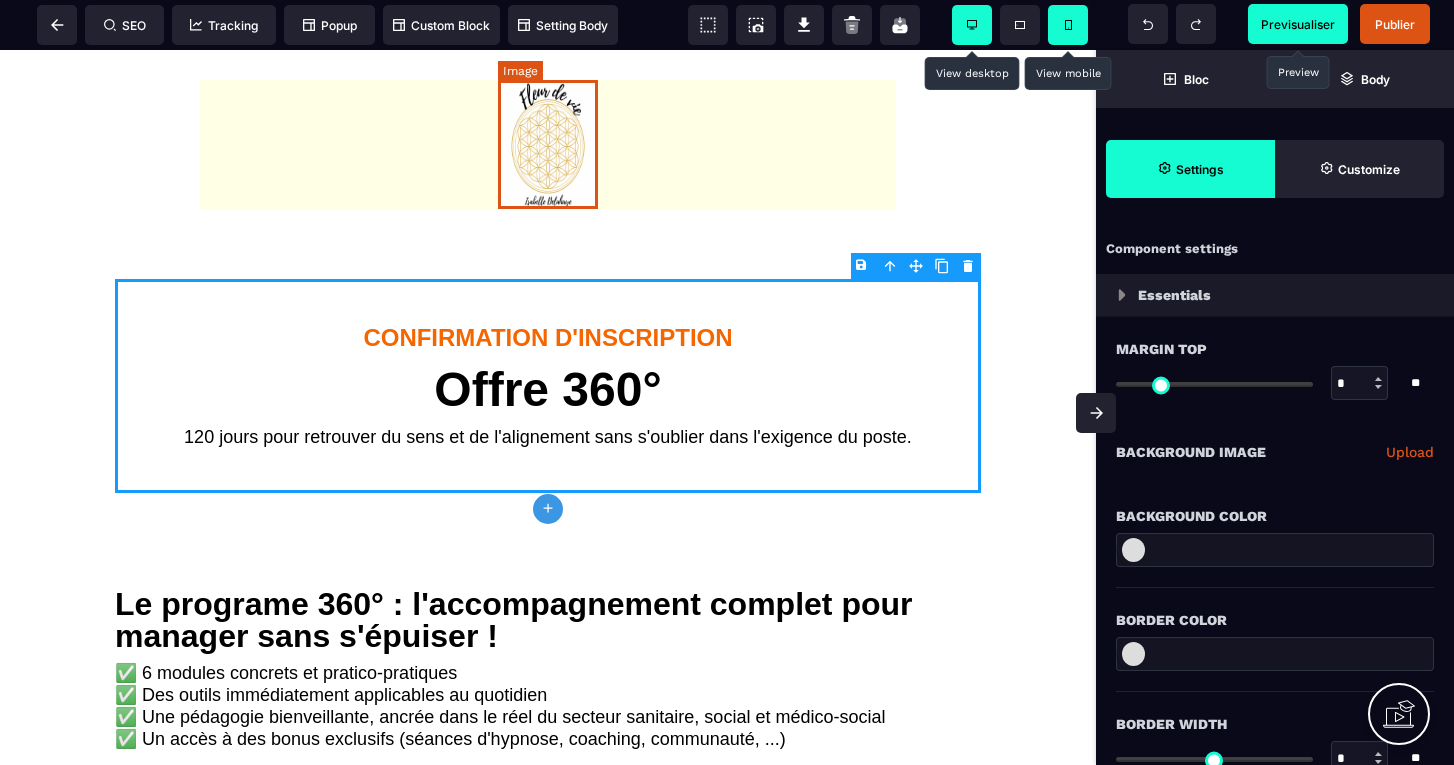 click at bounding box center [548, 144] 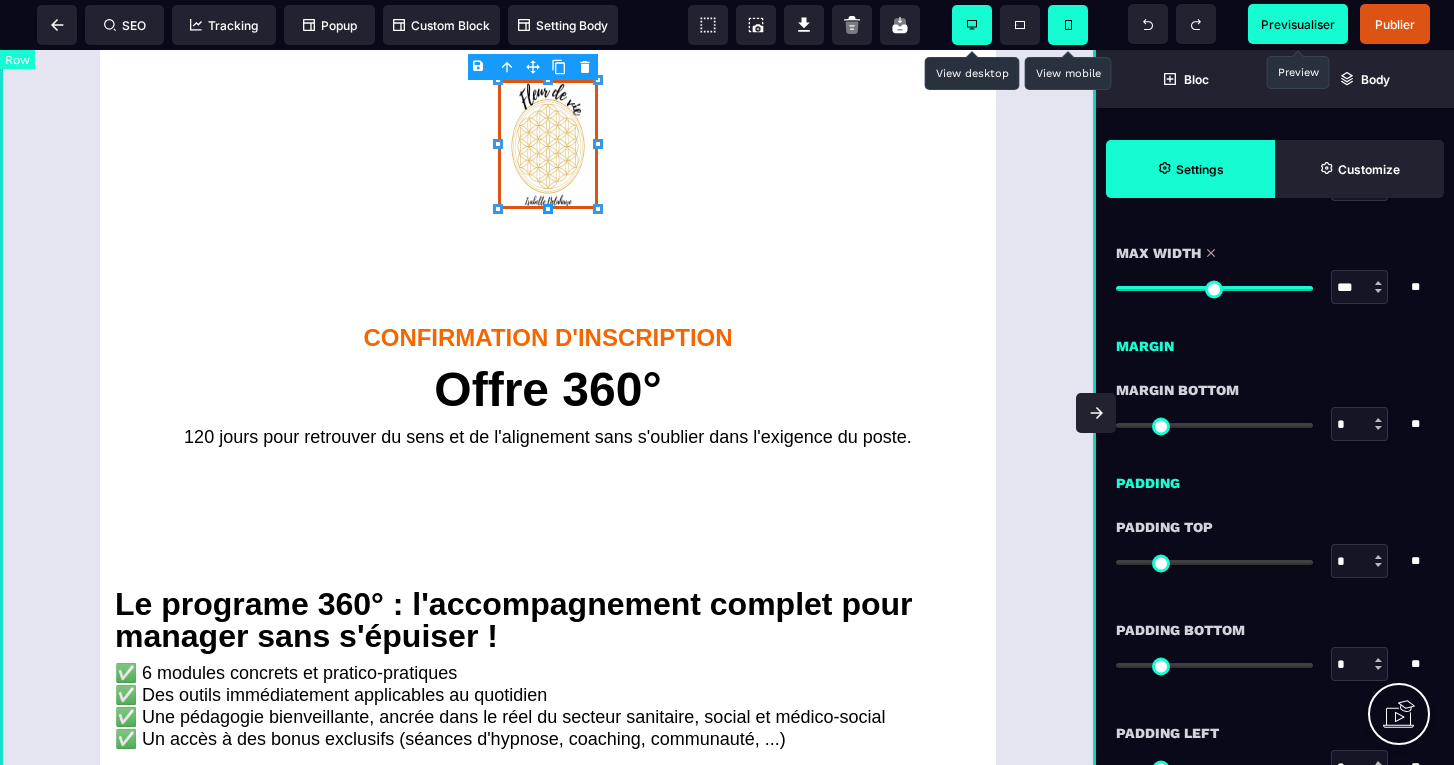 scroll, scrollTop: 902, scrollLeft: 0, axis: vertical 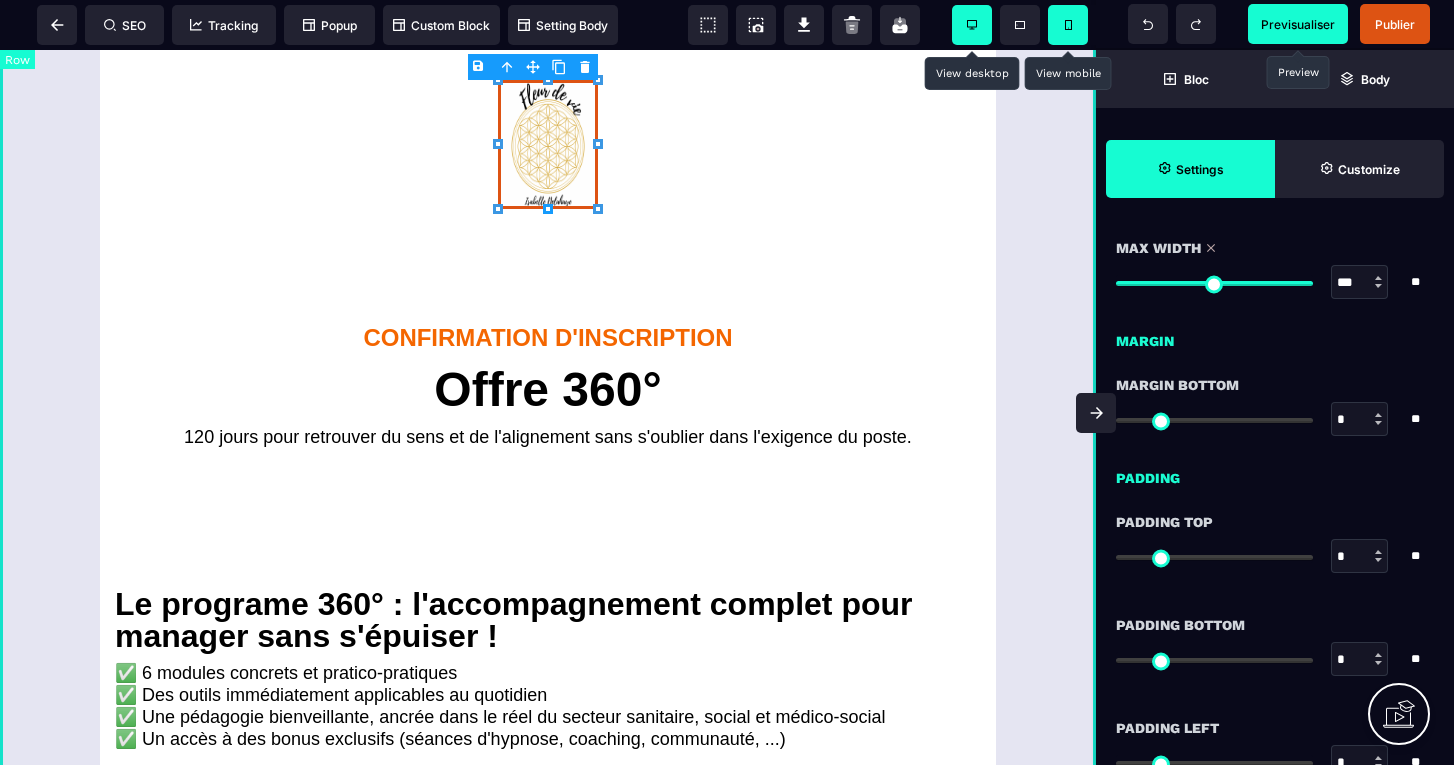 click on "Padding Top
*
*
**
All" at bounding box center [1275, 551] 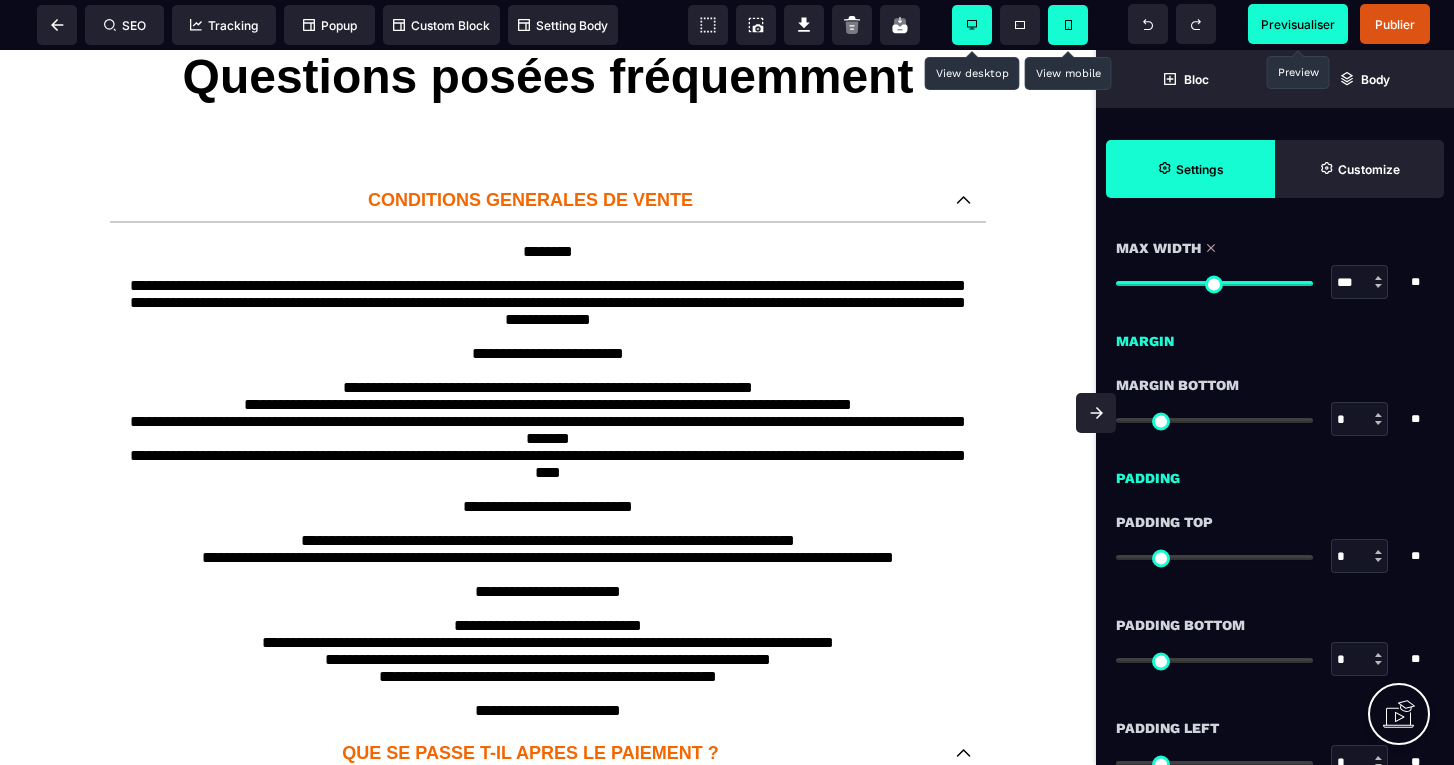 scroll, scrollTop: 1854, scrollLeft: 0, axis: vertical 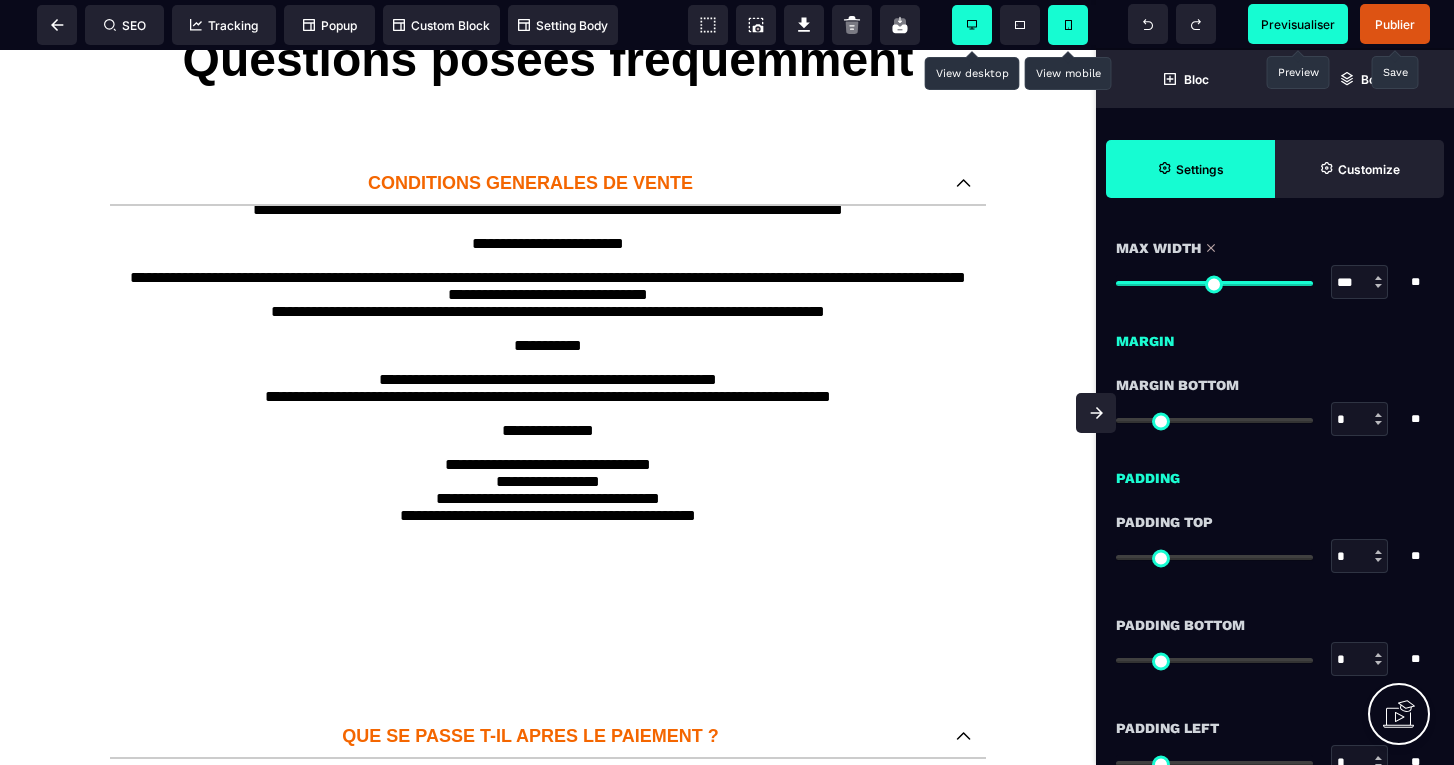 click on "Publier" at bounding box center [1395, 24] 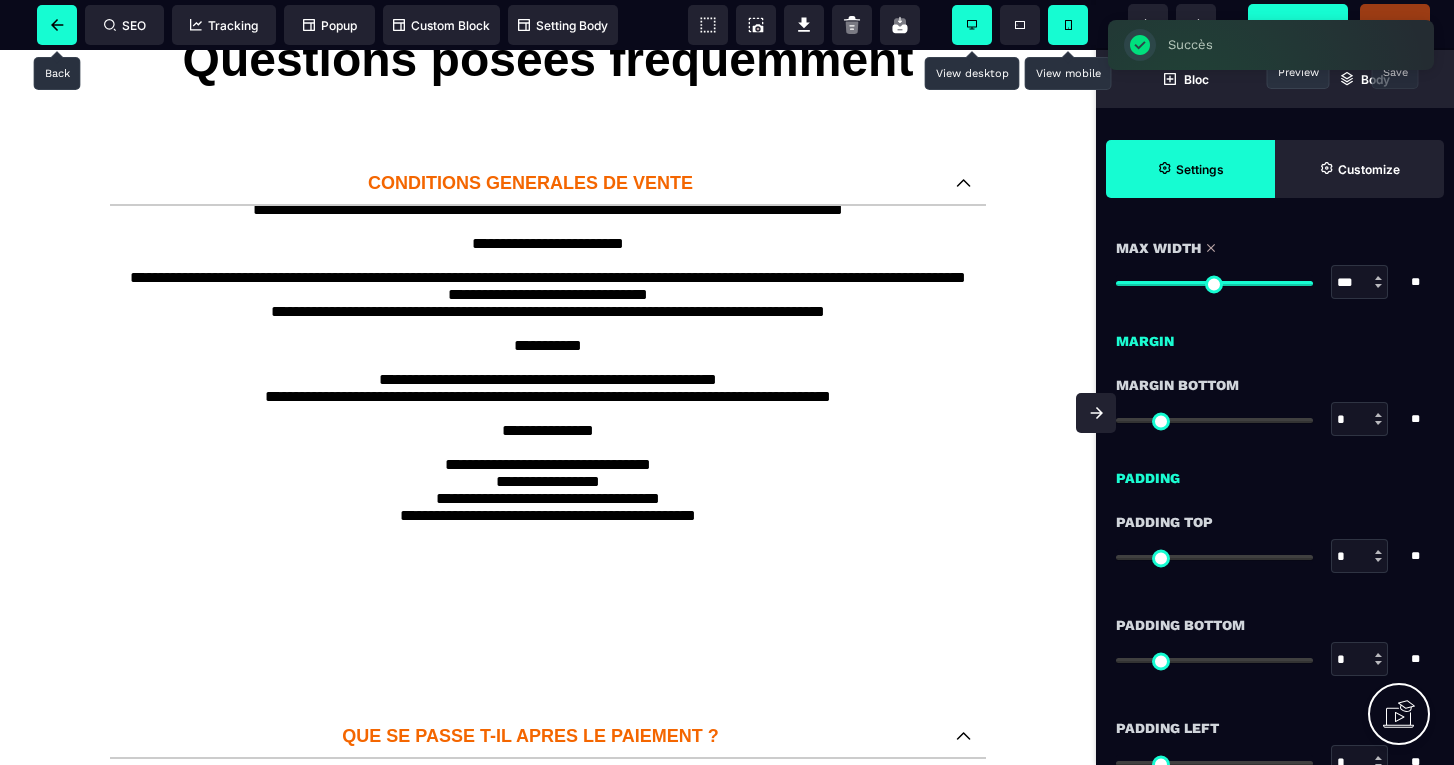 click 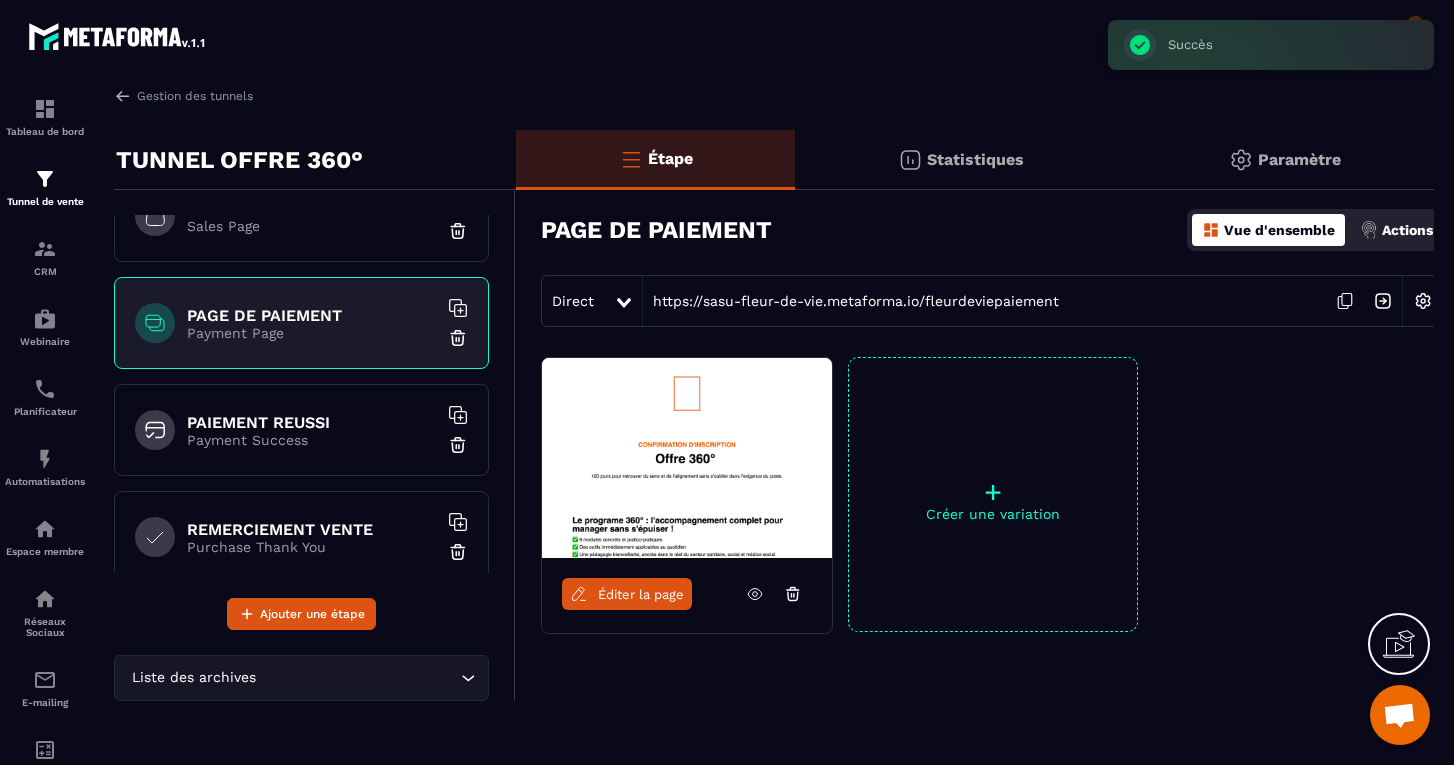 scroll, scrollTop: 173, scrollLeft: 0, axis: vertical 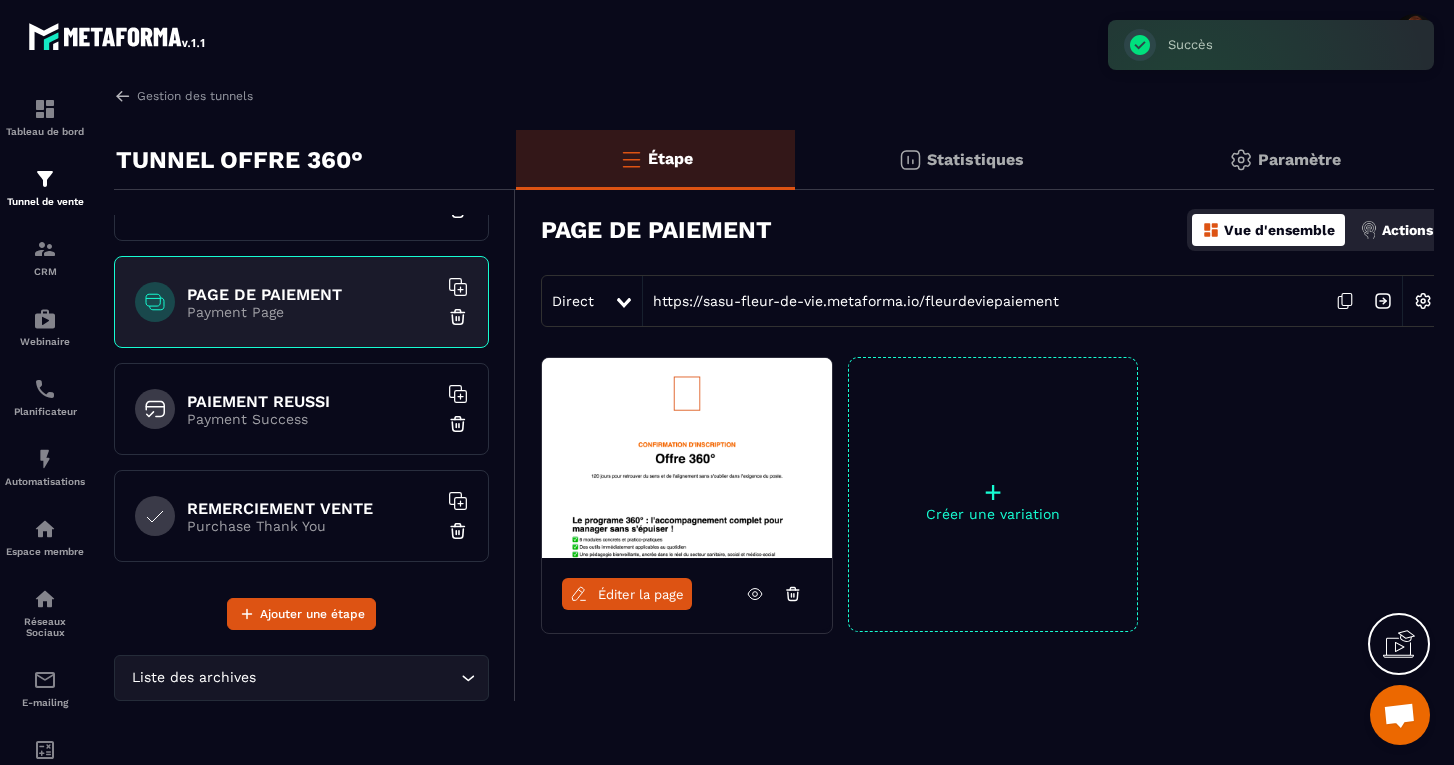 click on "PAIEMENT REUSSI" at bounding box center [312, 401] 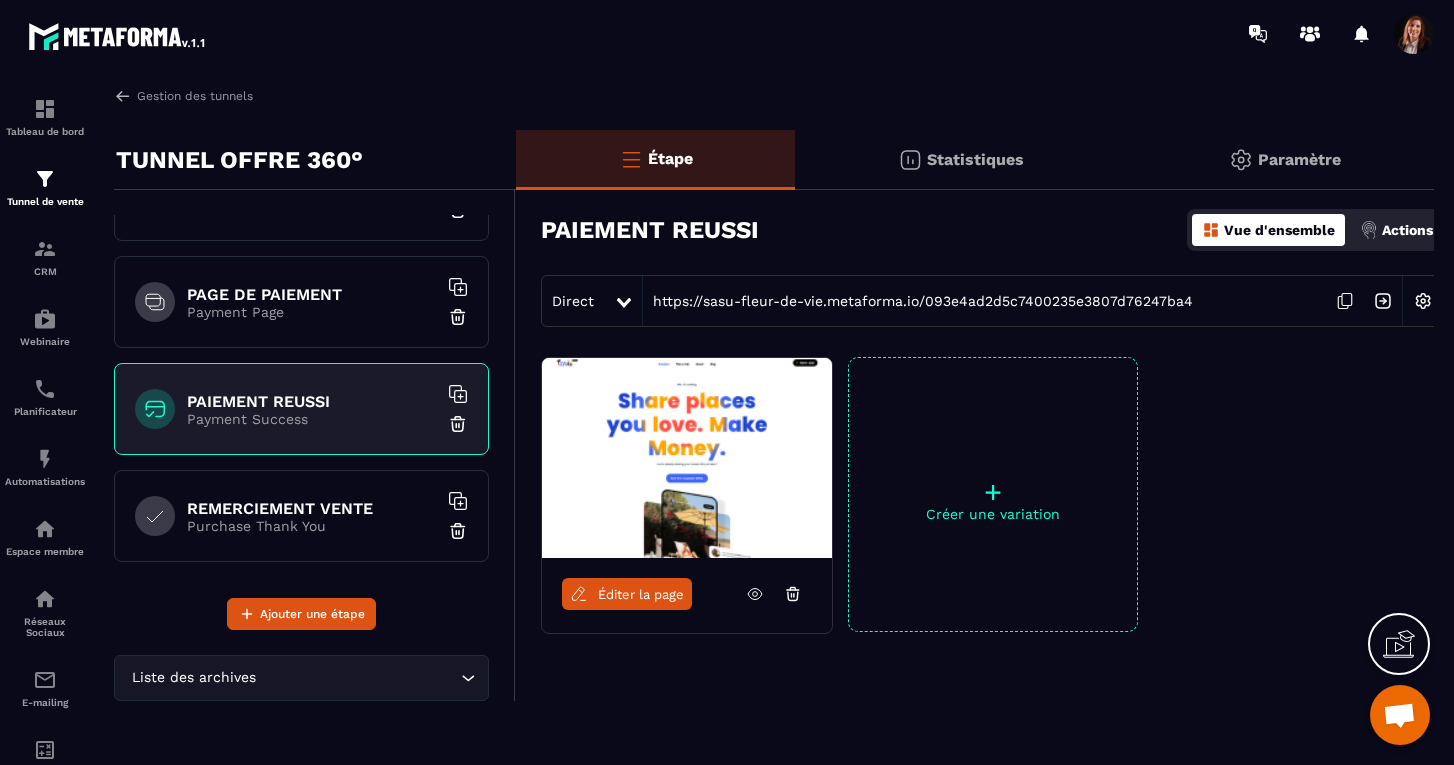 click on "Éditer la page" at bounding box center (641, 594) 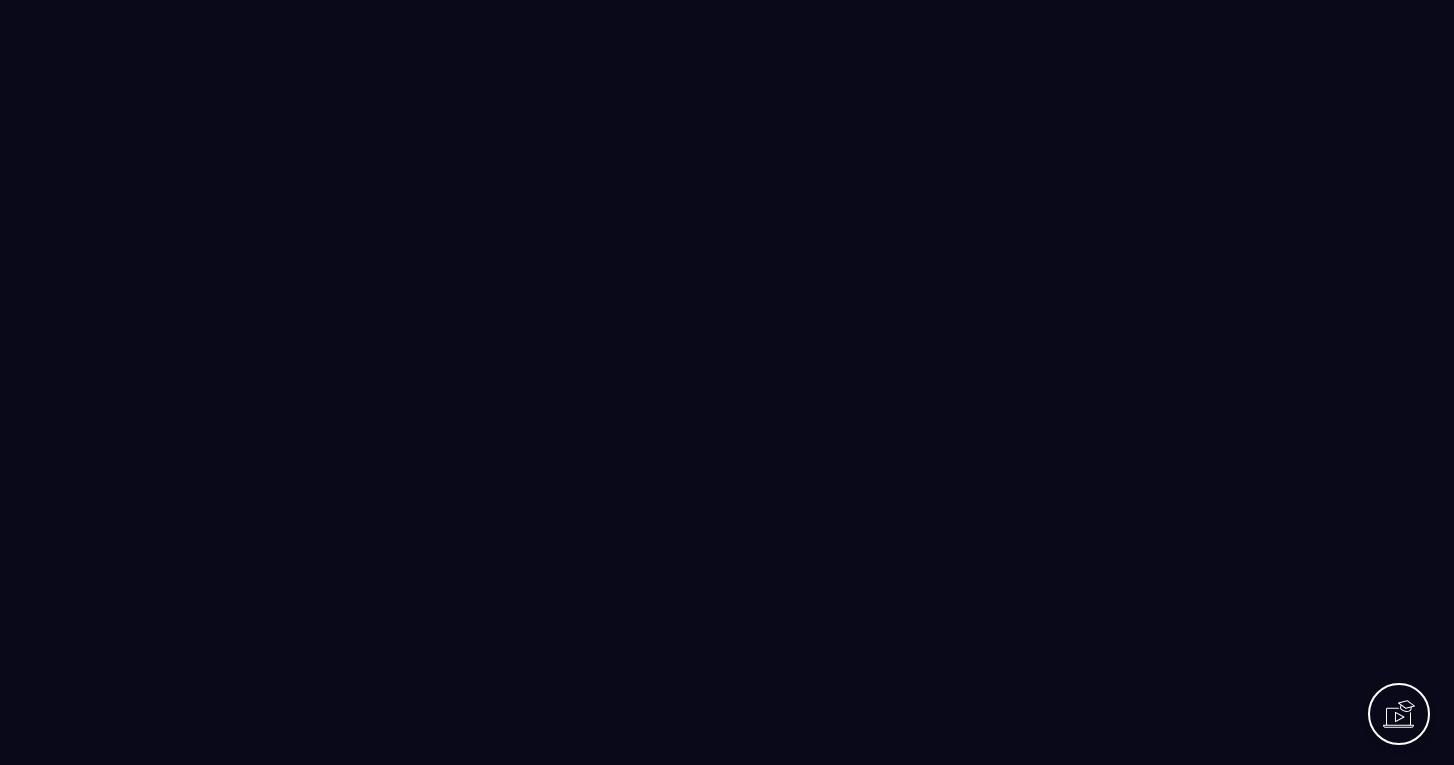 scroll, scrollTop: 0, scrollLeft: 0, axis: both 